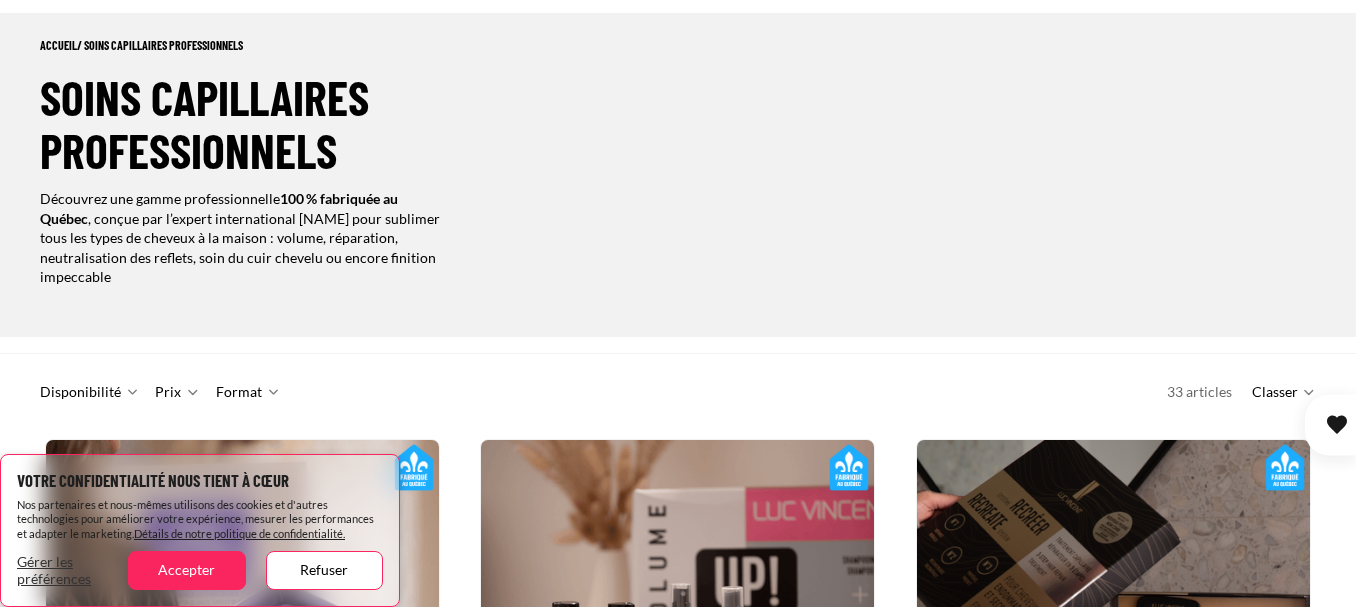 scroll, scrollTop: 300, scrollLeft: 0, axis: vertical 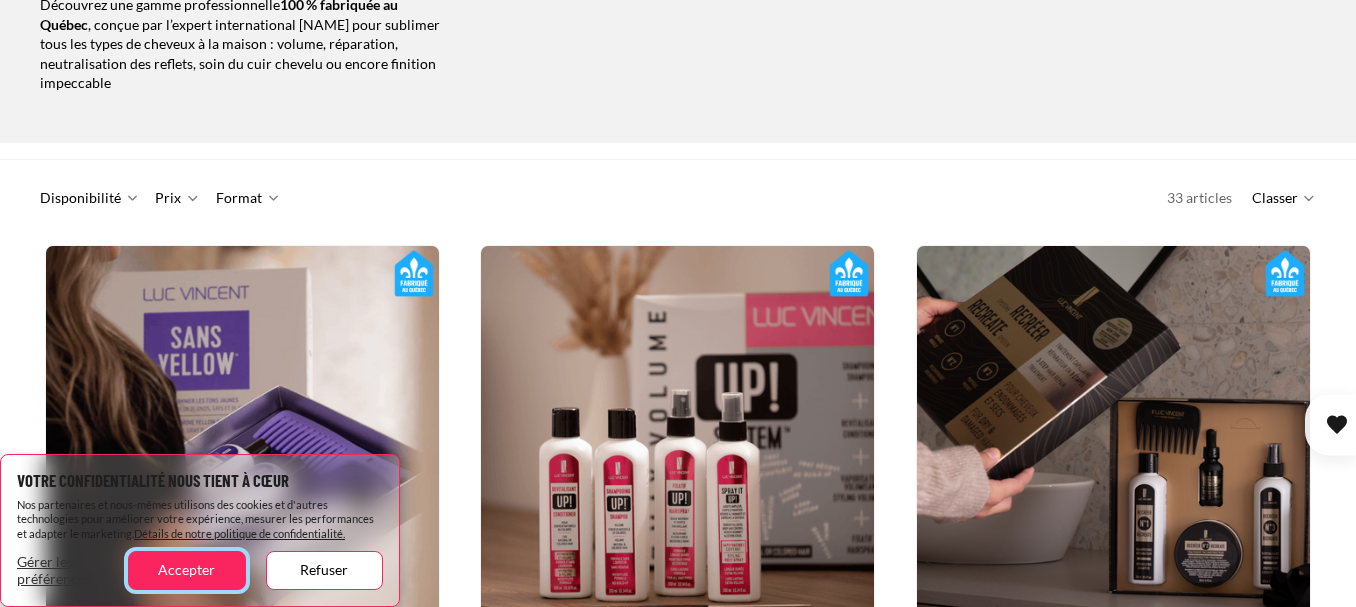 click on "Accepter" at bounding box center (186, 570) 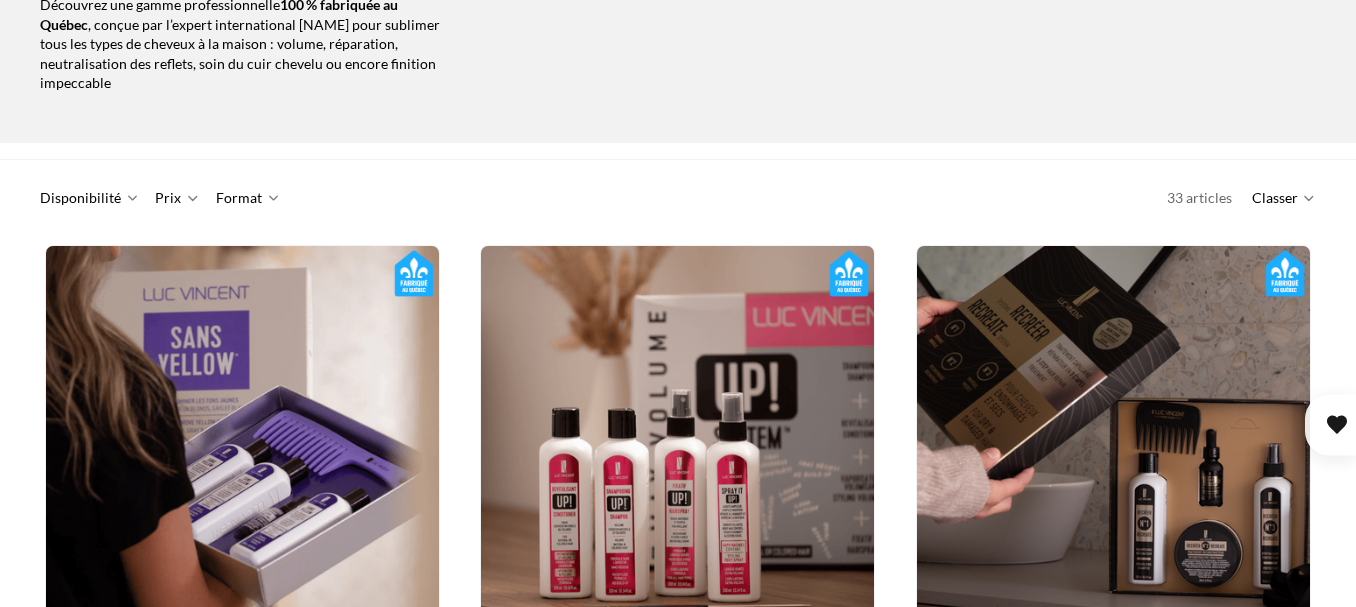 scroll, scrollTop: 313, scrollLeft: 0, axis: vertical 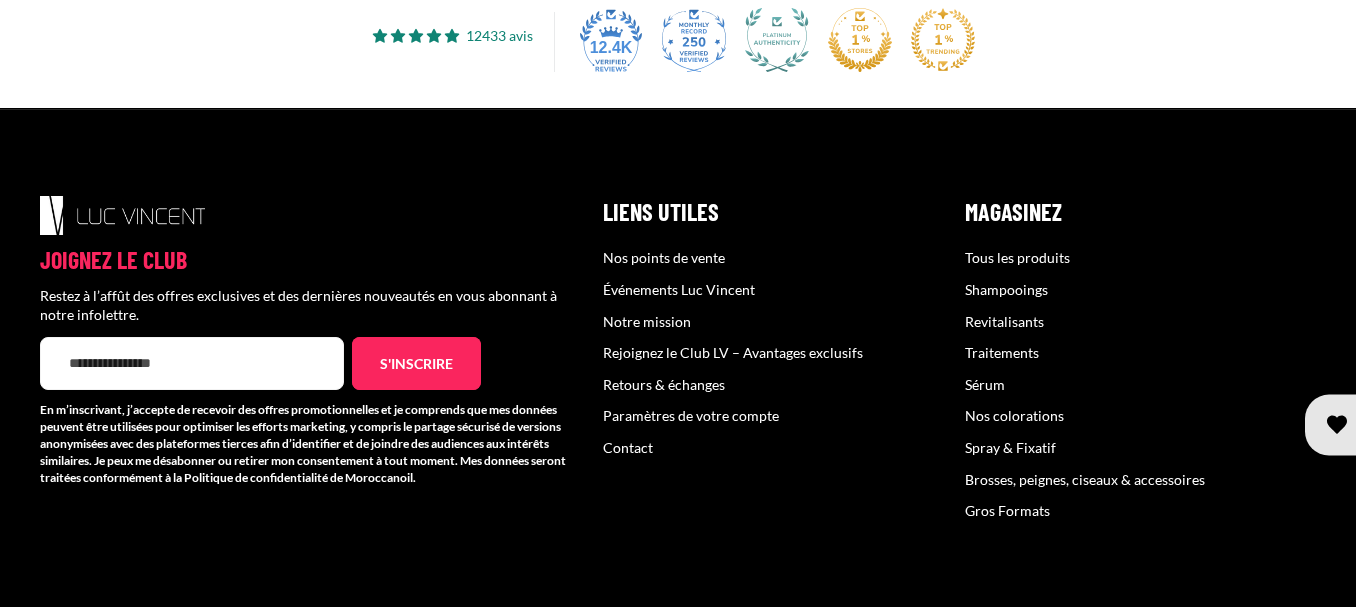 click on "Contact" at bounding box center [628, 447] 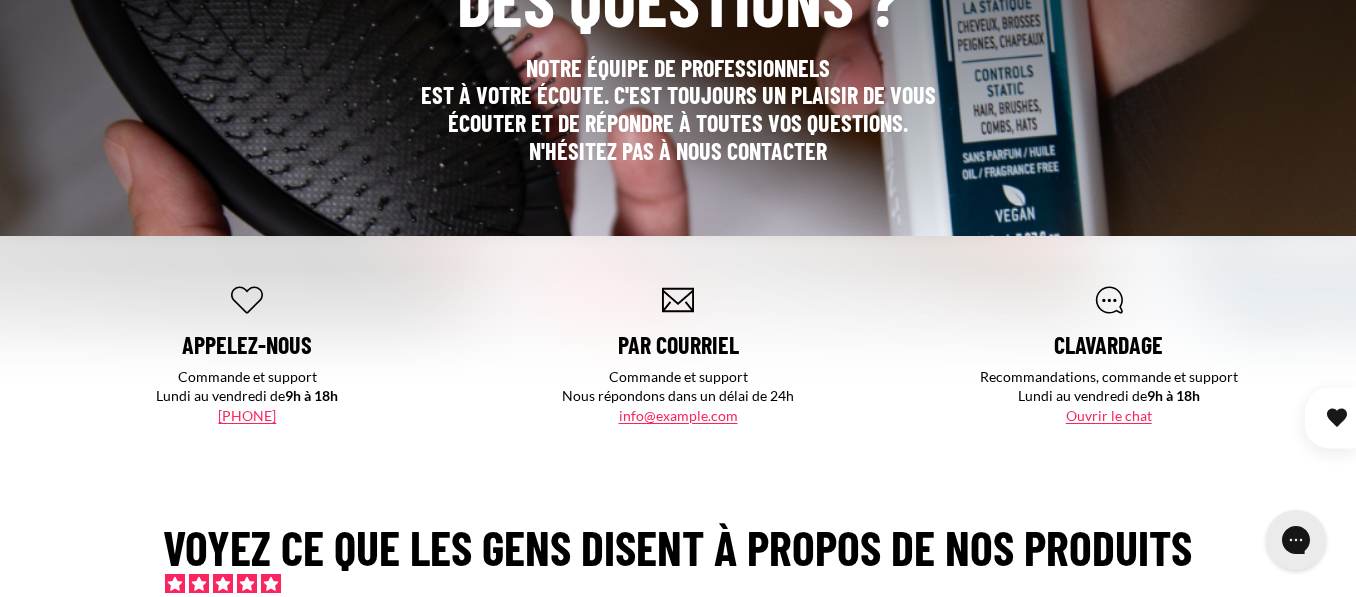 scroll, scrollTop: 0, scrollLeft: 0, axis: both 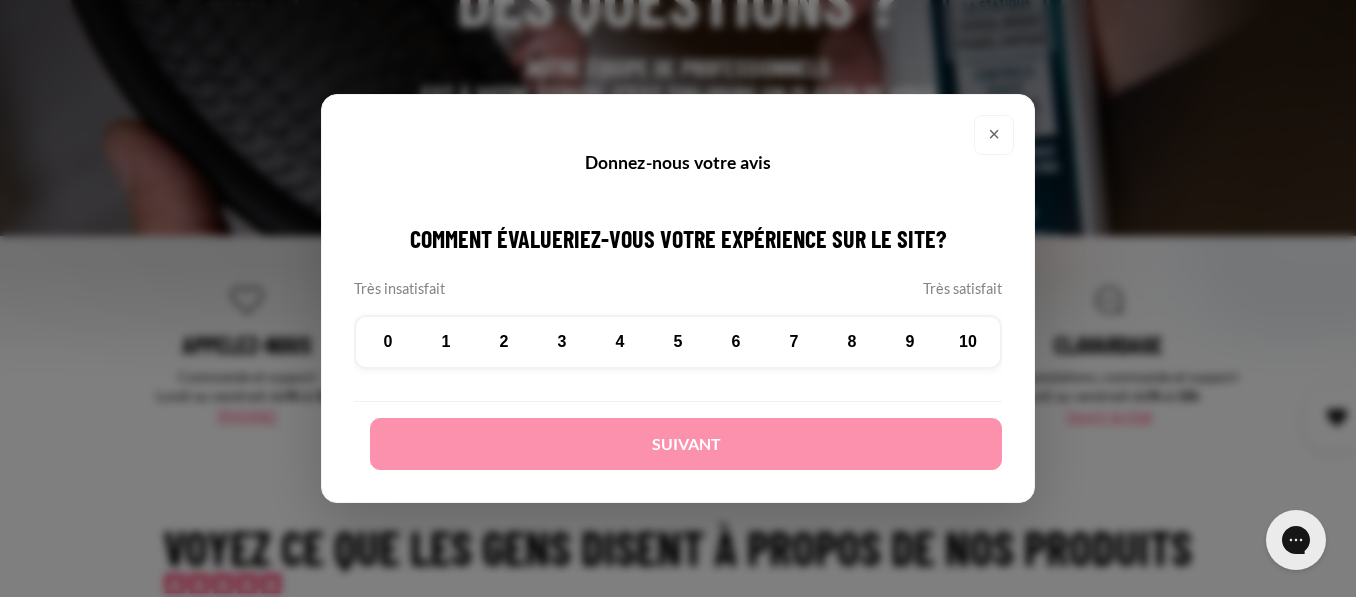 click on "×" at bounding box center [994, 135] 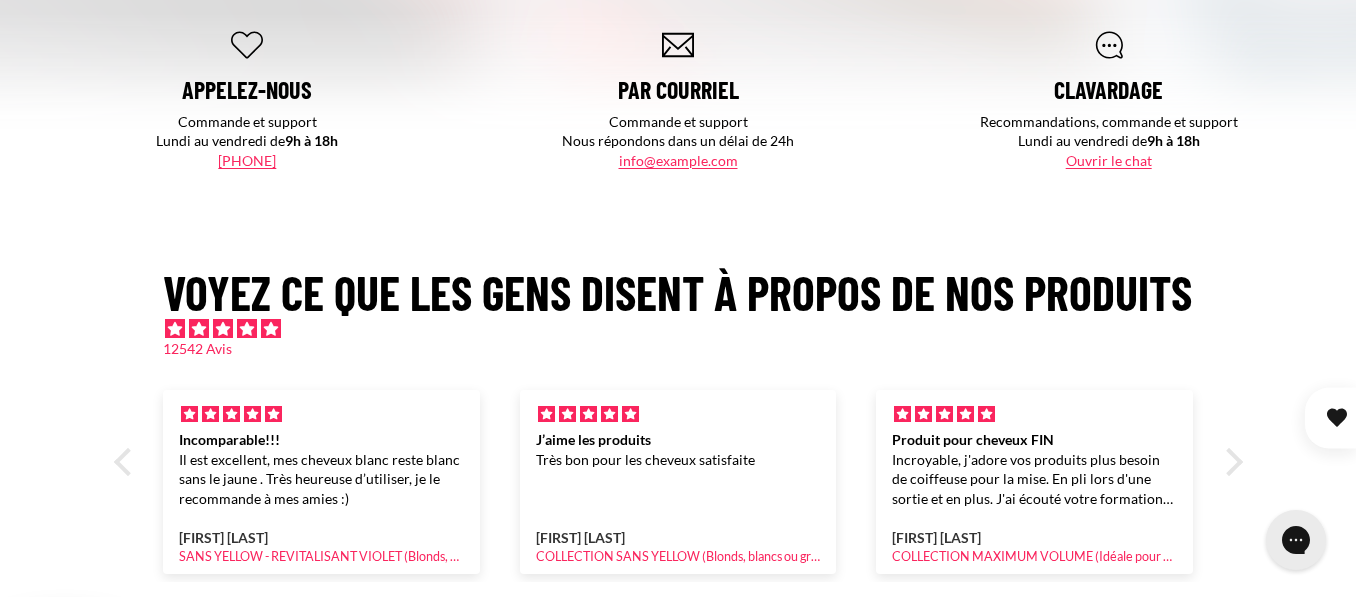 scroll, scrollTop: 500, scrollLeft: 0, axis: vertical 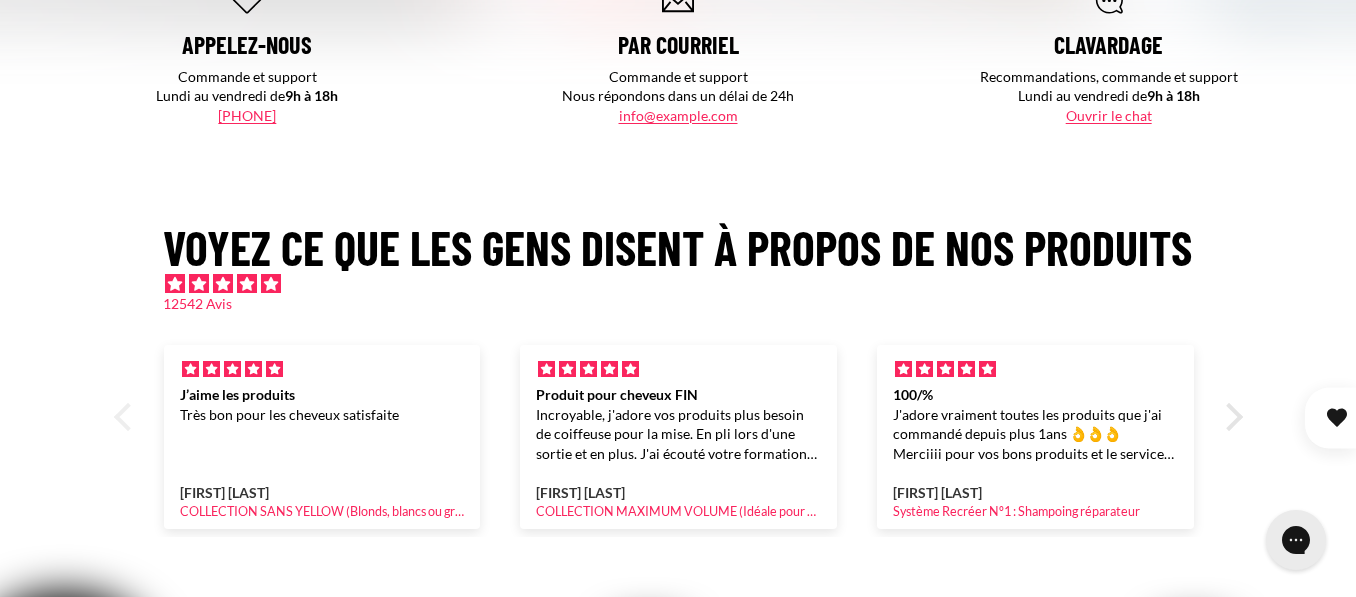 click at bounding box center (127, 417) 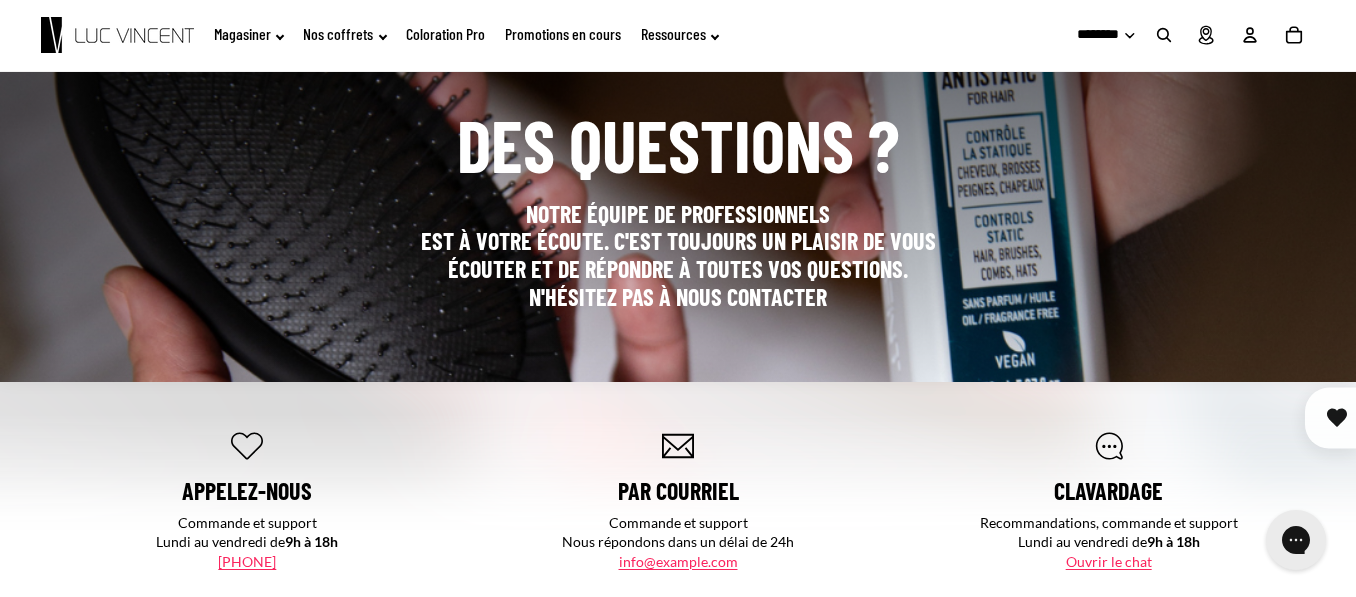 scroll, scrollTop: 0, scrollLeft: 0, axis: both 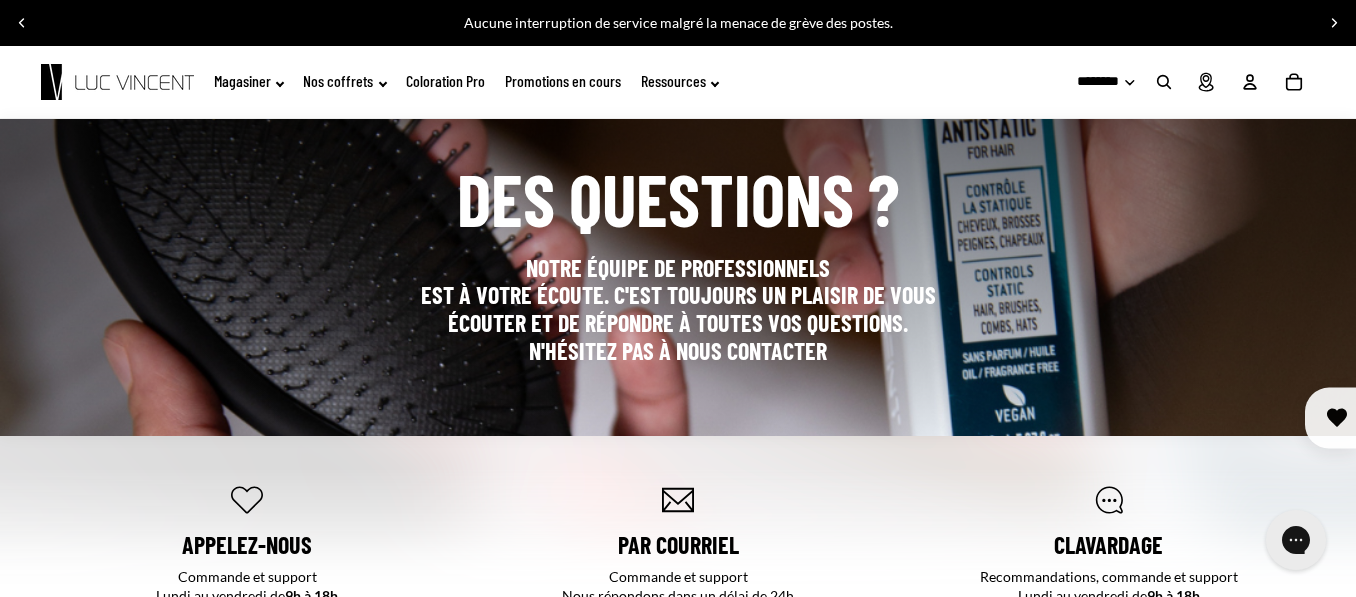 click on "Coloration Pro" 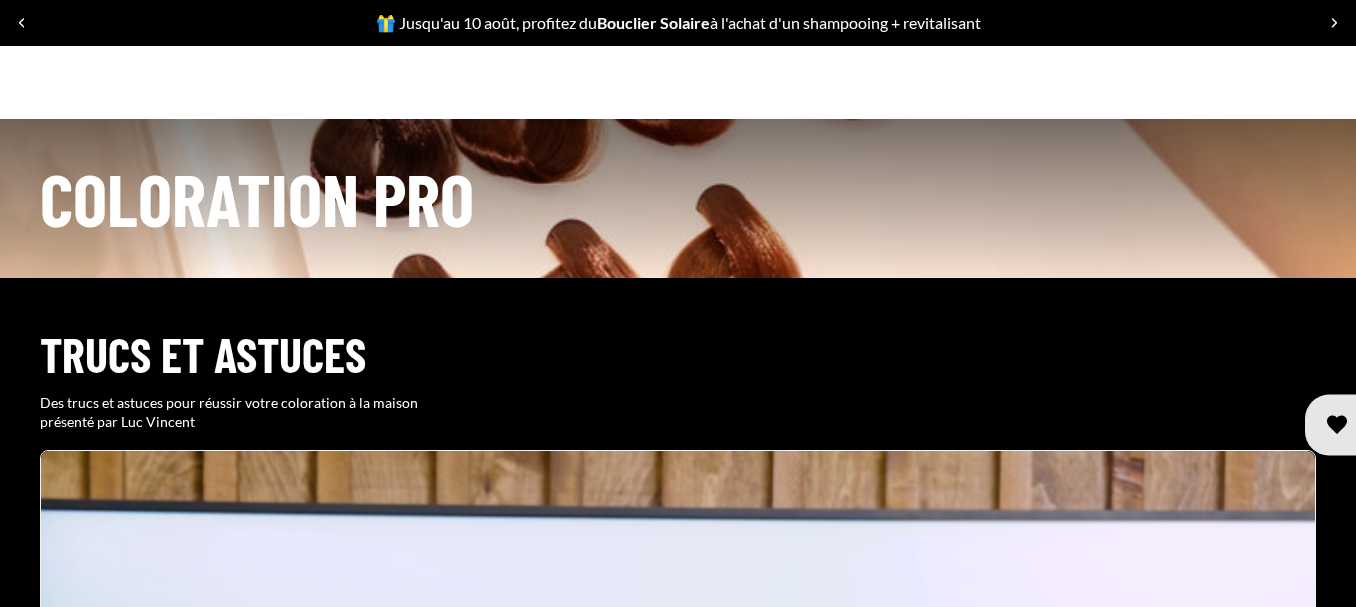 scroll, scrollTop: 1600, scrollLeft: 0, axis: vertical 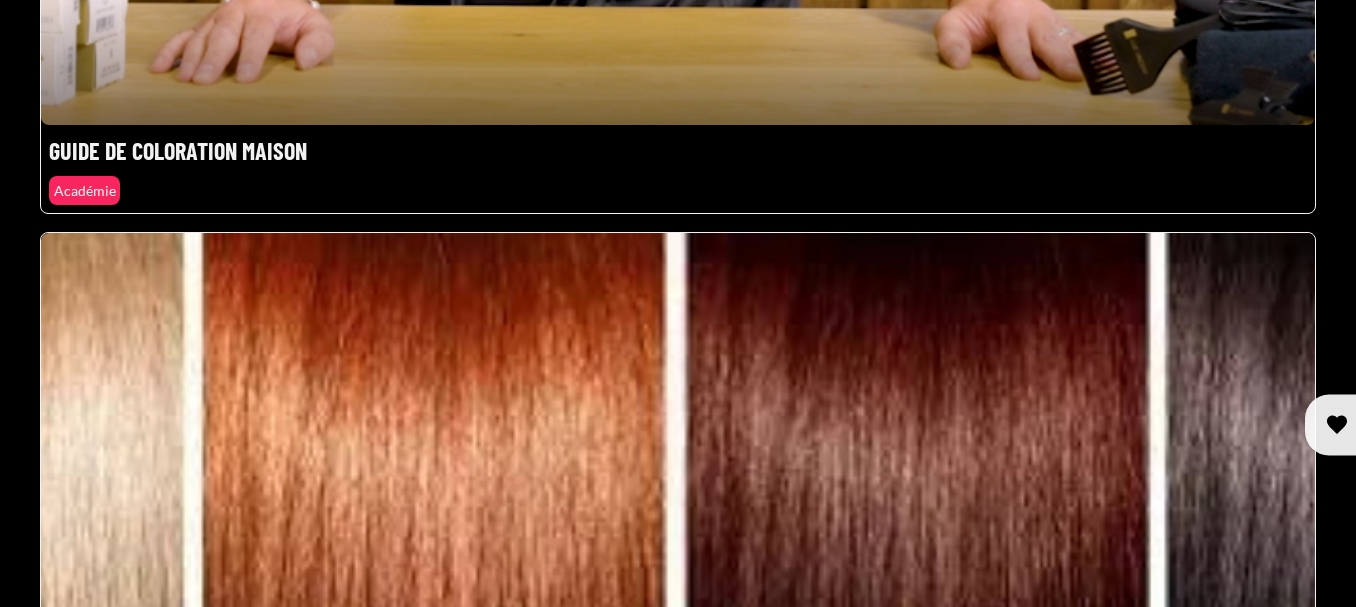 click at bounding box center (678, -468) 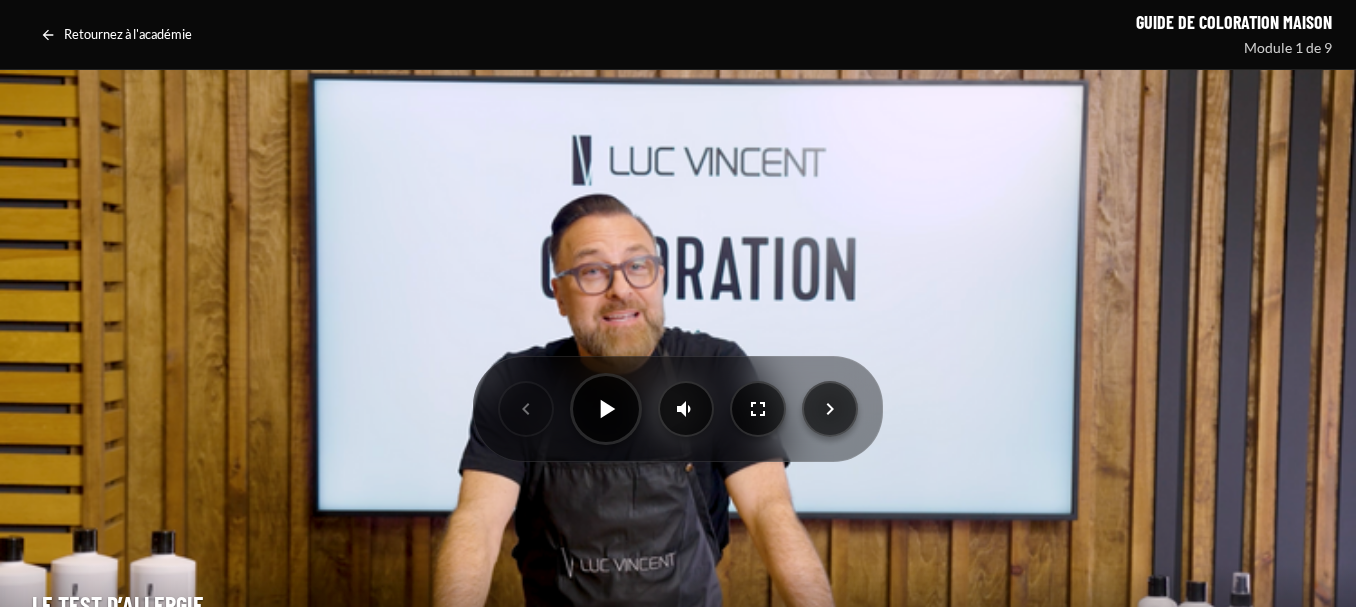 scroll, scrollTop: 0, scrollLeft: 0, axis: both 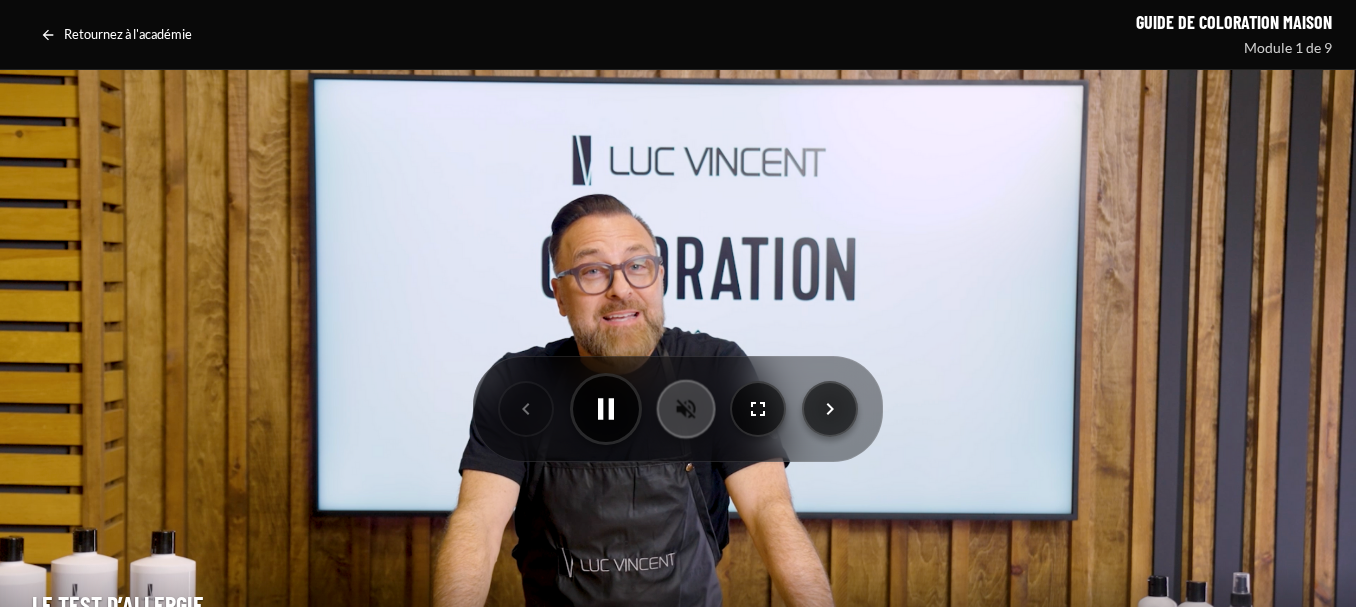 click 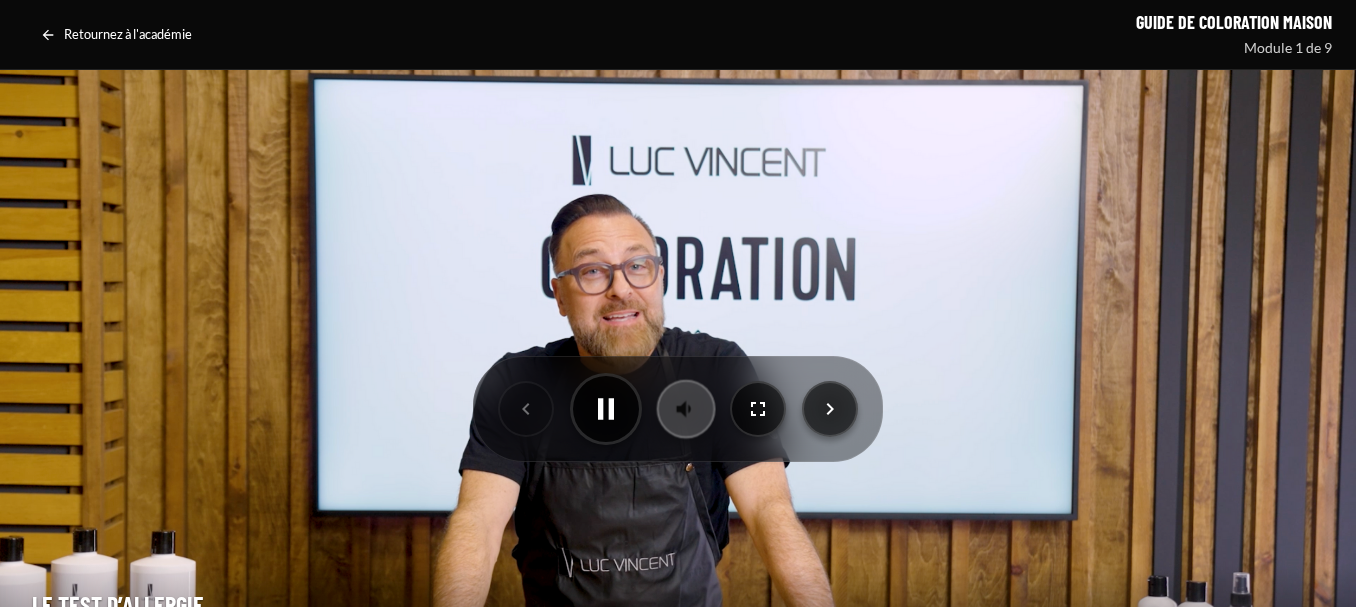 click 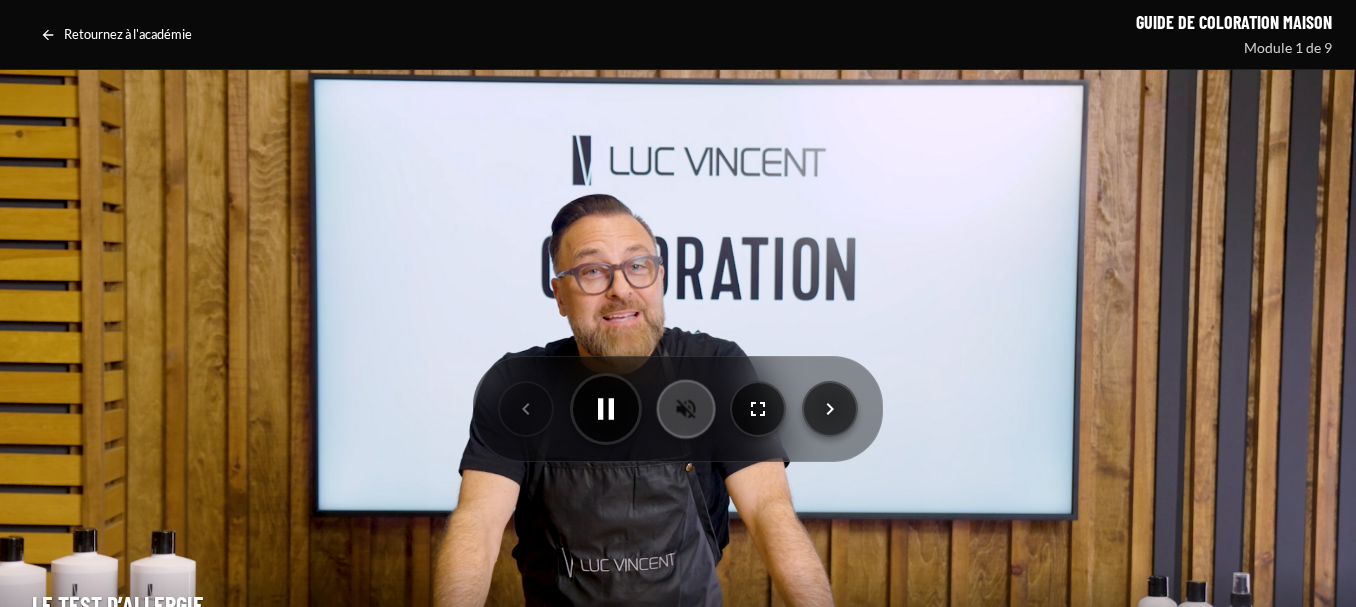 click 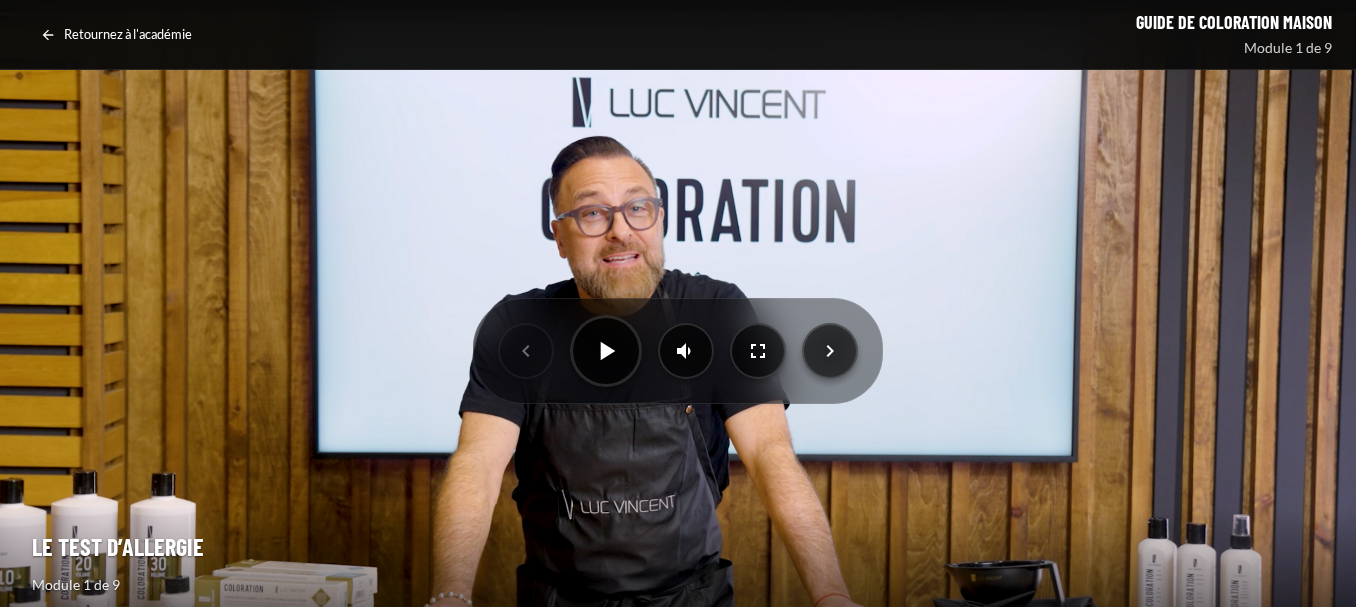 scroll, scrollTop: 0, scrollLeft: 0, axis: both 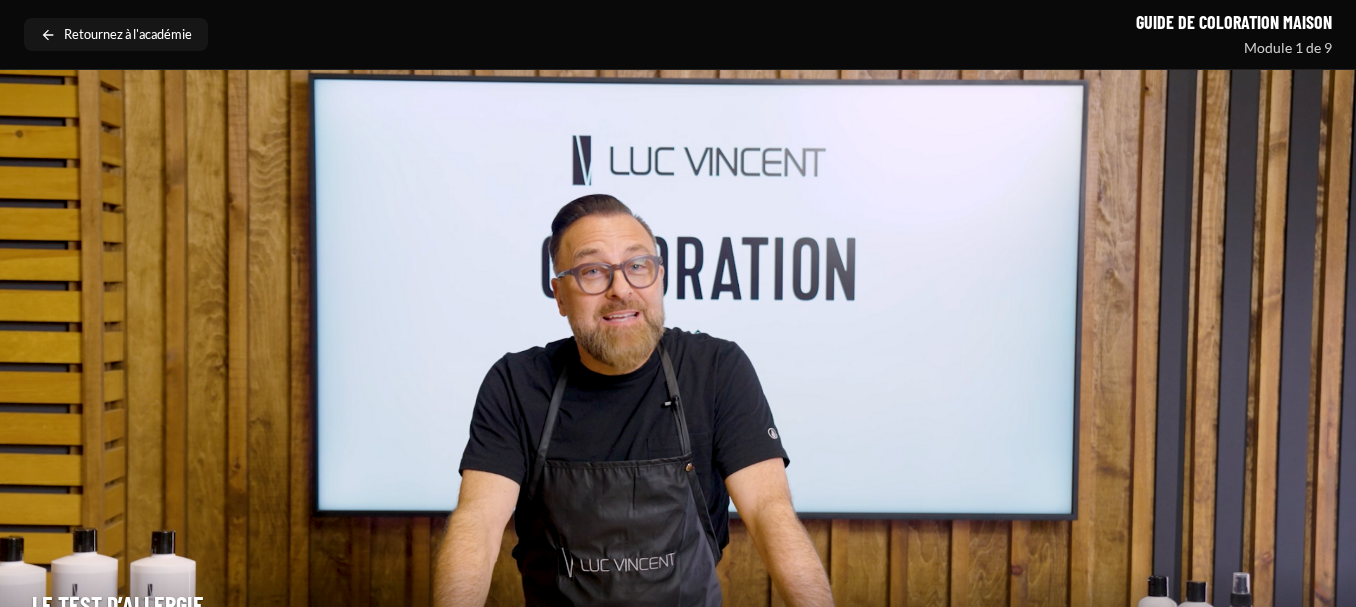 click on "Retournez à l'académie" at bounding box center [128, 35] 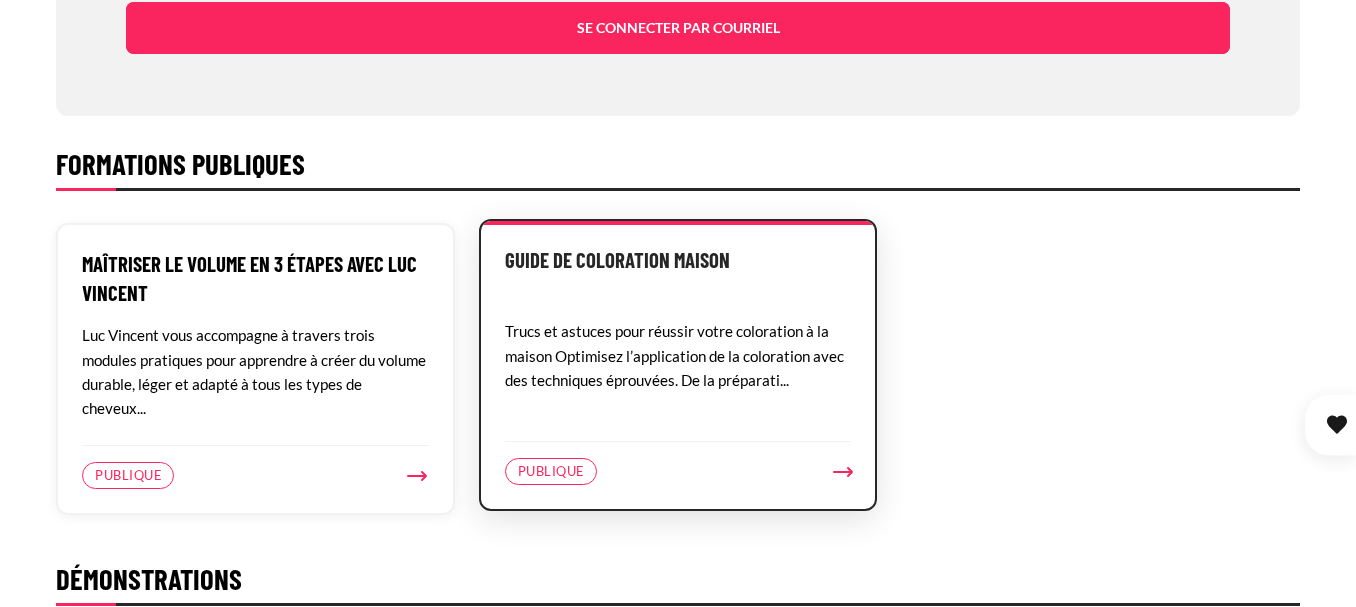 scroll, scrollTop: 800, scrollLeft: 0, axis: vertical 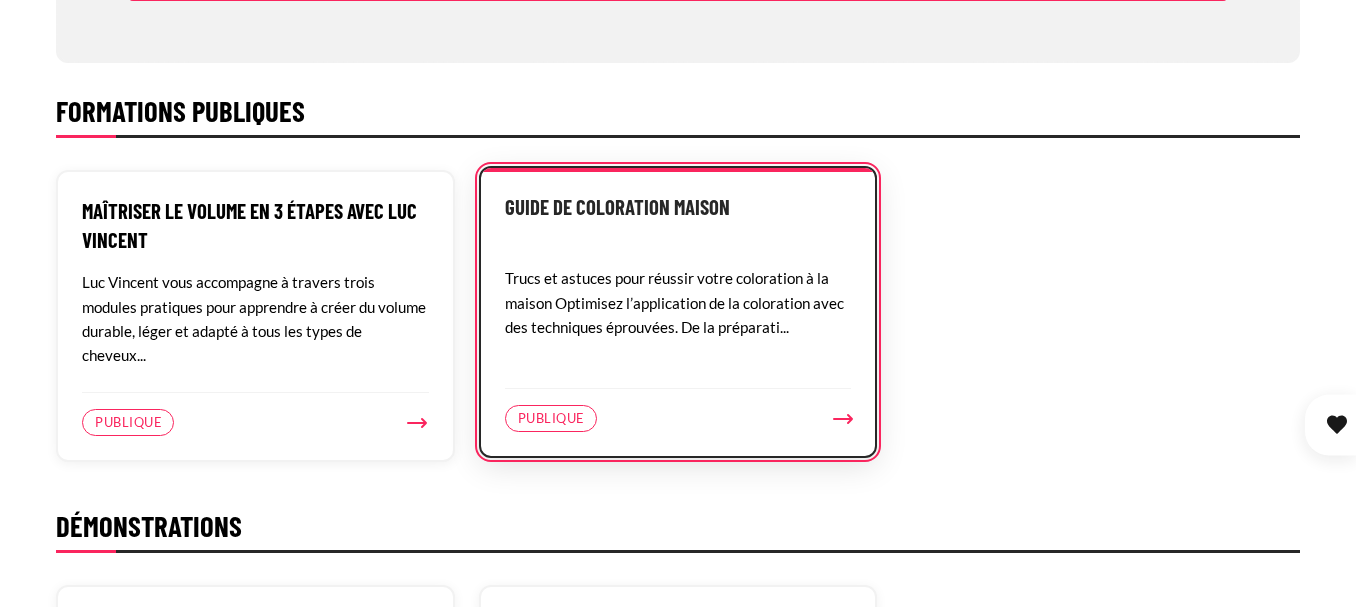 click on "Trucs et astuces pour réussir votre coloration à la maison
Optimisez l’application de la coloration avec des techniques éprouvées. De la préparati..." at bounding box center (678, 314) 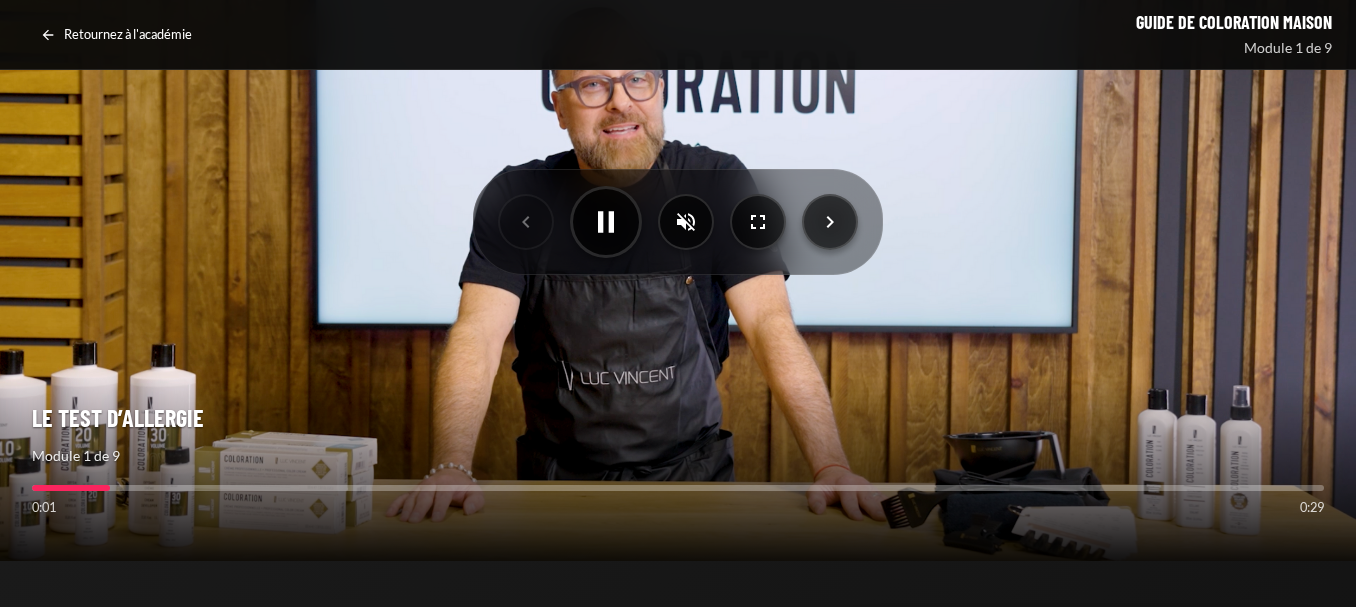 scroll, scrollTop: 200, scrollLeft: 0, axis: vertical 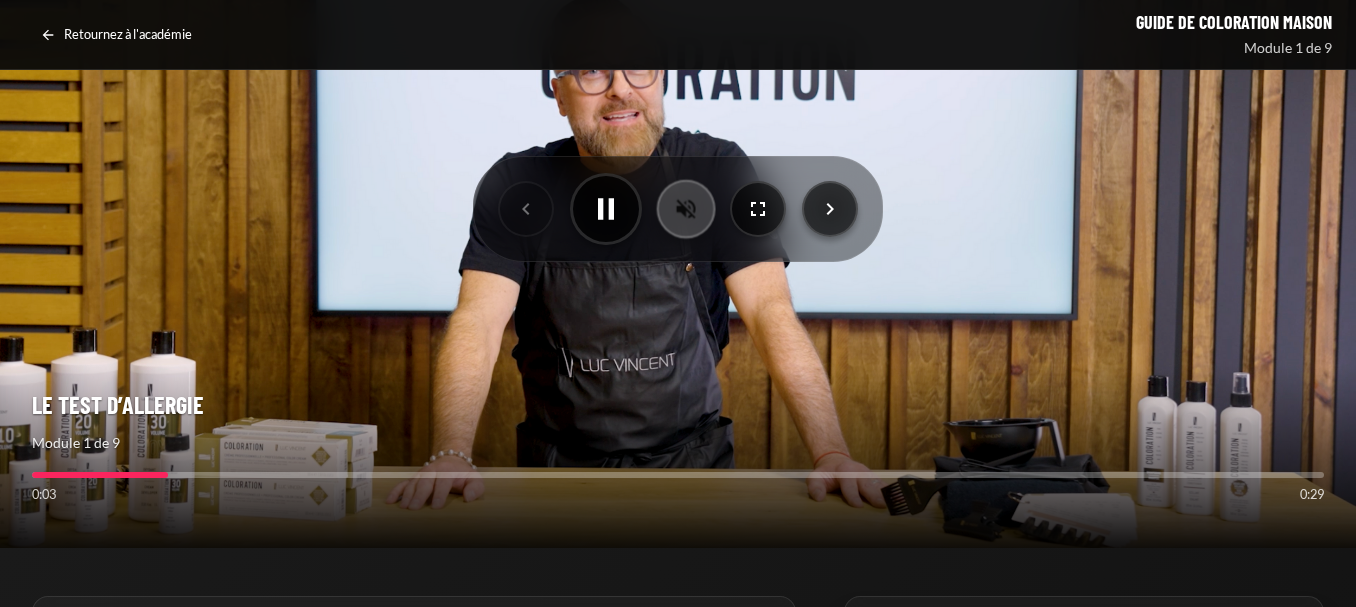click 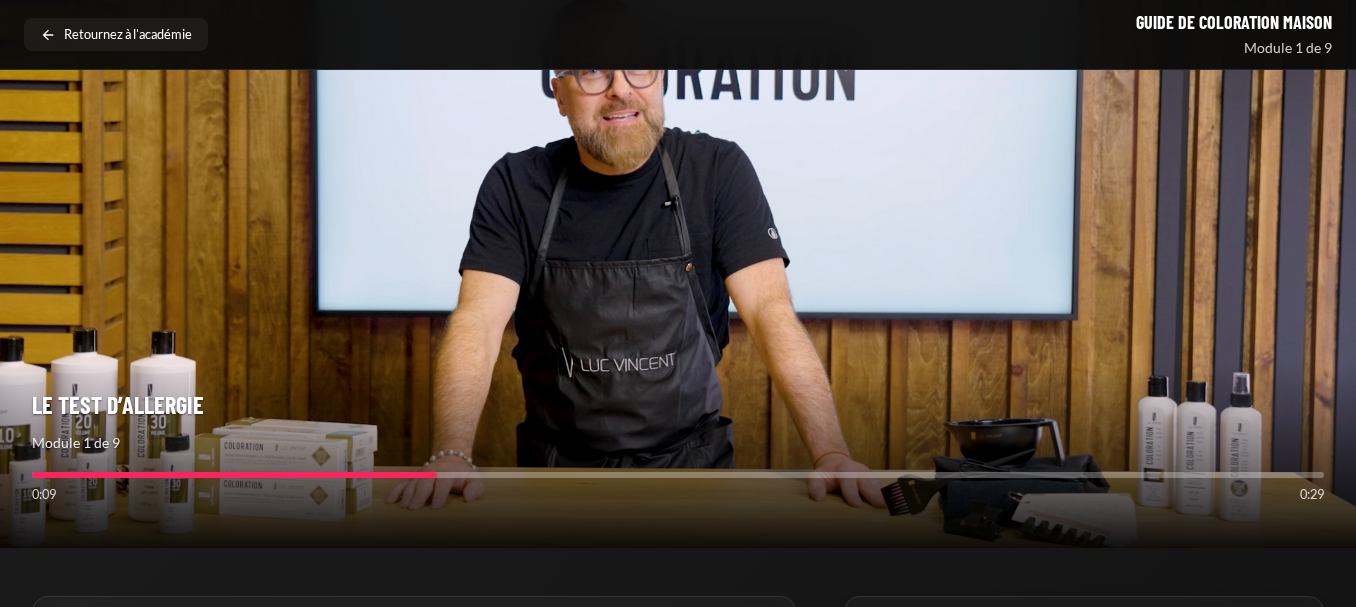 click on "Retournez à l'académie" at bounding box center (116, 35) 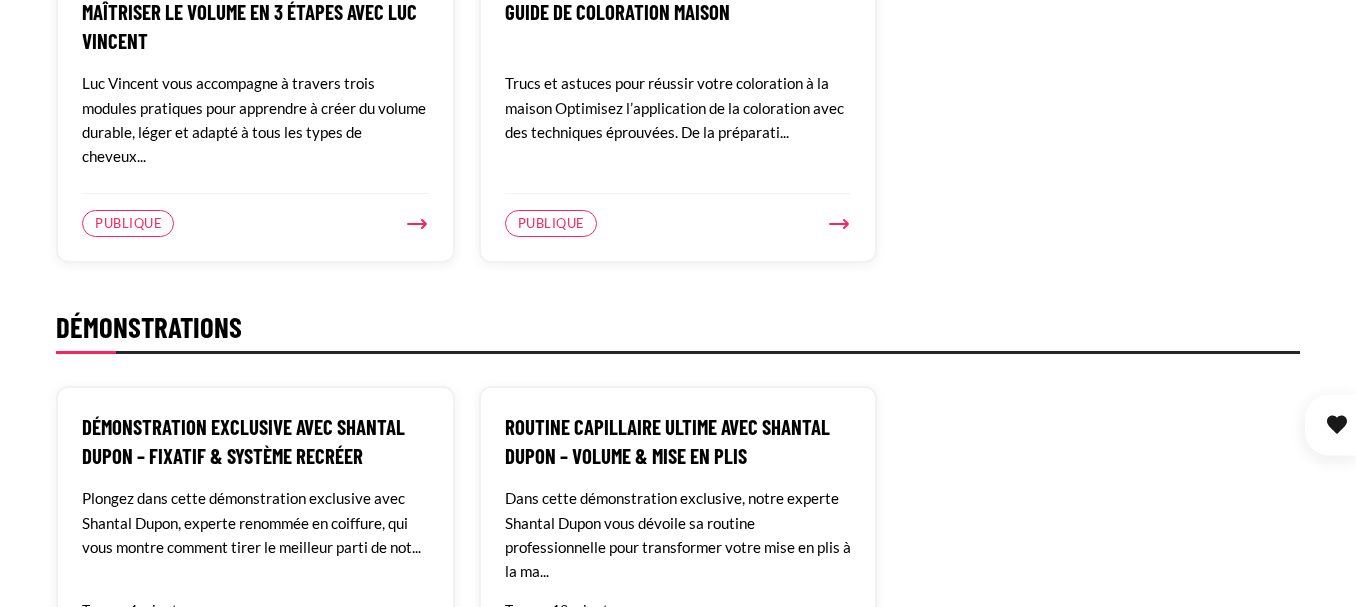 scroll, scrollTop: 1000, scrollLeft: 0, axis: vertical 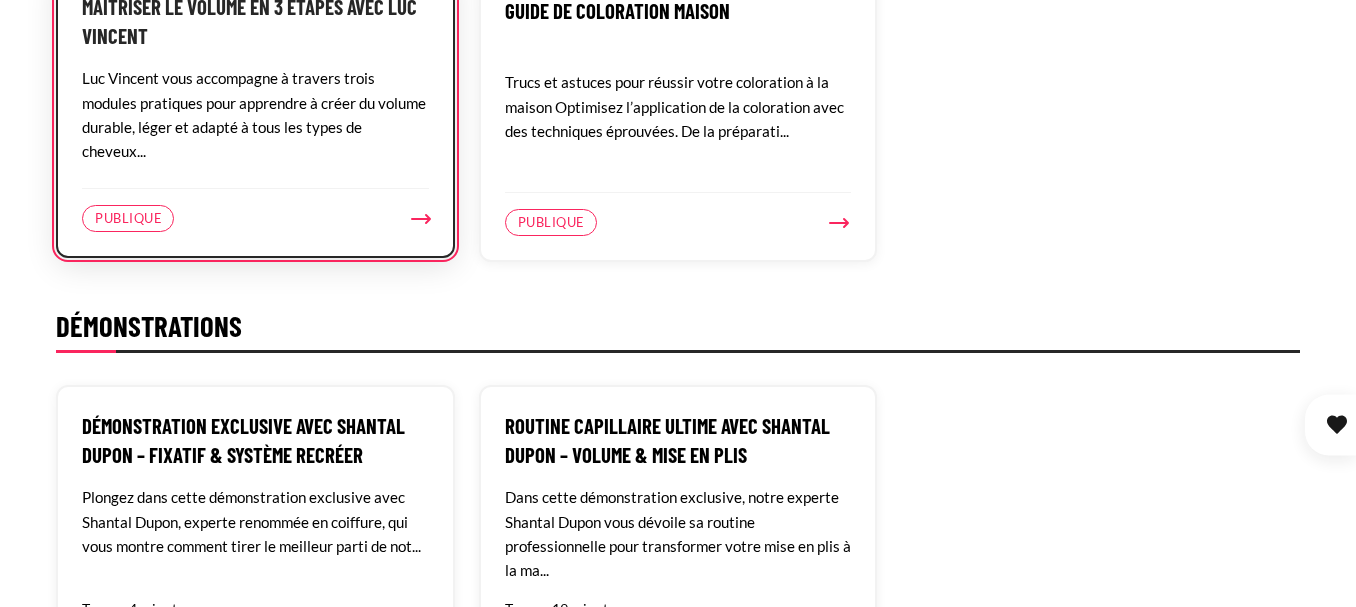 click on "Publique" at bounding box center [128, 219] 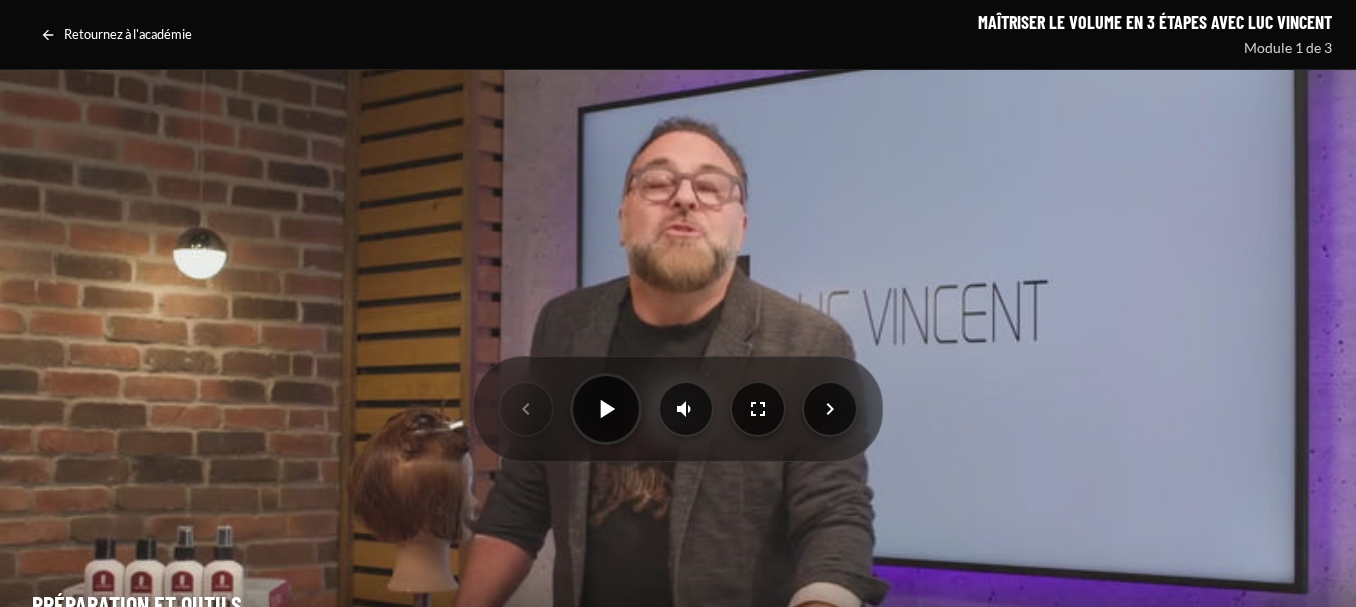 scroll, scrollTop: 0, scrollLeft: 0, axis: both 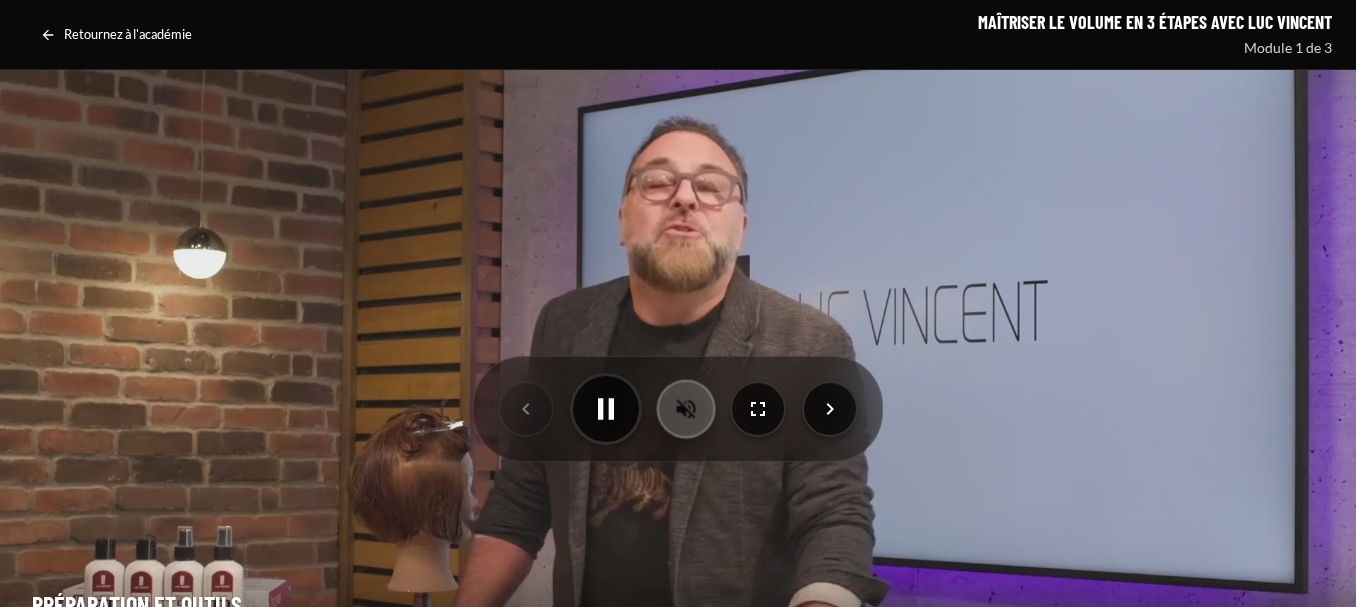 click 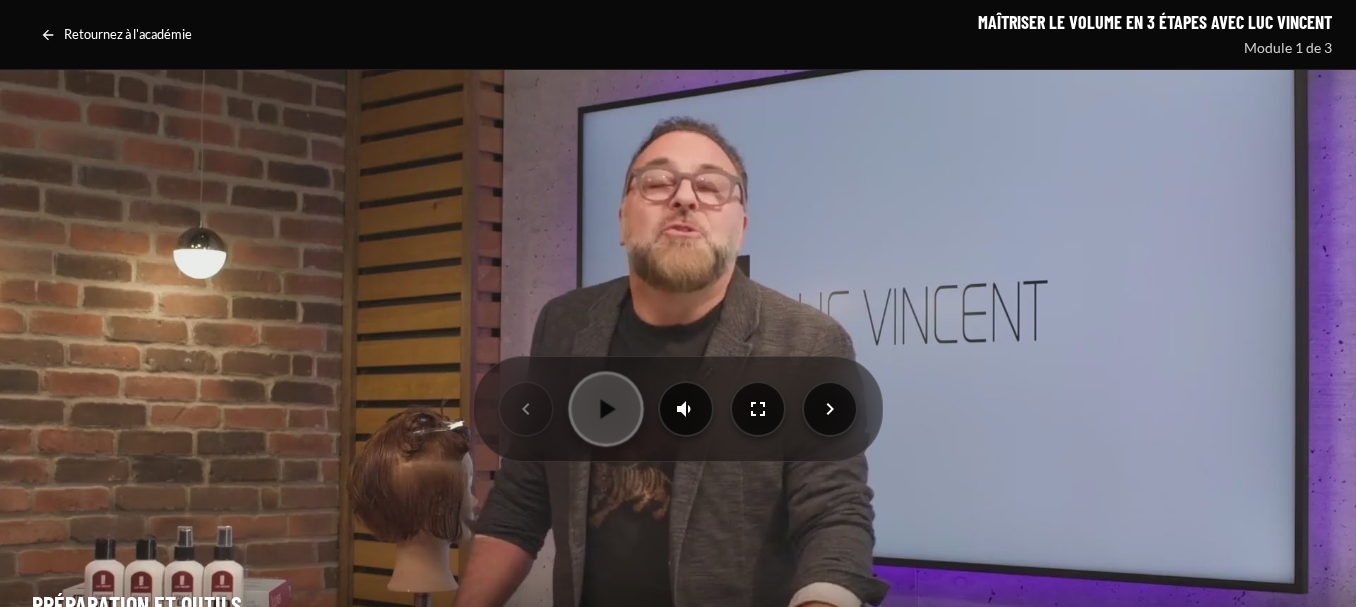 click 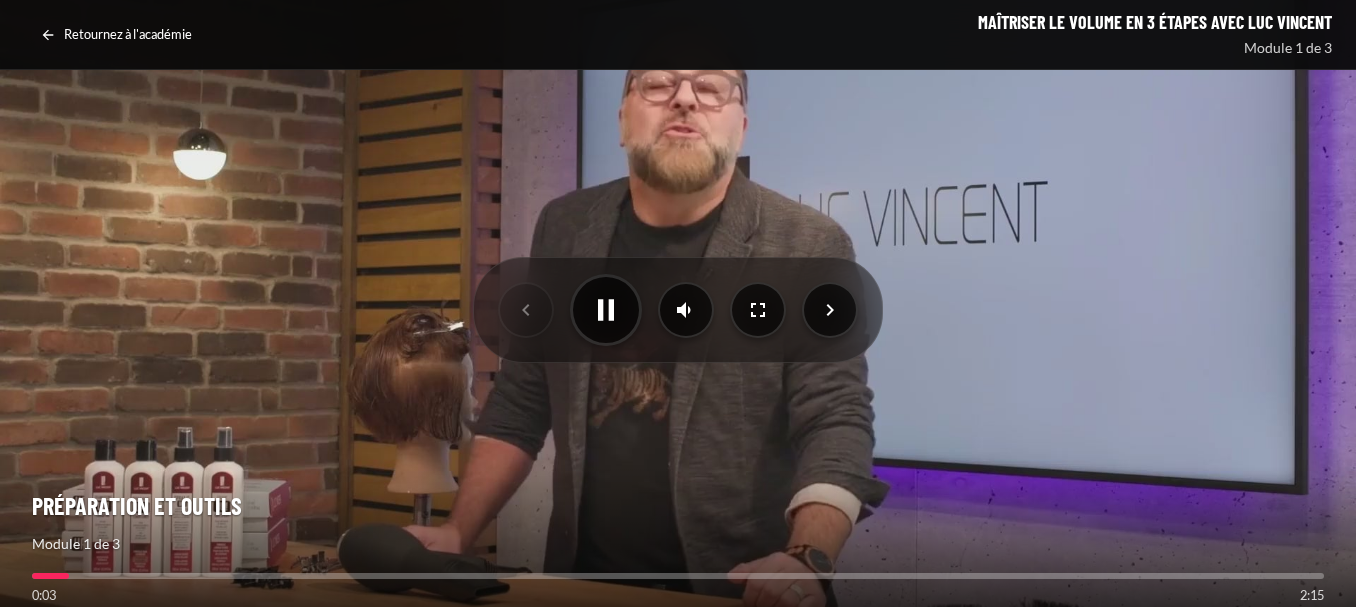 scroll, scrollTop: 100, scrollLeft: 0, axis: vertical 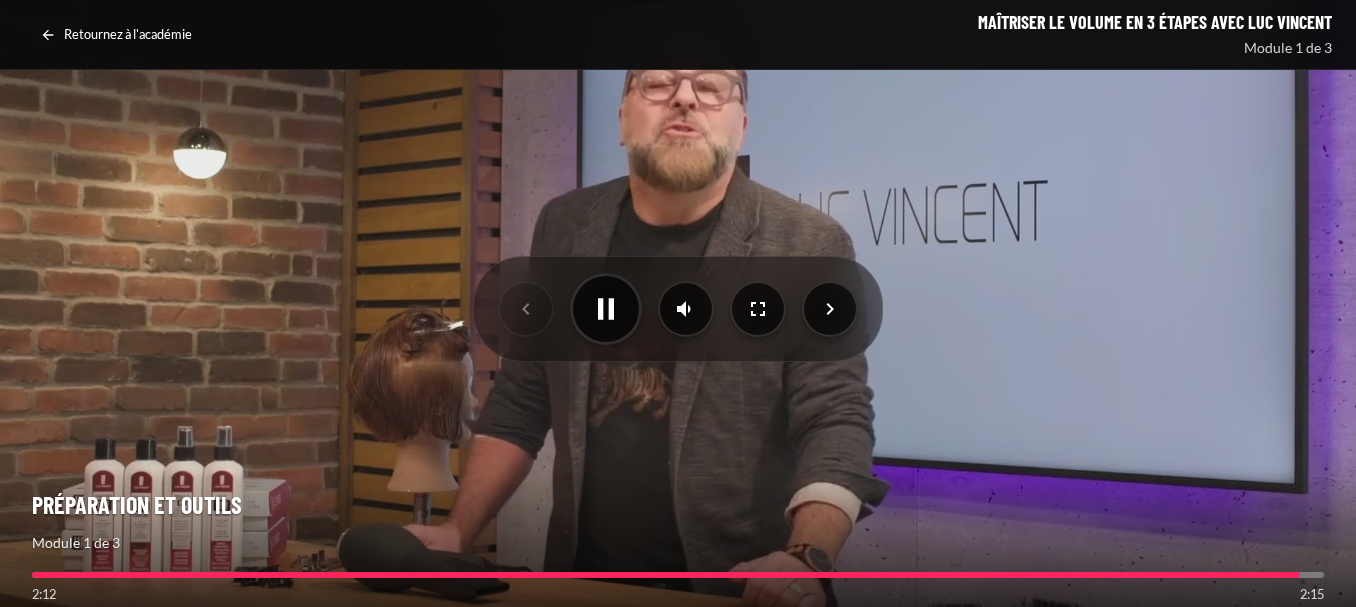 click at bounding box center [678, 575] 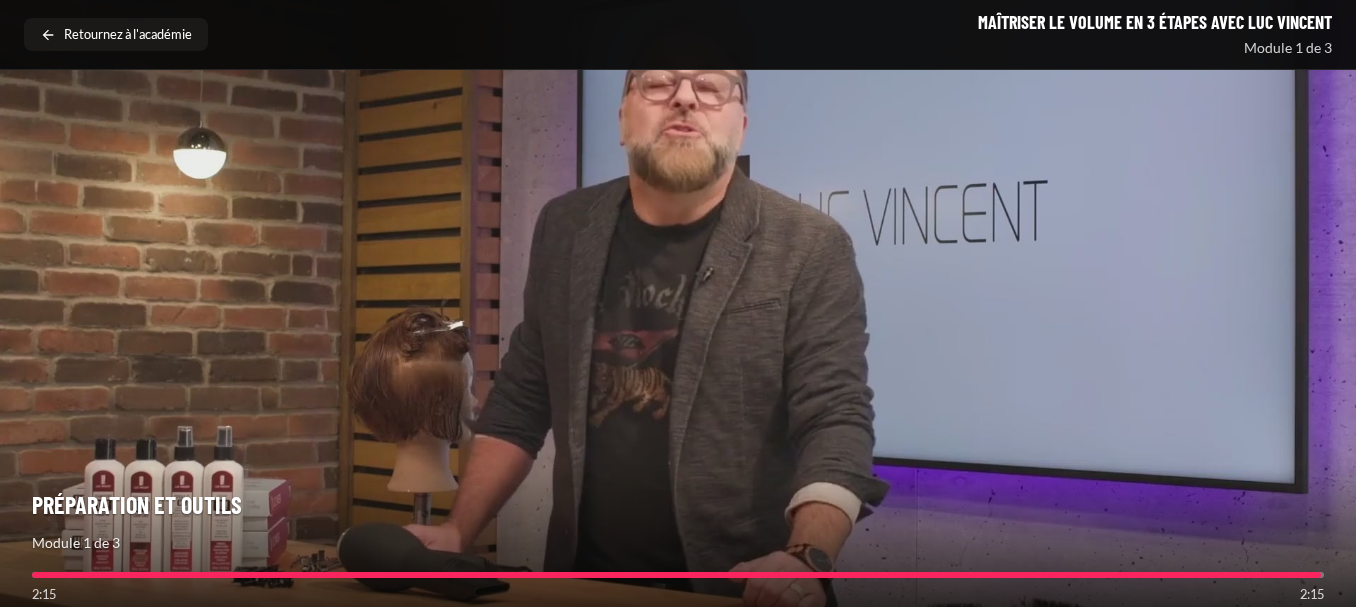 click on "Retournez à l'académie" at bounding box center (128, 35) 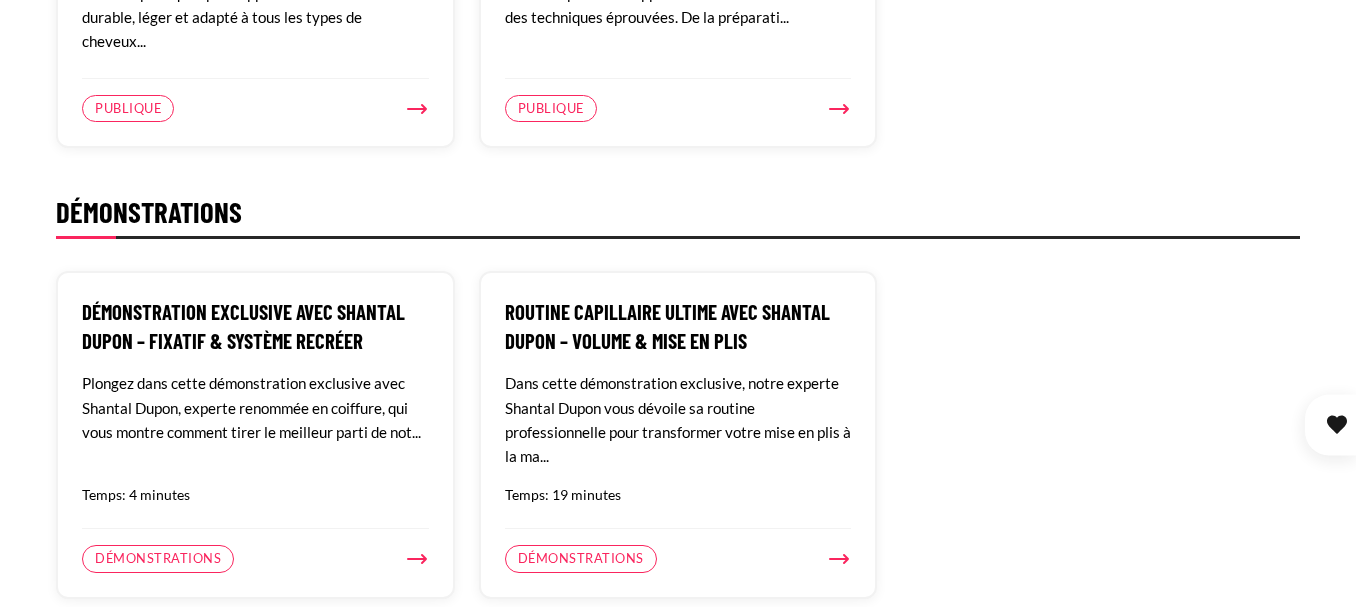 scroll, scrollTop: 1153, scrollLeft: 0, axis: vertical 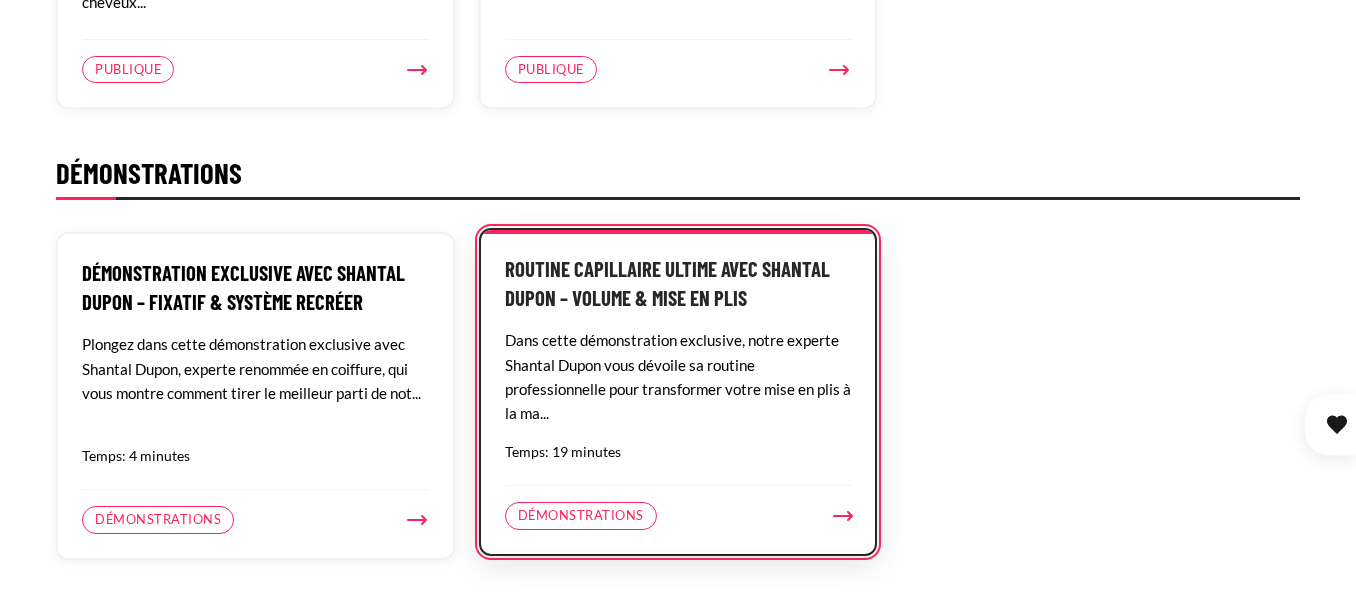 click on "Dans cette démonstration exclusive, notre experte Shantal Dupon vous dévoile sa routine professionnelle pour transformer votre mise en plis à la ma..." at bounding box center [678, 376] 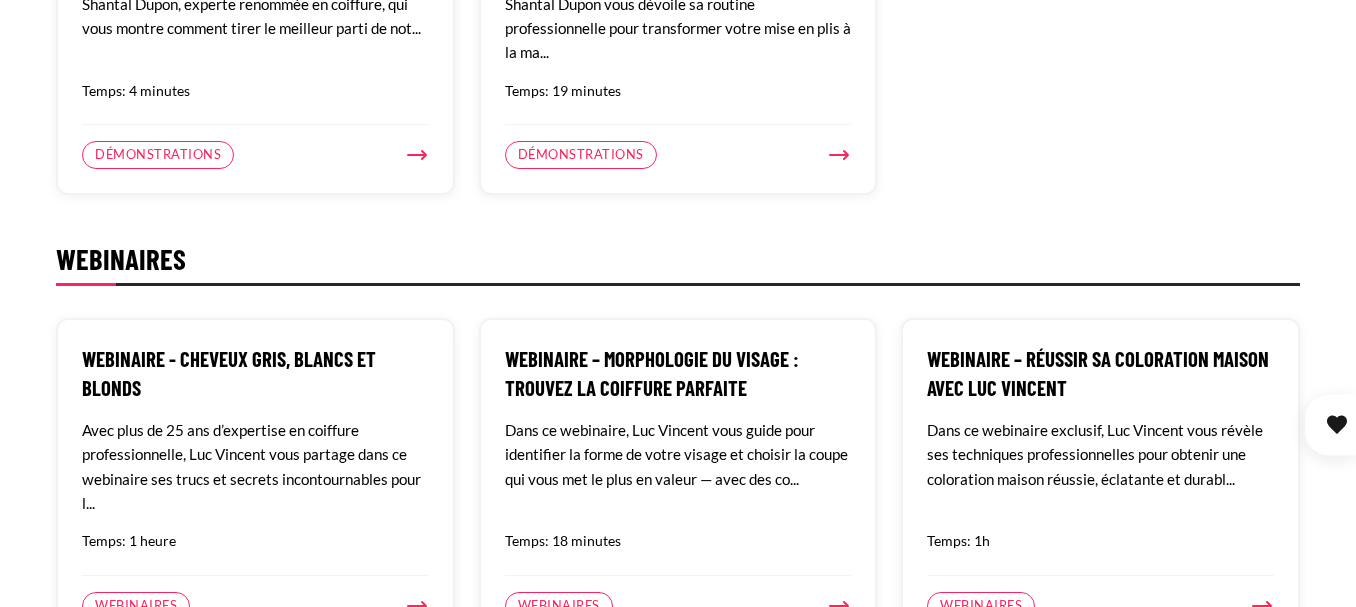 scroll, scrollTop: 1553, scrollLeft: 0, axis: vertical 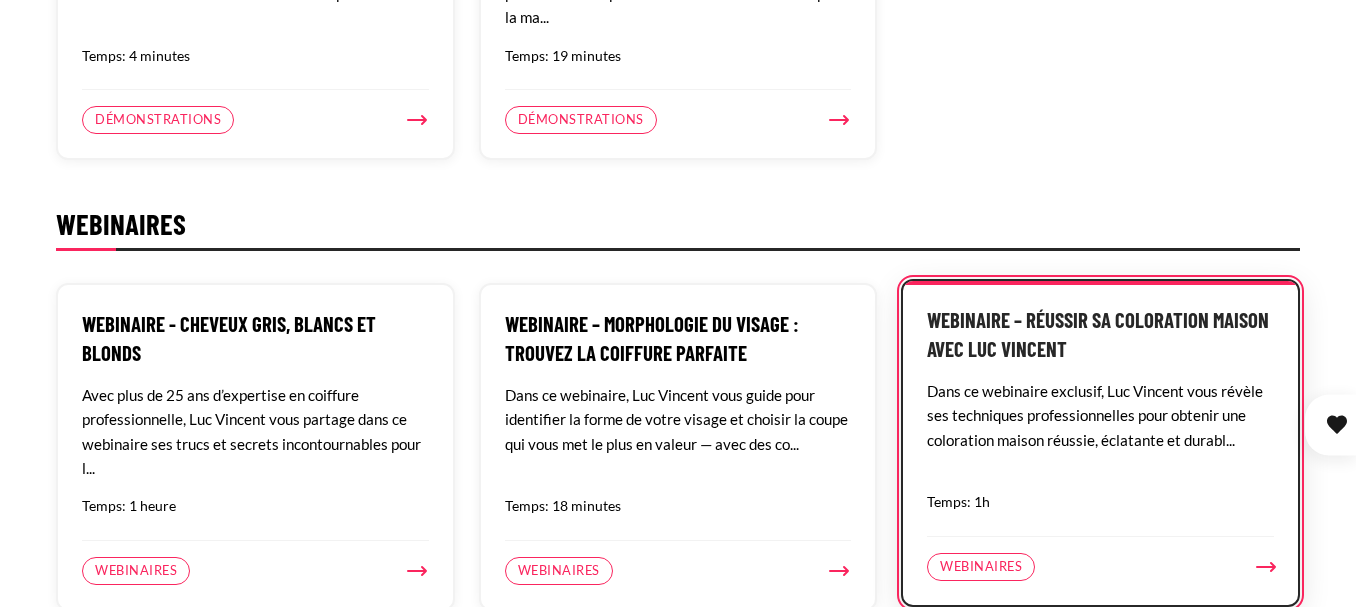 click on "Webinaire – Réussir sa coloration maison avec Luc Vincent" at bounding box center (1100, 334) 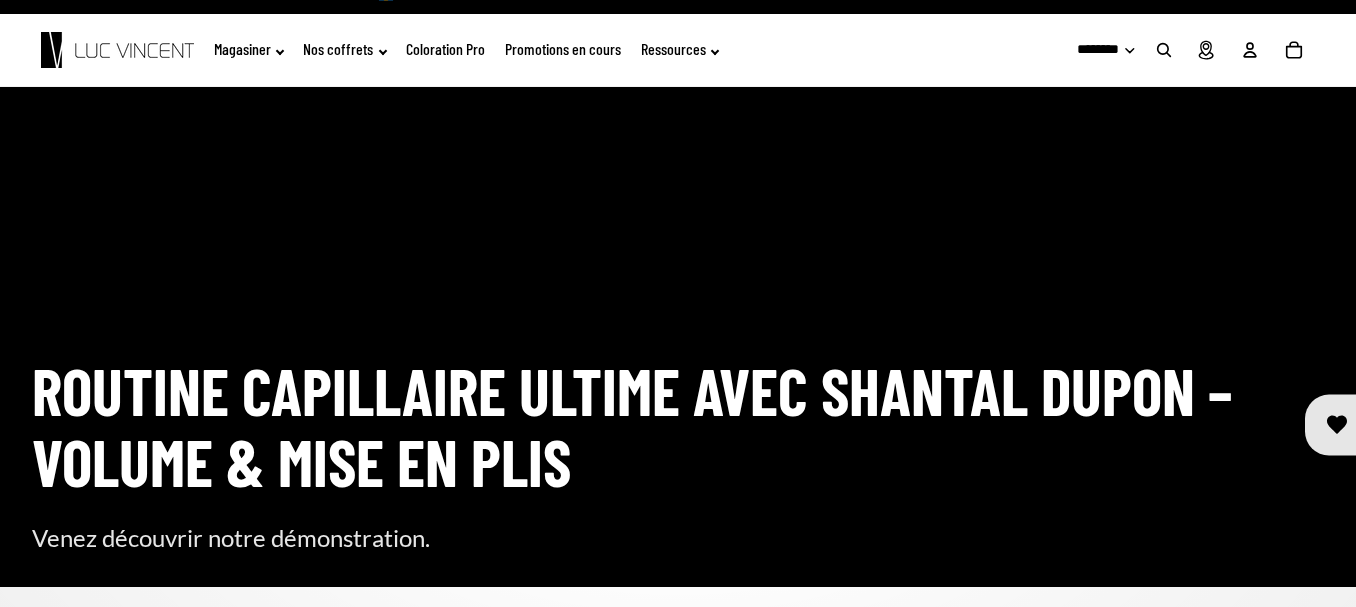 scroll, scrollTop: 0, scrollLeft: 0, axis: both 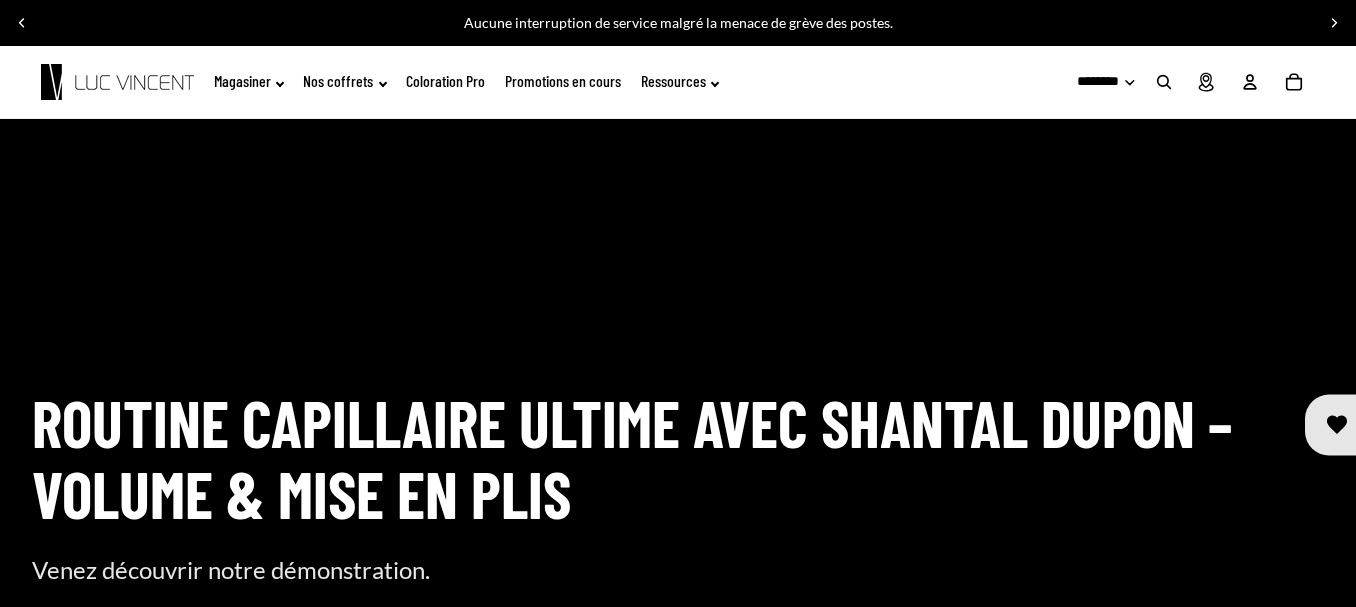 click at bounding box center (22, 23) 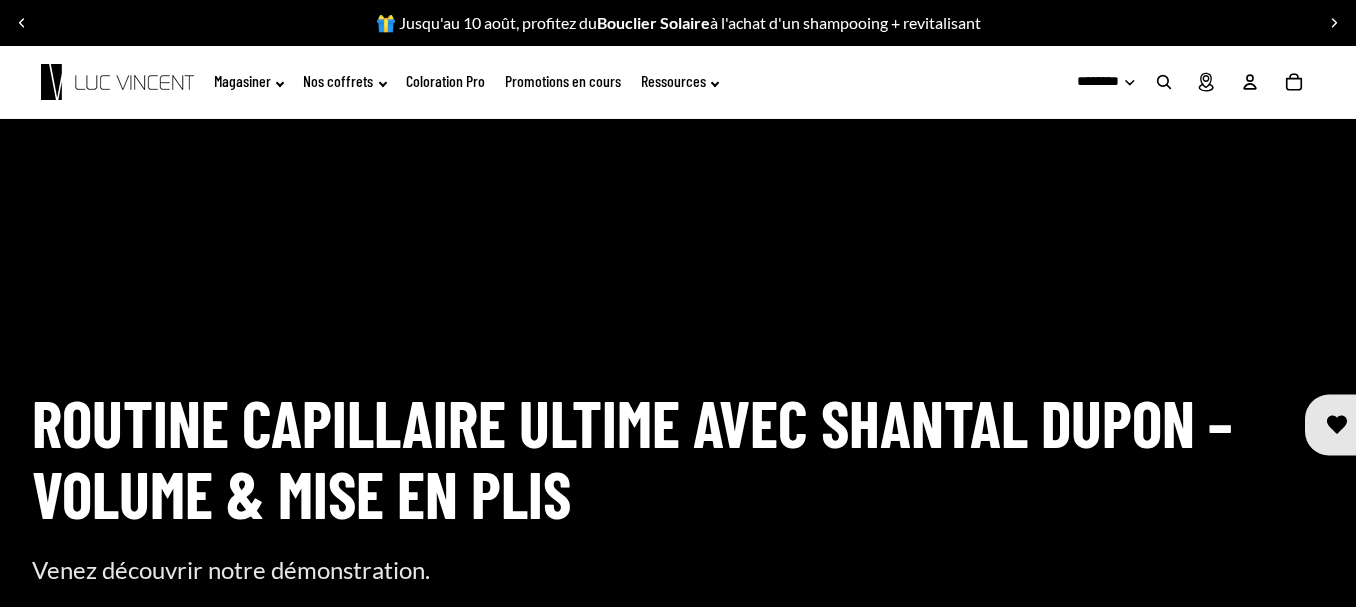 click at bounding box center [22, 23] 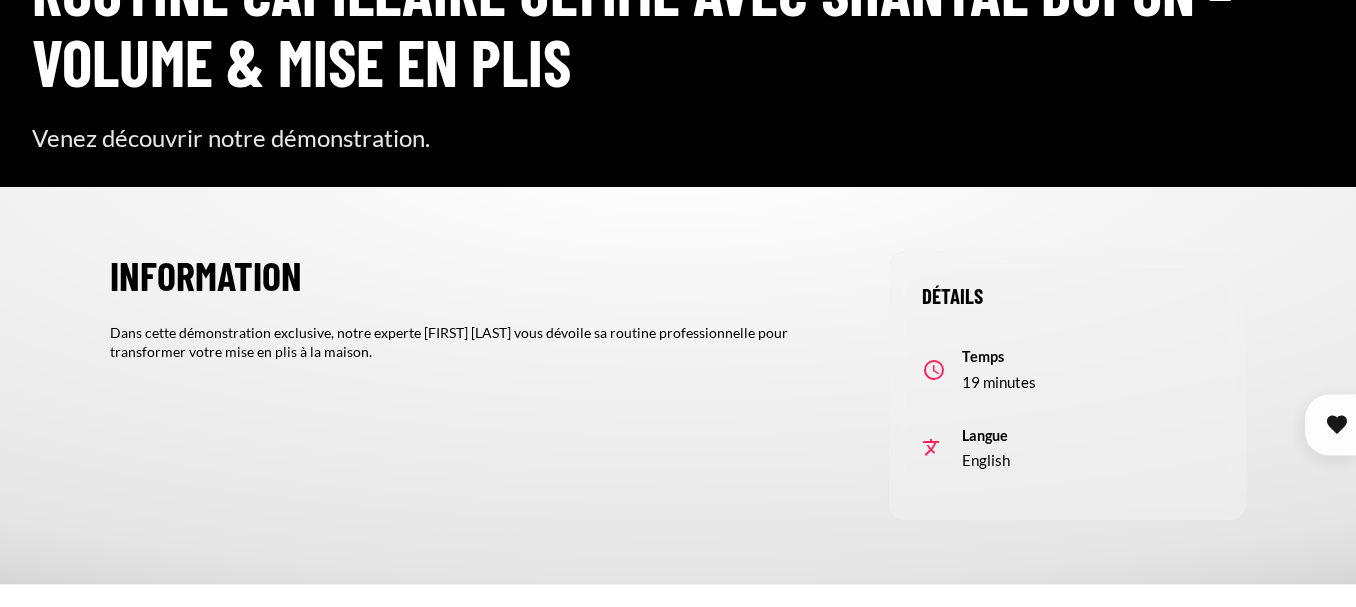 scroll, scrollTop: 500, scrollLeft: 0, axis: vertical 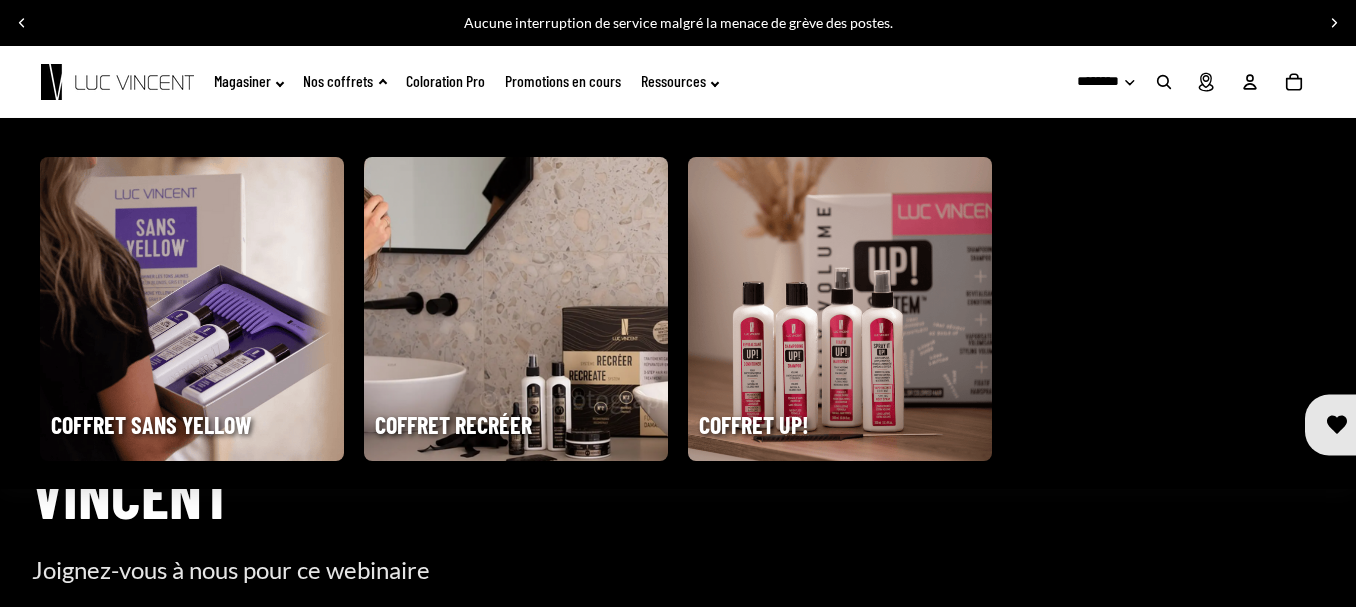 click on "Coffret Sans Yellow
Coffret Recréer
Coffret  Up!" at bounding box center (678, 303) 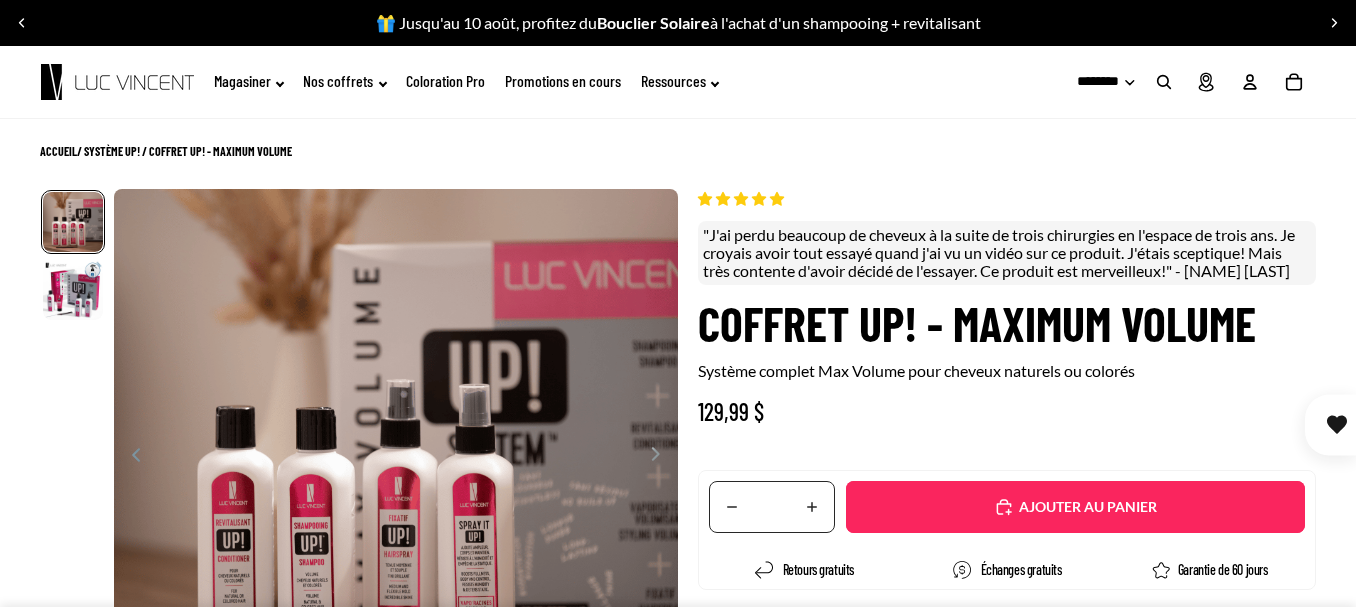 scroll, scrollTop: 0, scrollLeft: 0, axis: both 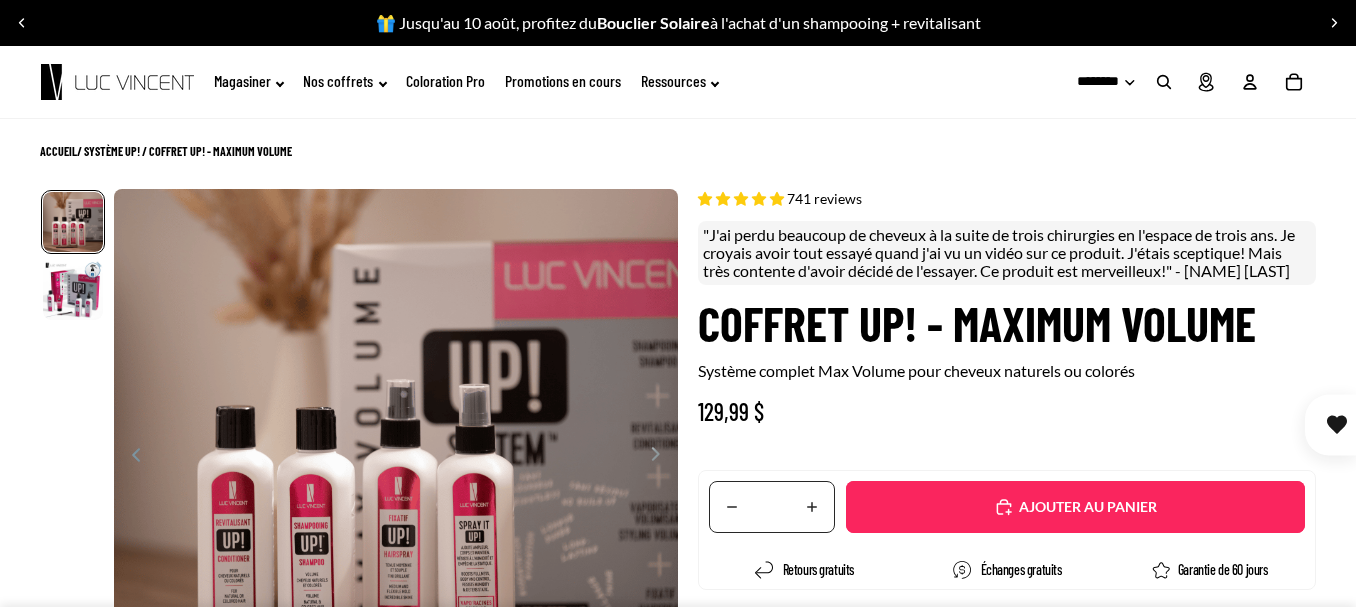 select on "**********" 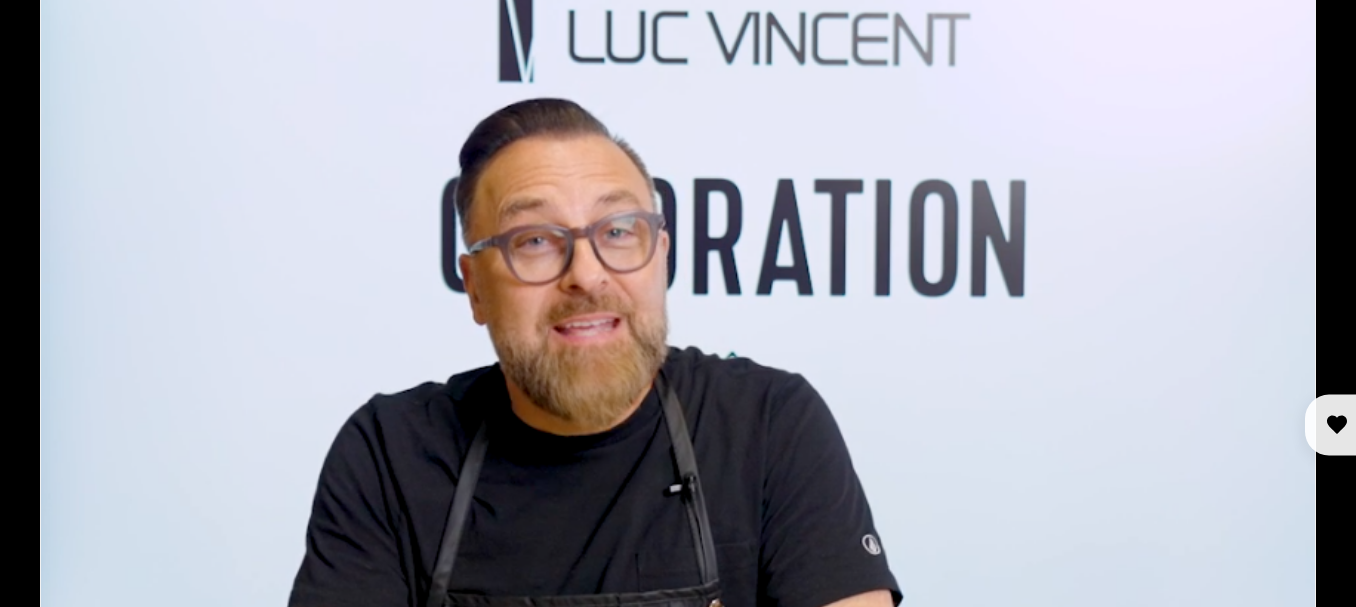 scroll, scrollTop: 916, scrollLeft: 0, axis: vertical 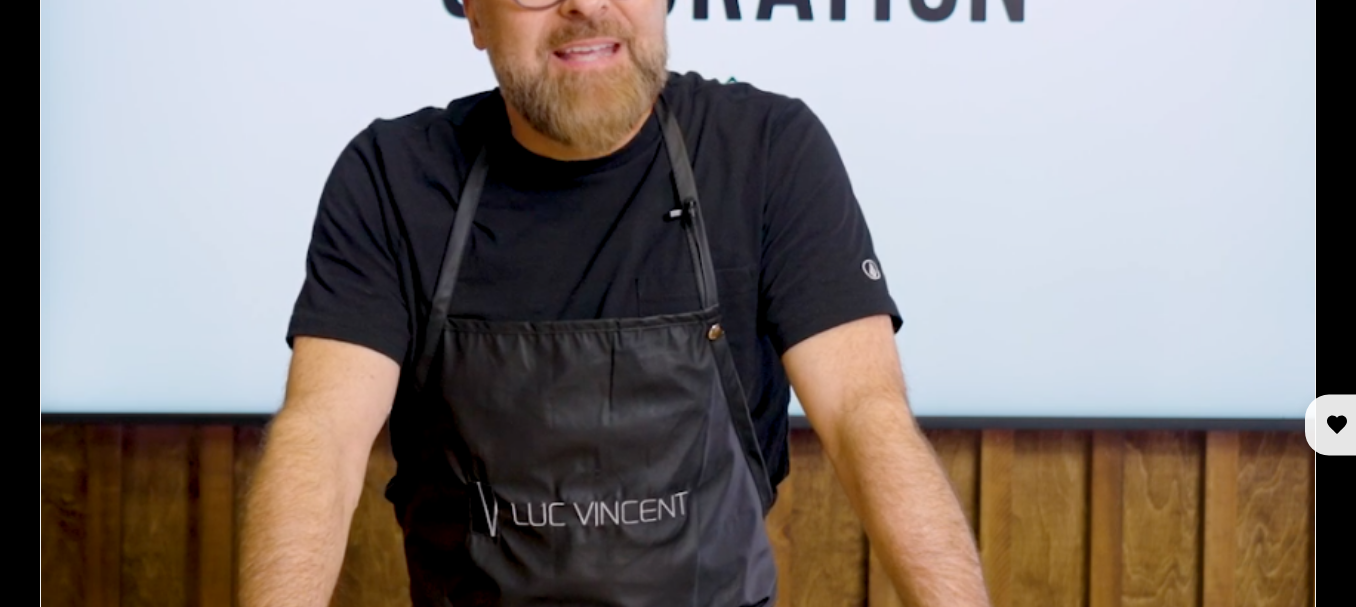 click at bounding box center [678, 232] 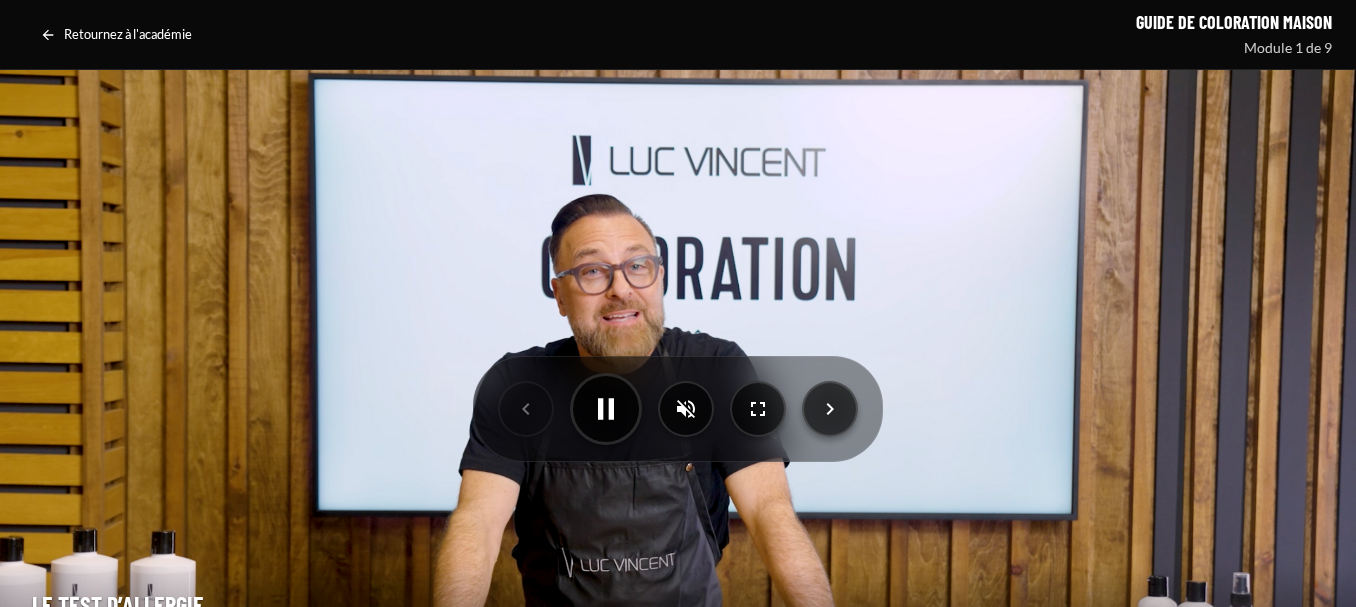 scroll, scrollTop: 0, scrollLeft: 0, axis: both 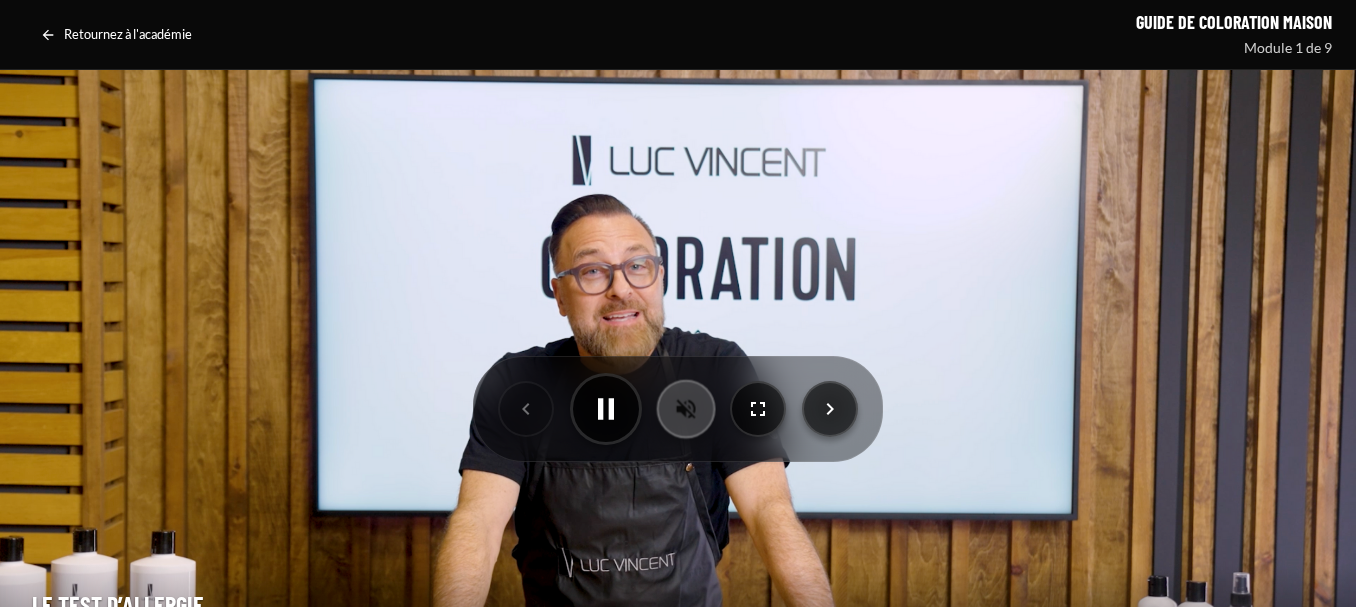 click 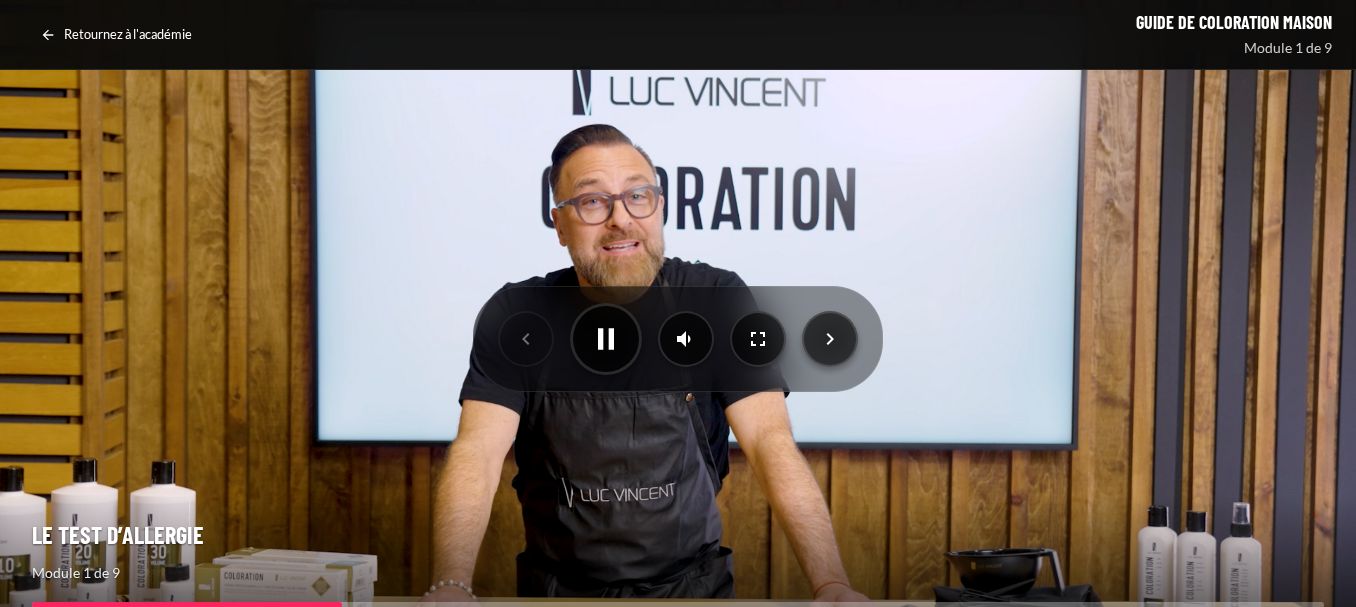 scroll, scrollTop: 100, scrollLeft: 0, axis: vertical 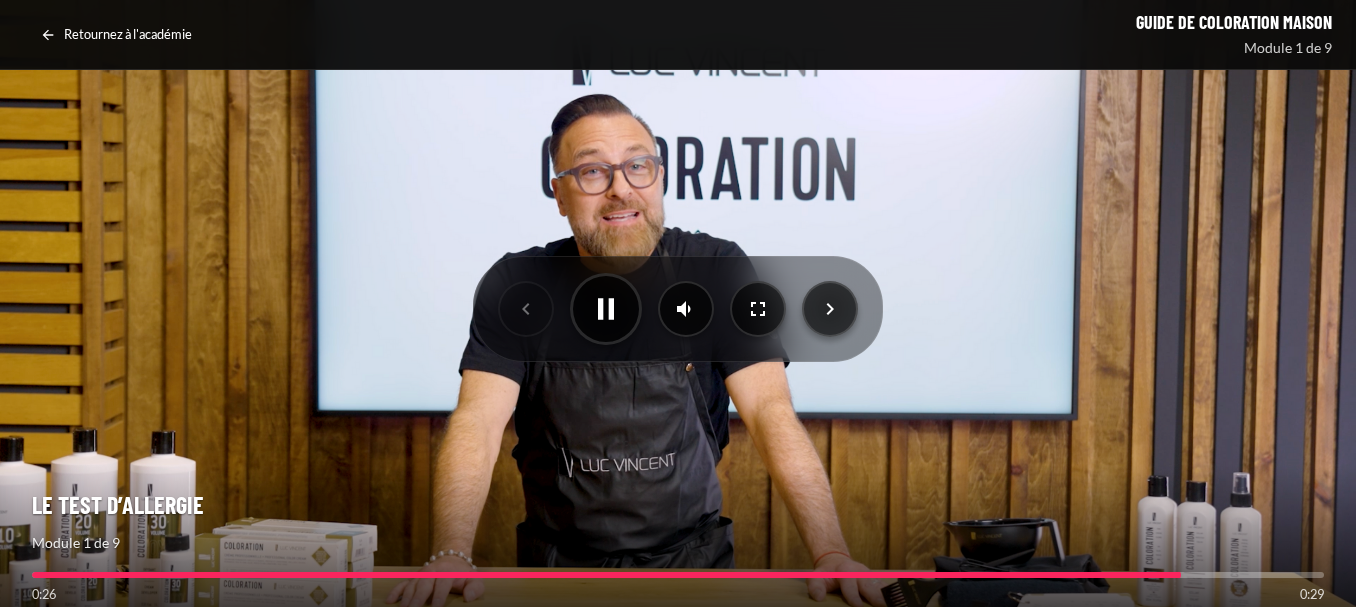 click at bounding box center [678, 575] 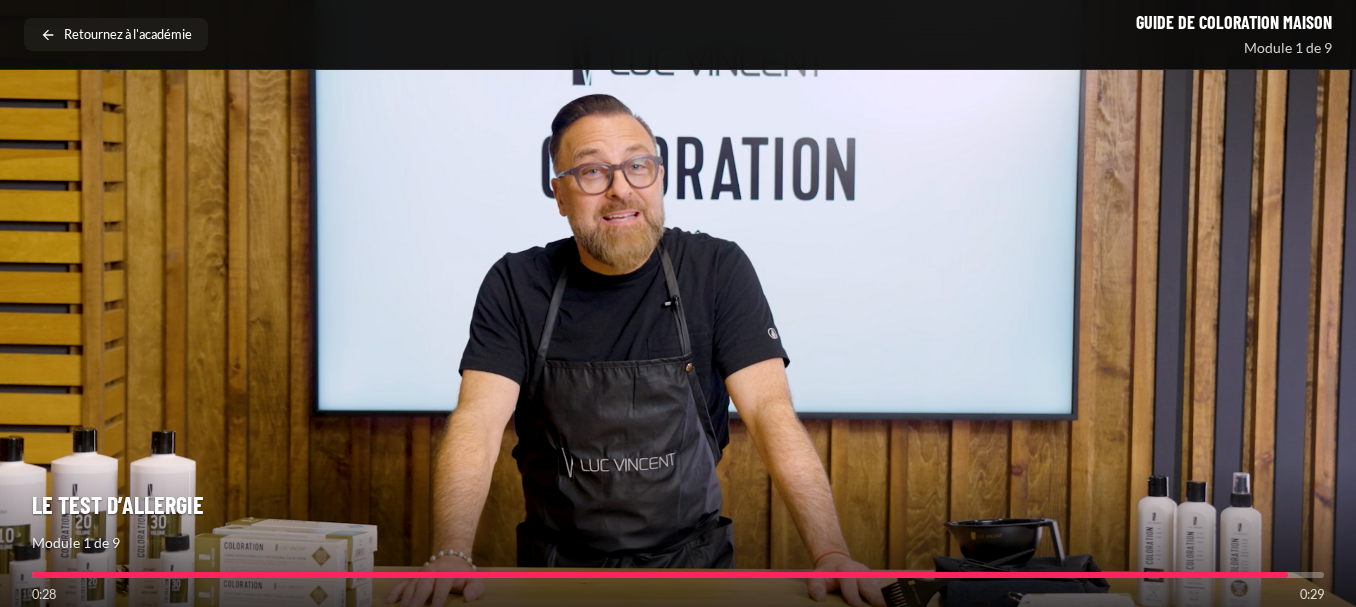 click 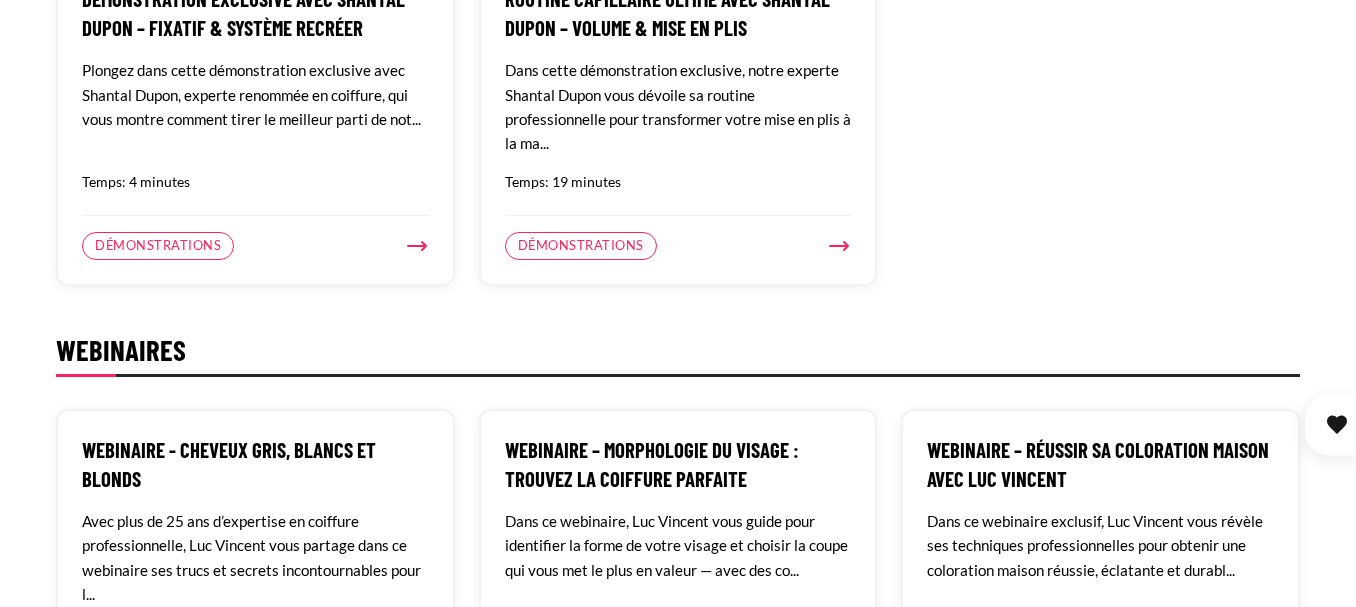 scroll, scrollTop: 1500, scrollLeft: 0, axis: vertical 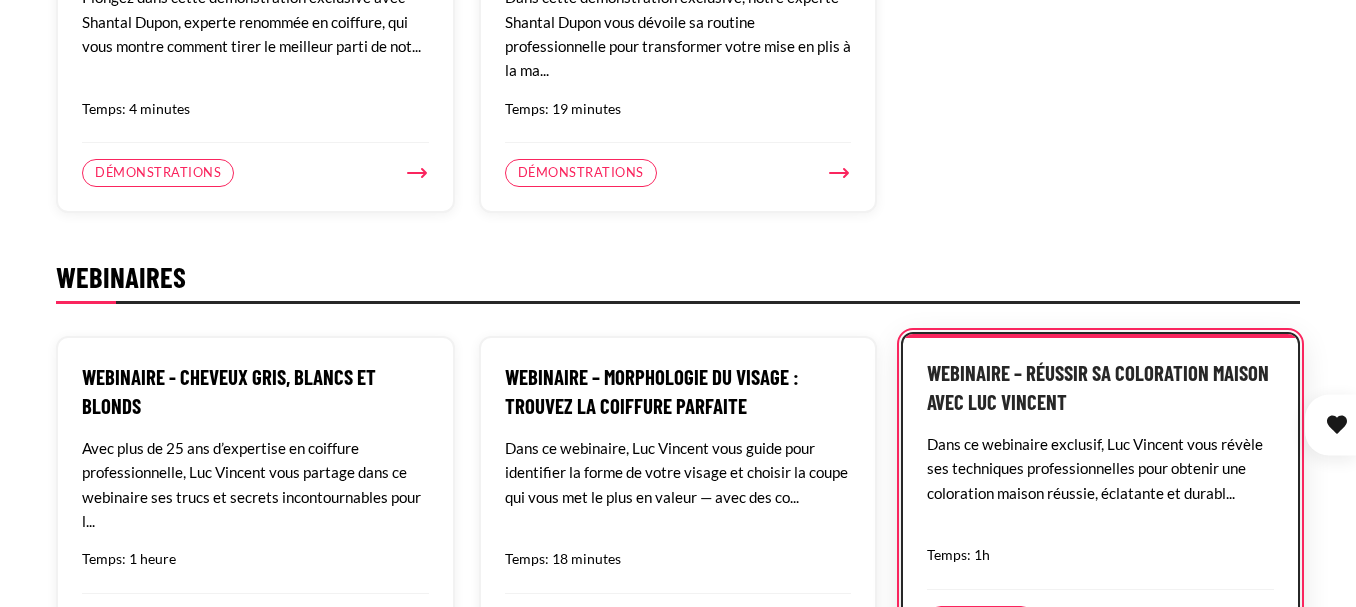 click on "Dans ce webinaire exclusif, Luc Vincent vous révèle ses techniques professionnelles pour obtenir une coloration maison réussie, éclatante et durabl..." at bounding box center [1100, 480] 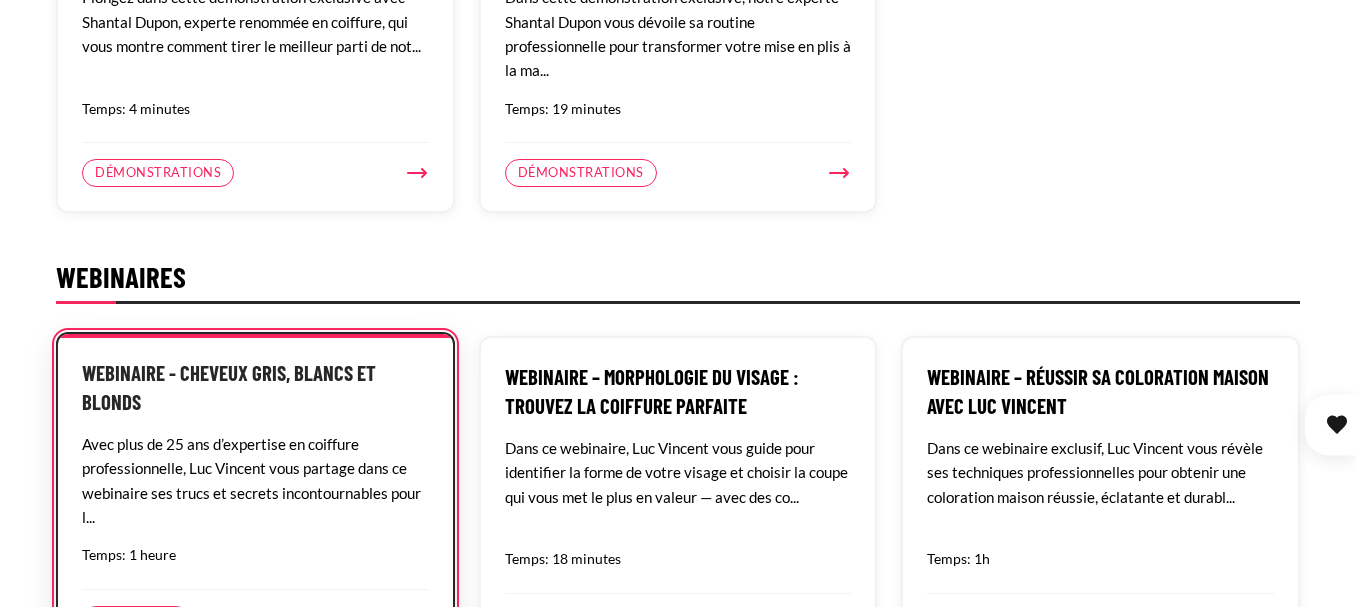 click on "Webinaire - Cheveux Gris, Blancs et Blonds" at bounding box center [255, 387] 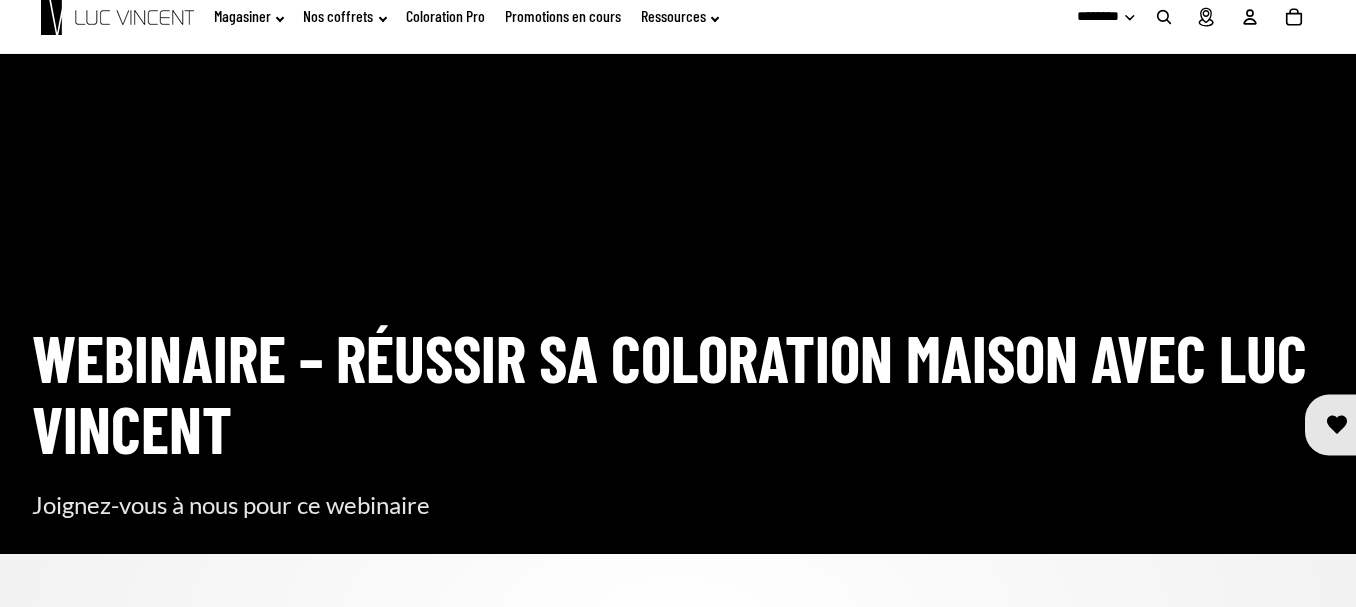 scroll, scrollTop: 100, scrollLeft: 0, axis: vertical 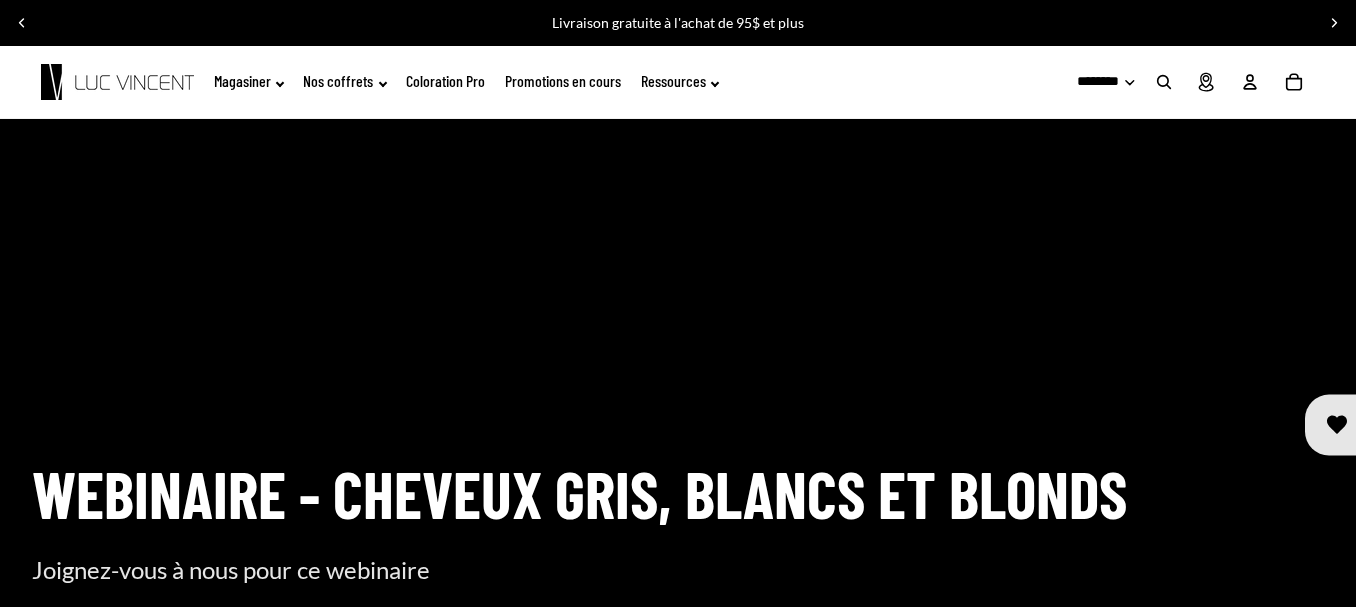 click on "Coloration Pro" 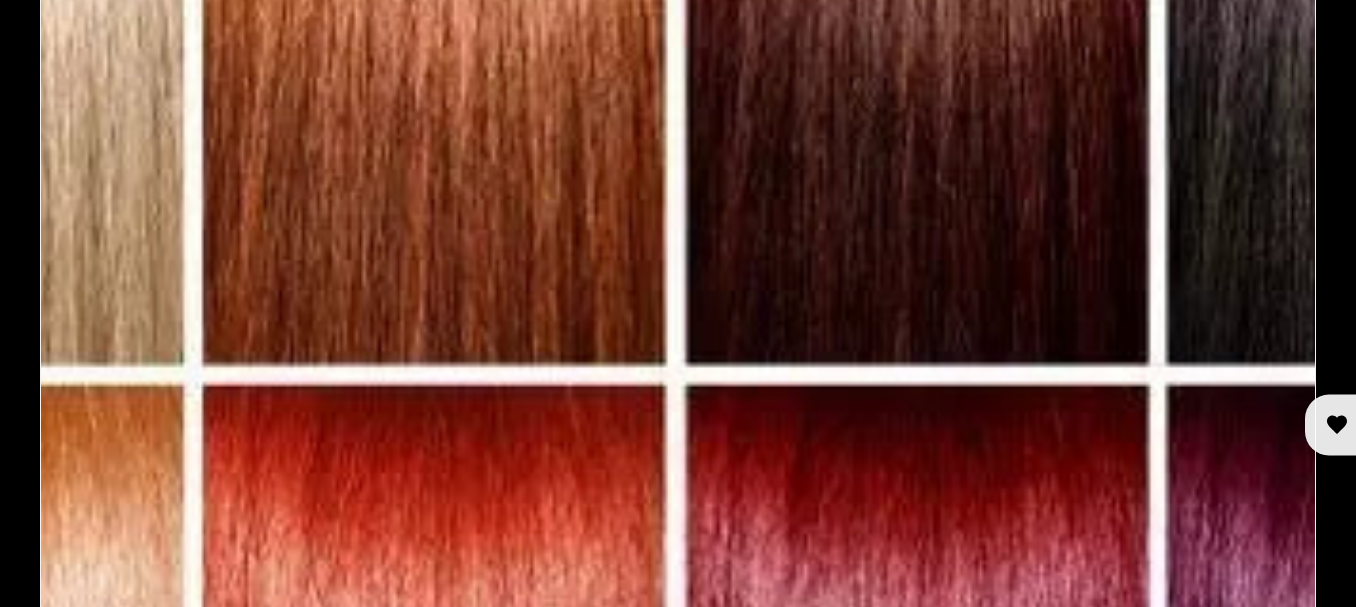 scroll, scrollTop: 2916, scrollLeft: 0, axis: vertical 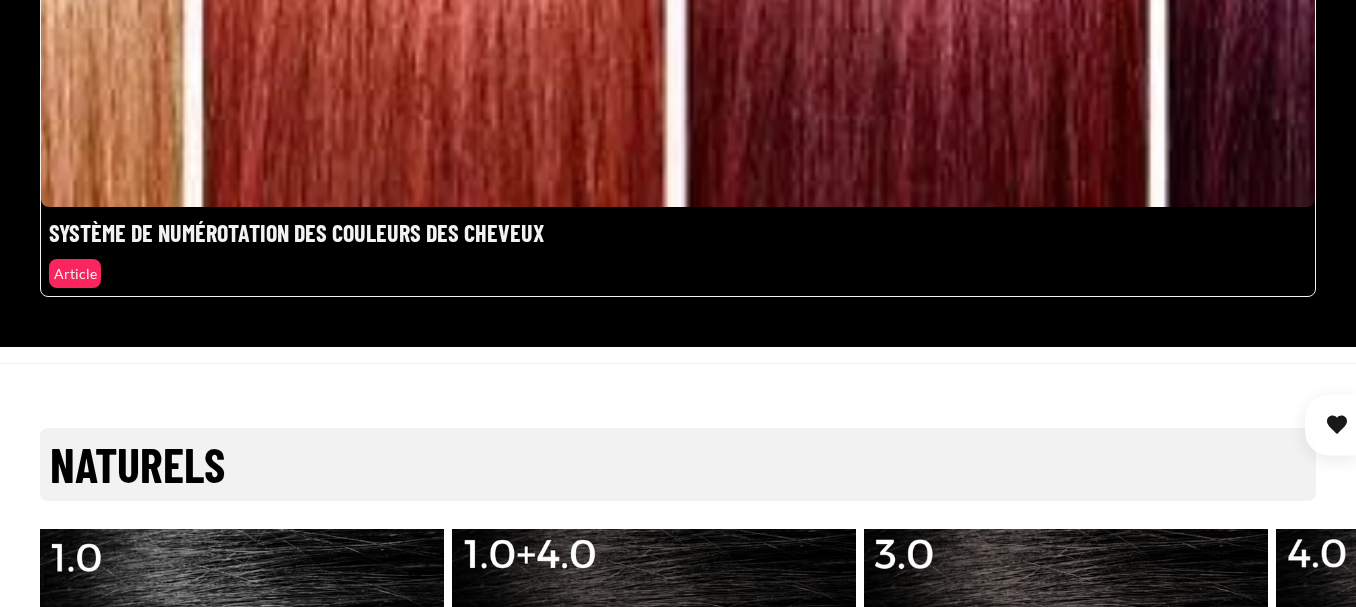 click at bounding box center [678, -386] 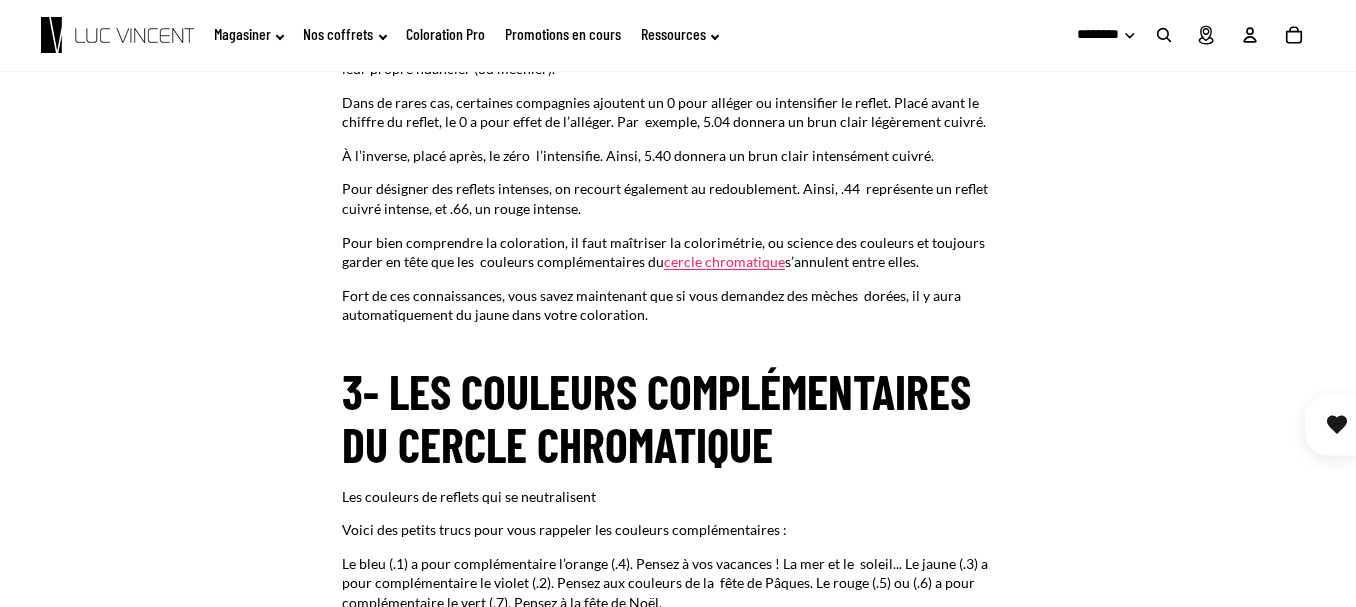 scroll, scrollTop: 1700, scrollLeft: 0, axis: vertical 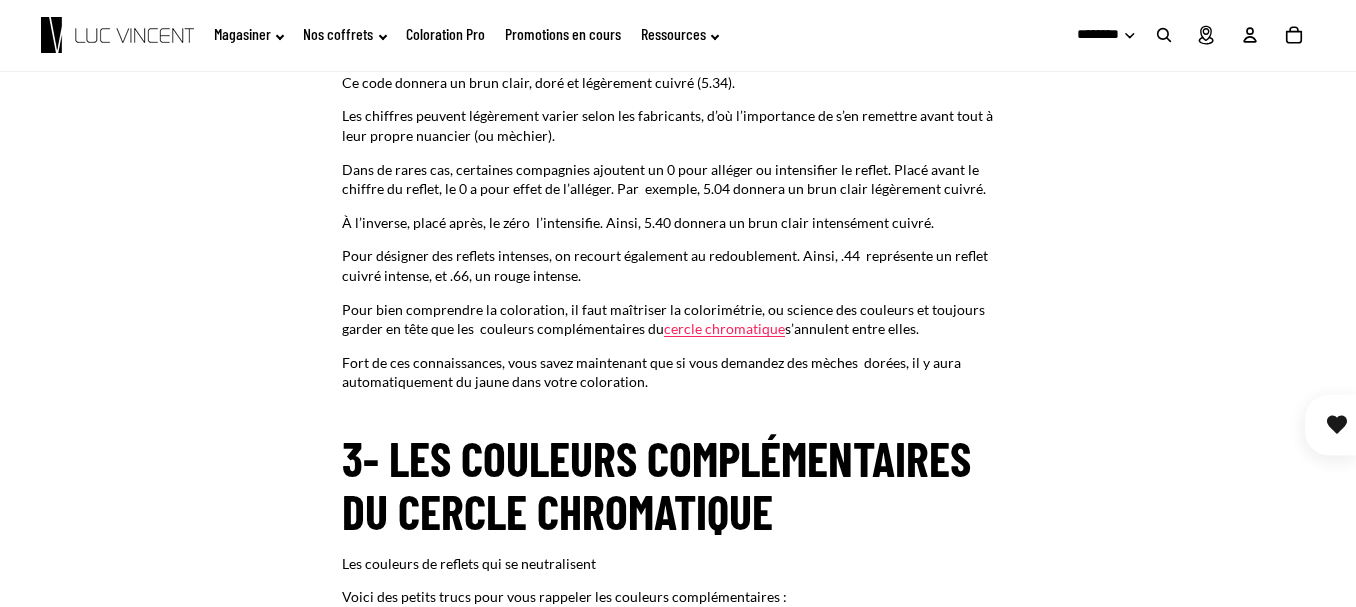 click on "Coloration Pro" 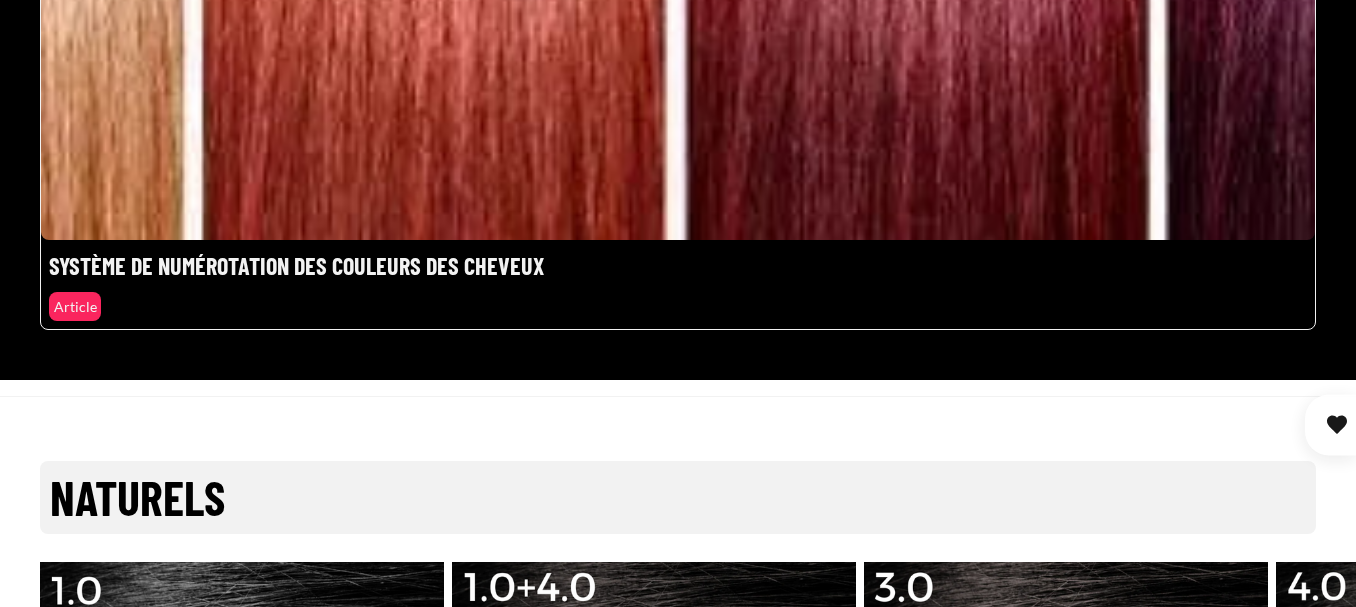 scroll, scrollTop: 3300, scrollLeft: 0, axis: vertical 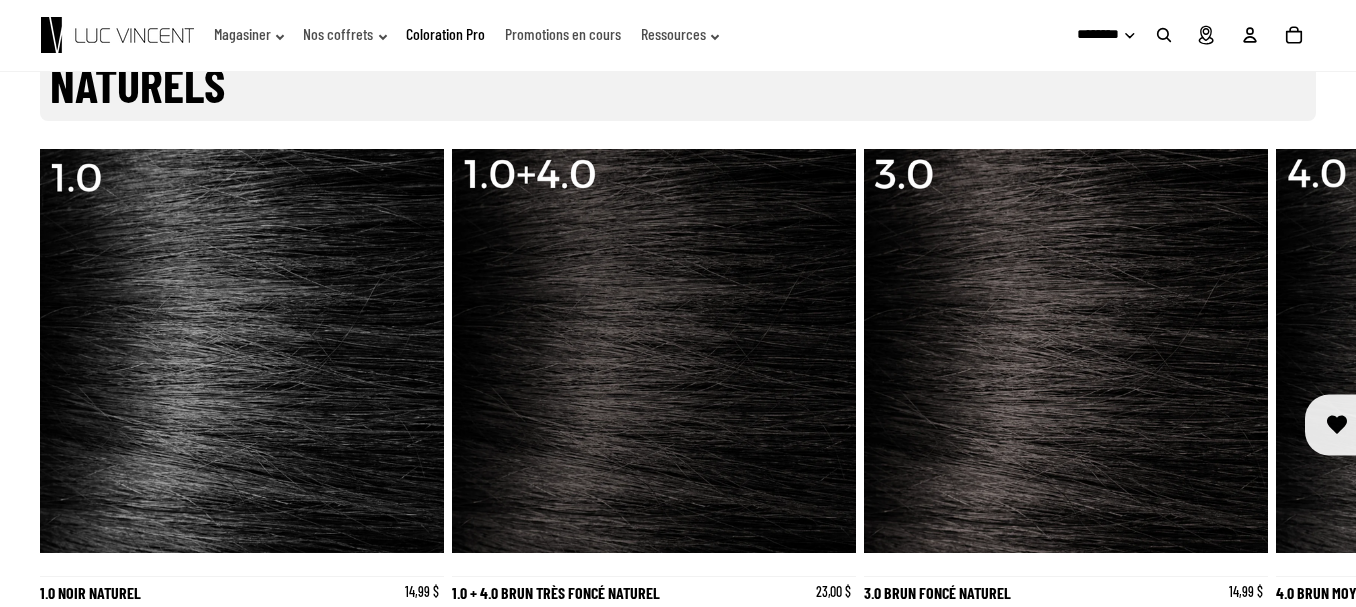 click at bounding box center (1292, 380) 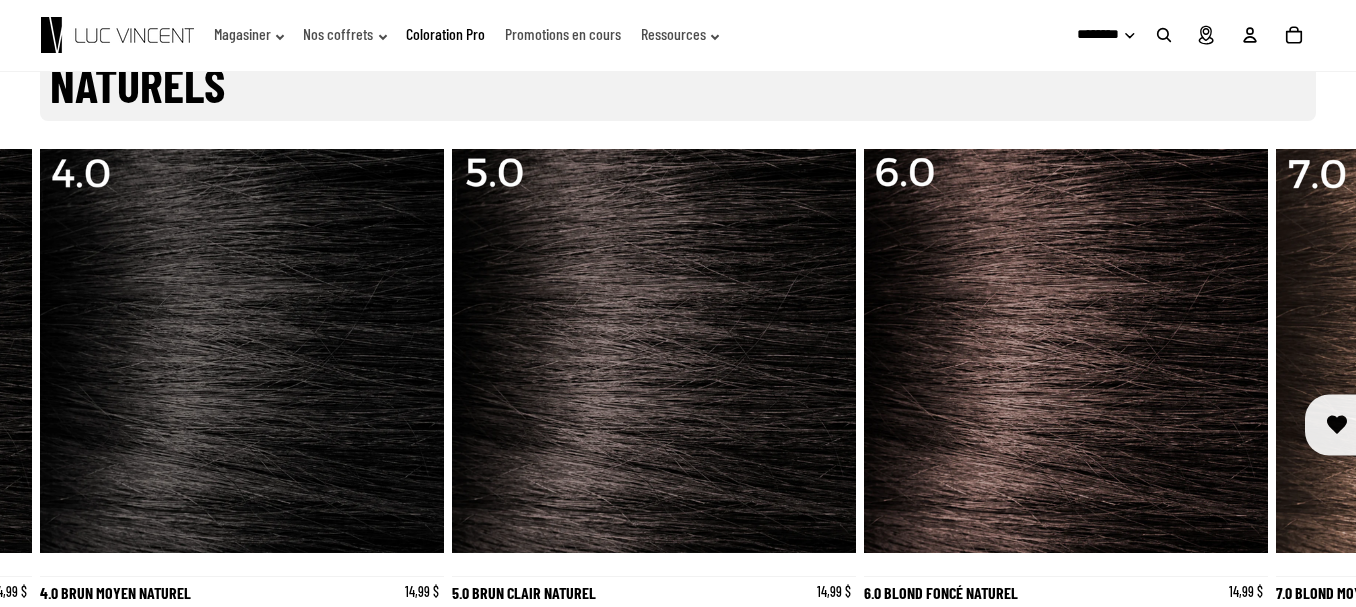 click at bounding box center (1292, 380) 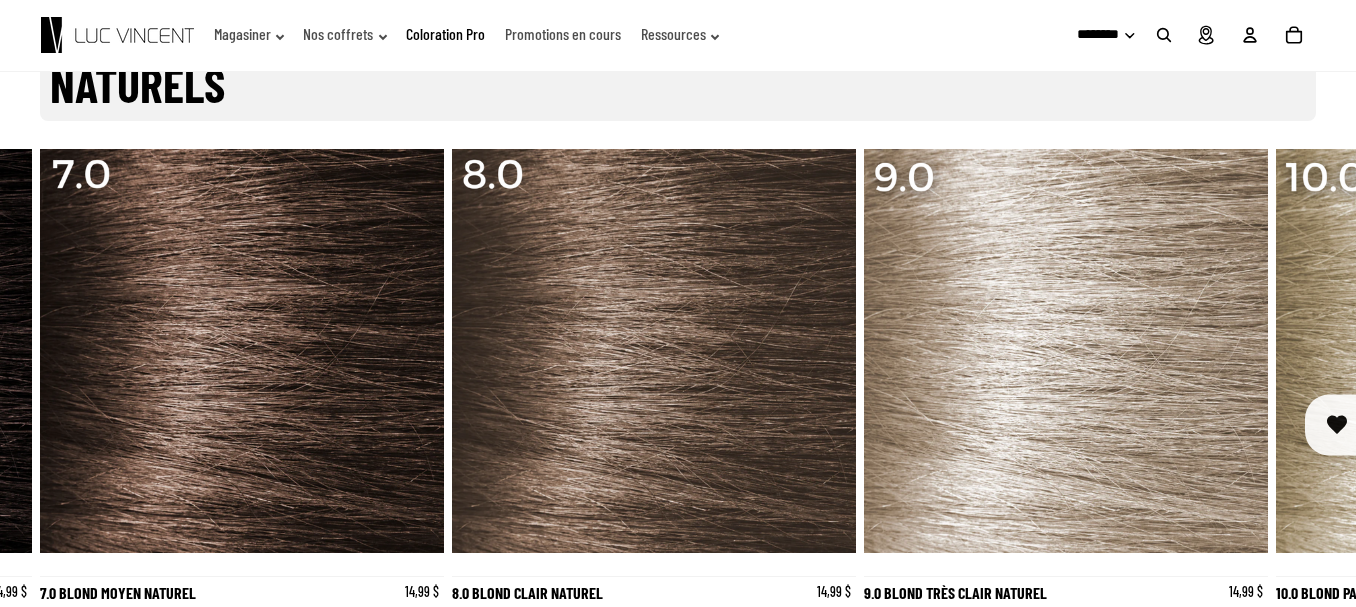 scroll, scrollTop: 0, scrollLeft: 2472, axis: horizontal 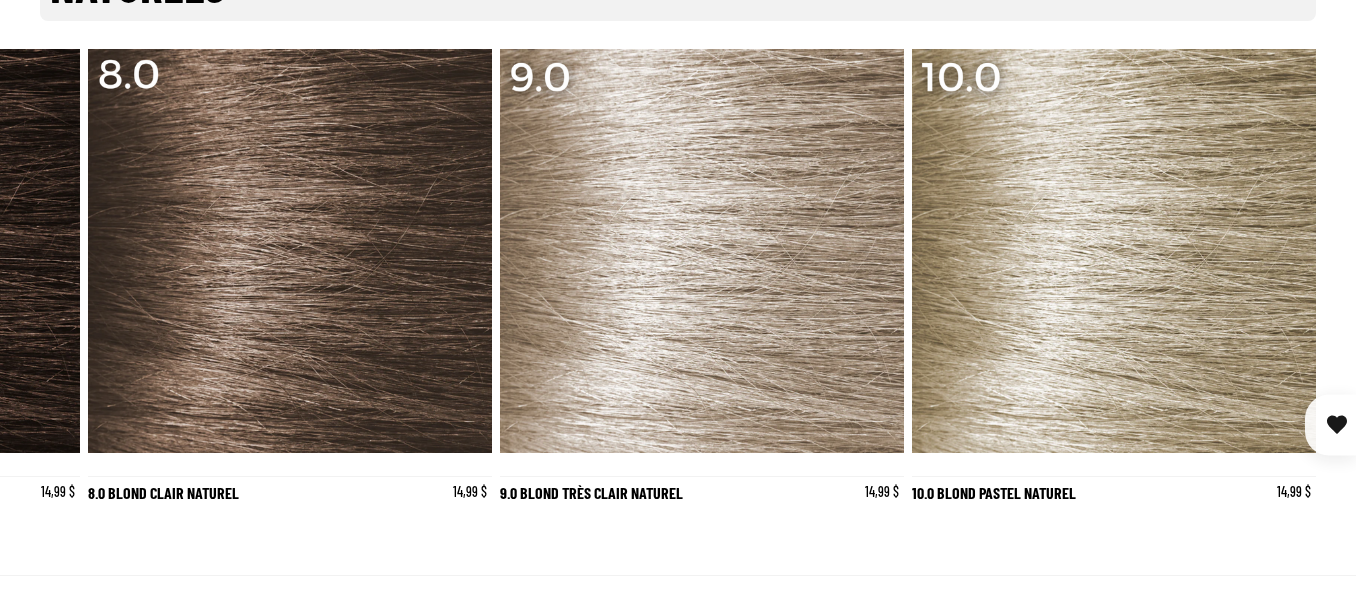 click at bounding box center [64, 280] 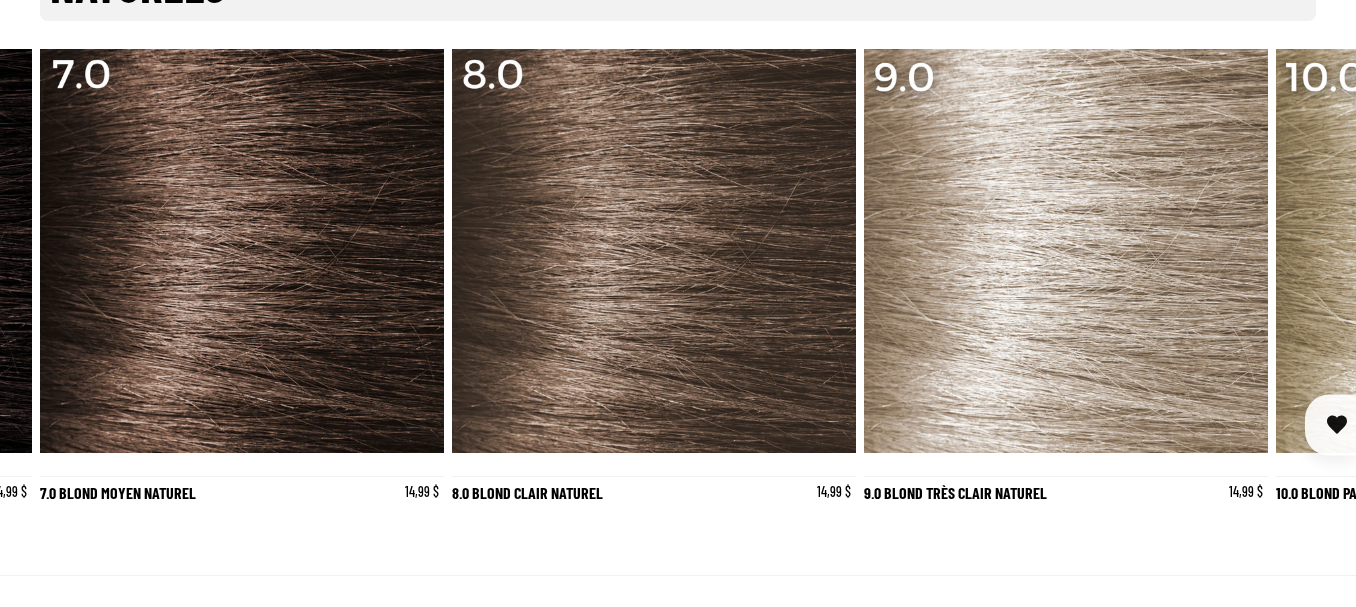 scroll, scrollTop: 0, scrollLeft: 2472, axis: horizontal 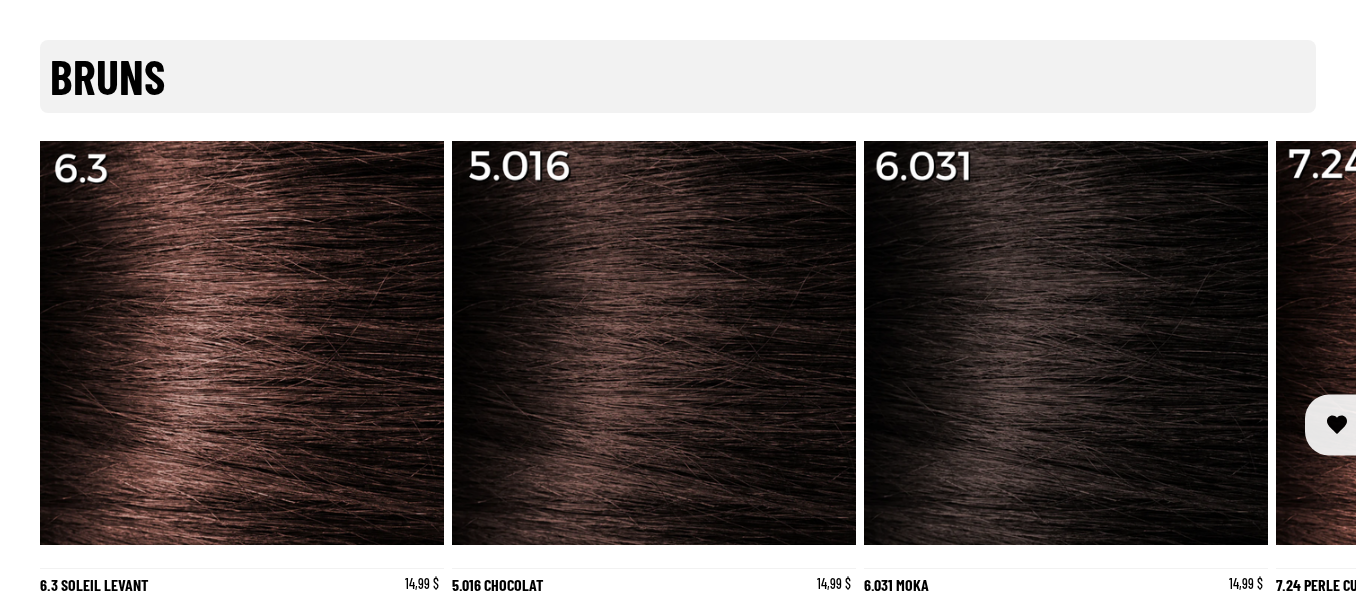click at bounding box center (1292, 372) 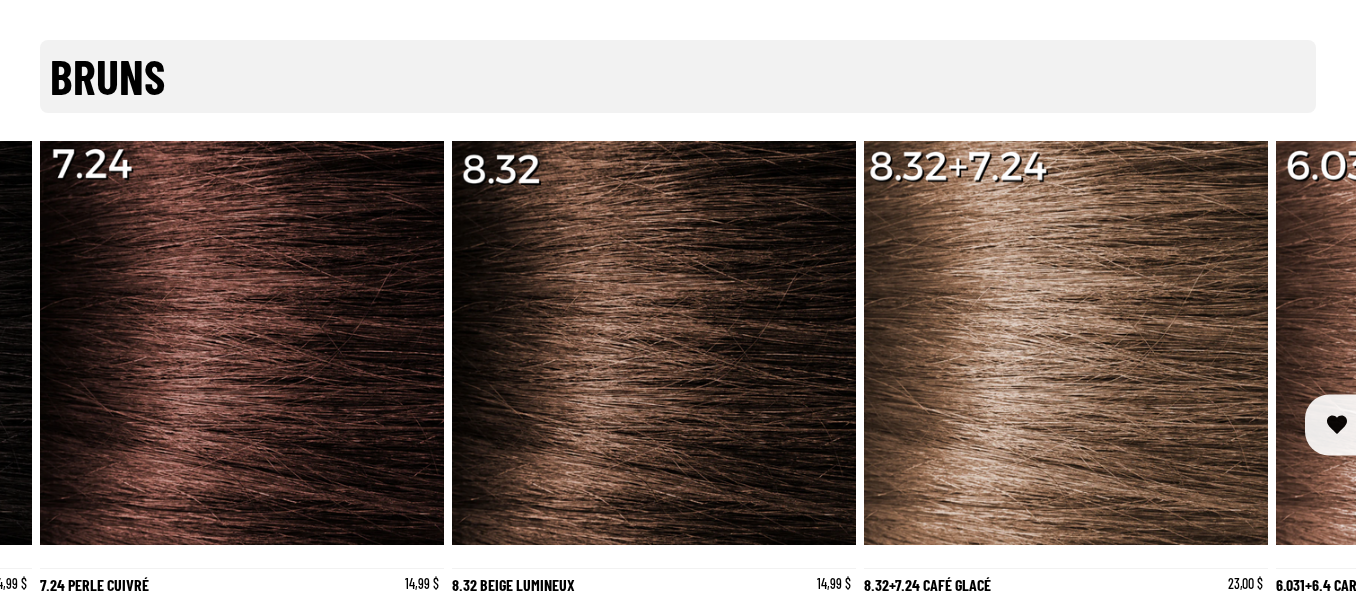 scroll, scrollTop: 0, scrollLeft: 1236, axis: horizontal 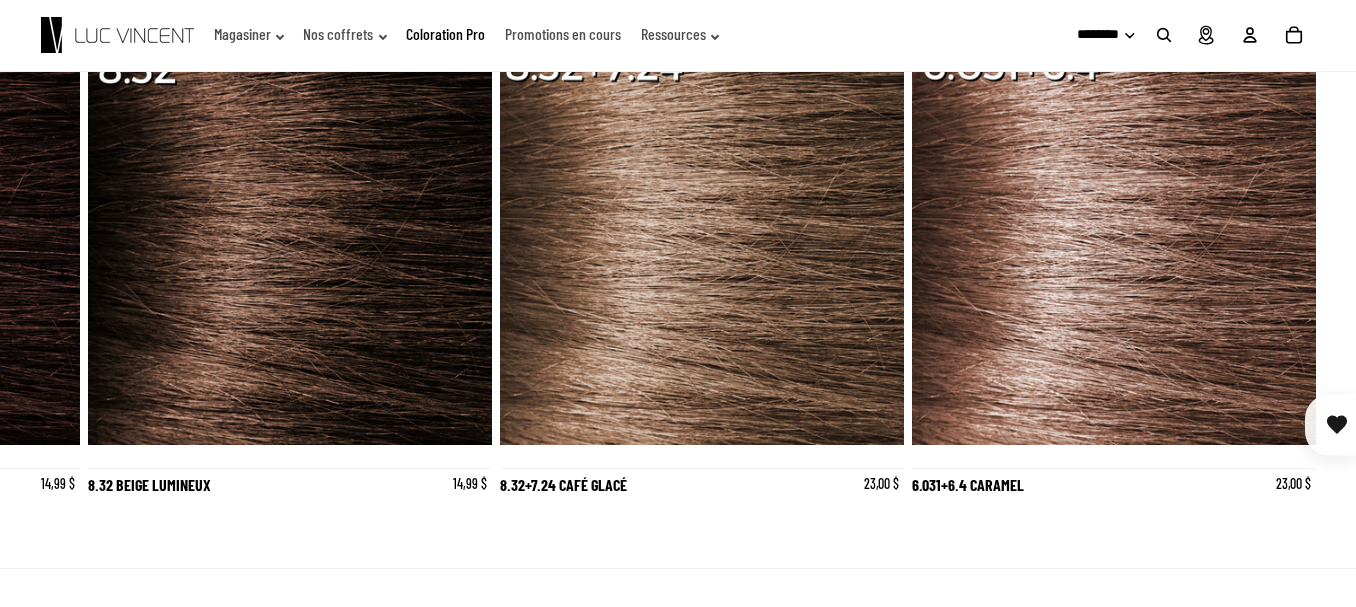 drag, startPoint x: 492, startPoint y: 272, endPoint x: 1135, endPoint y: 247, distance: 643.48584 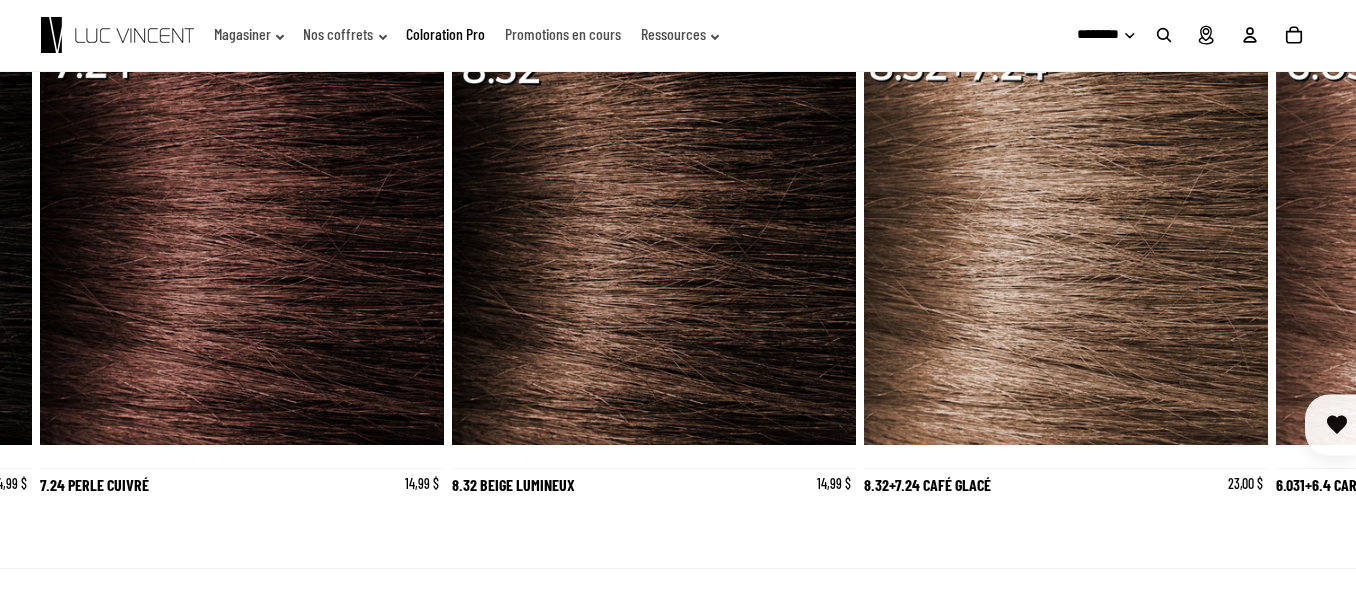 click at bounding box center (64, 272) 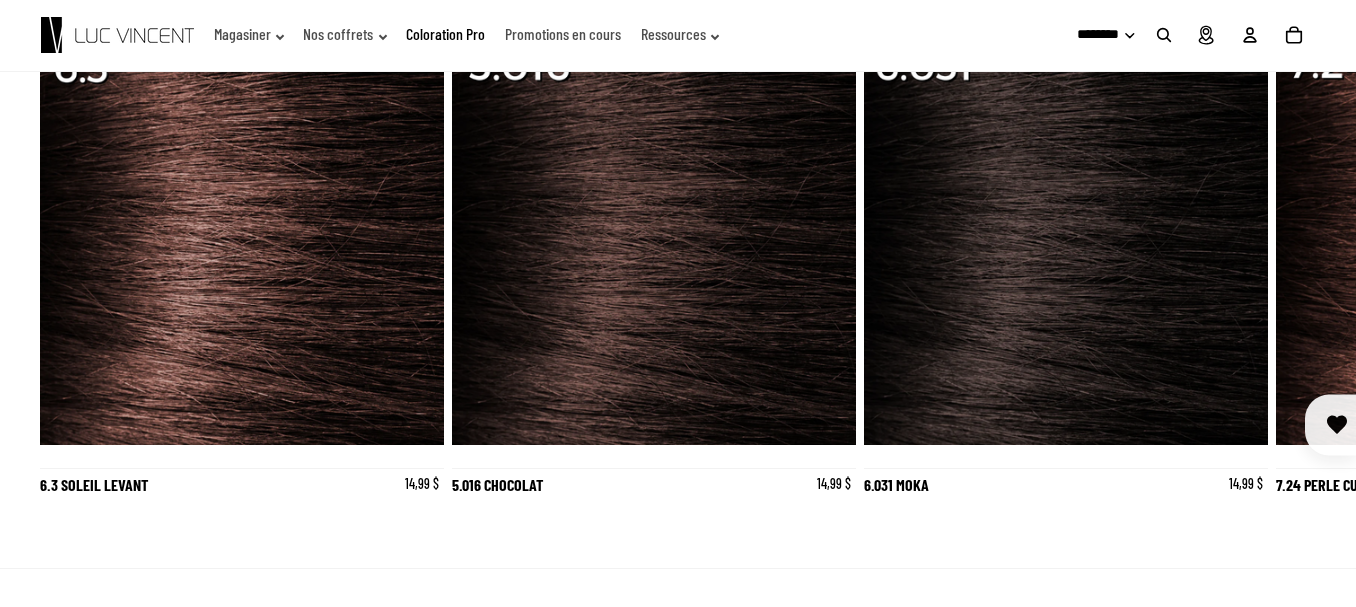 click at bounding box center [1292, 272] 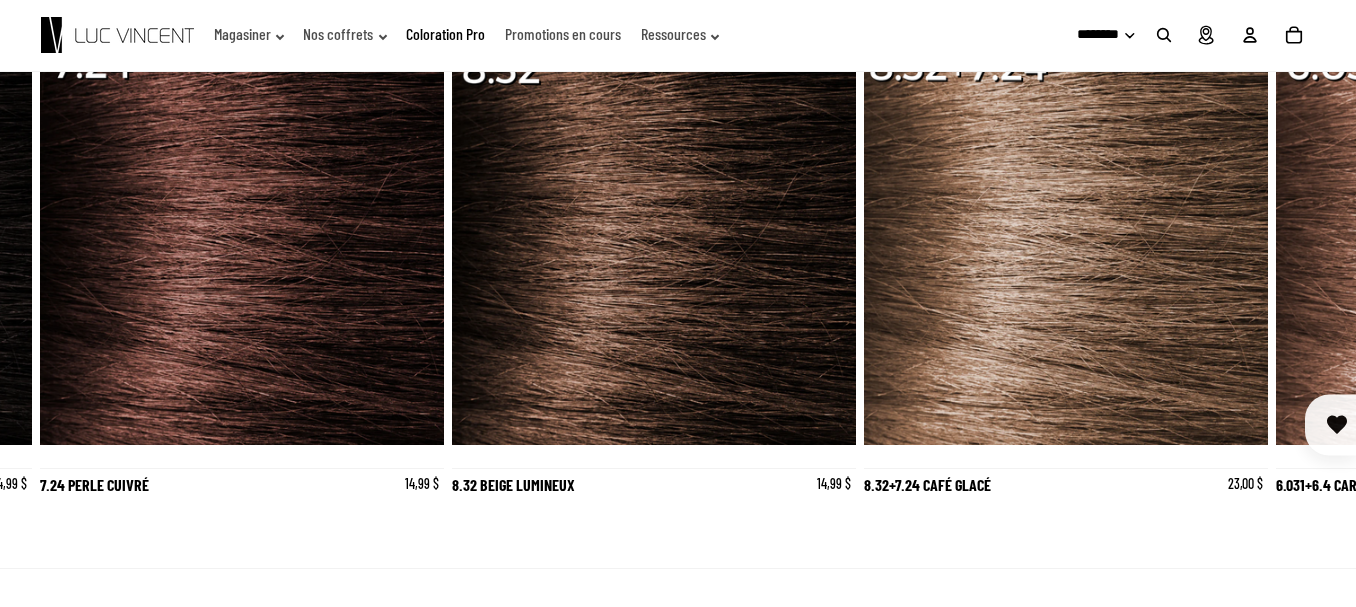 click at bounding box center (1292, 272) 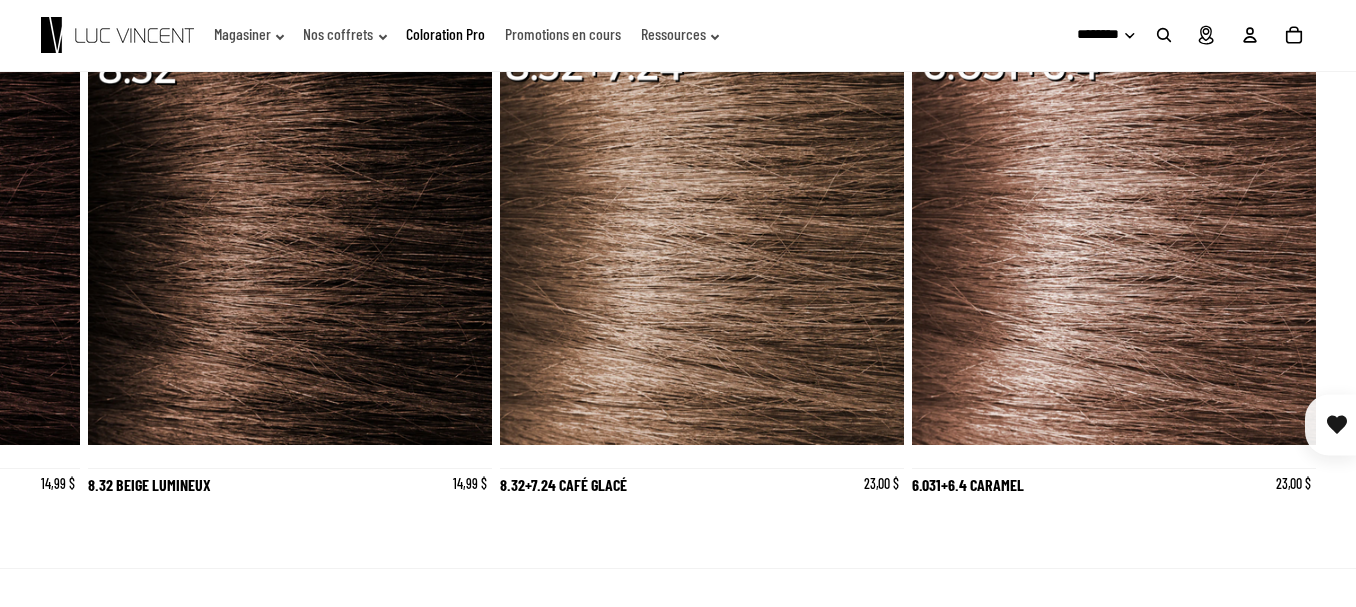 click at bounding box center (64, 272) 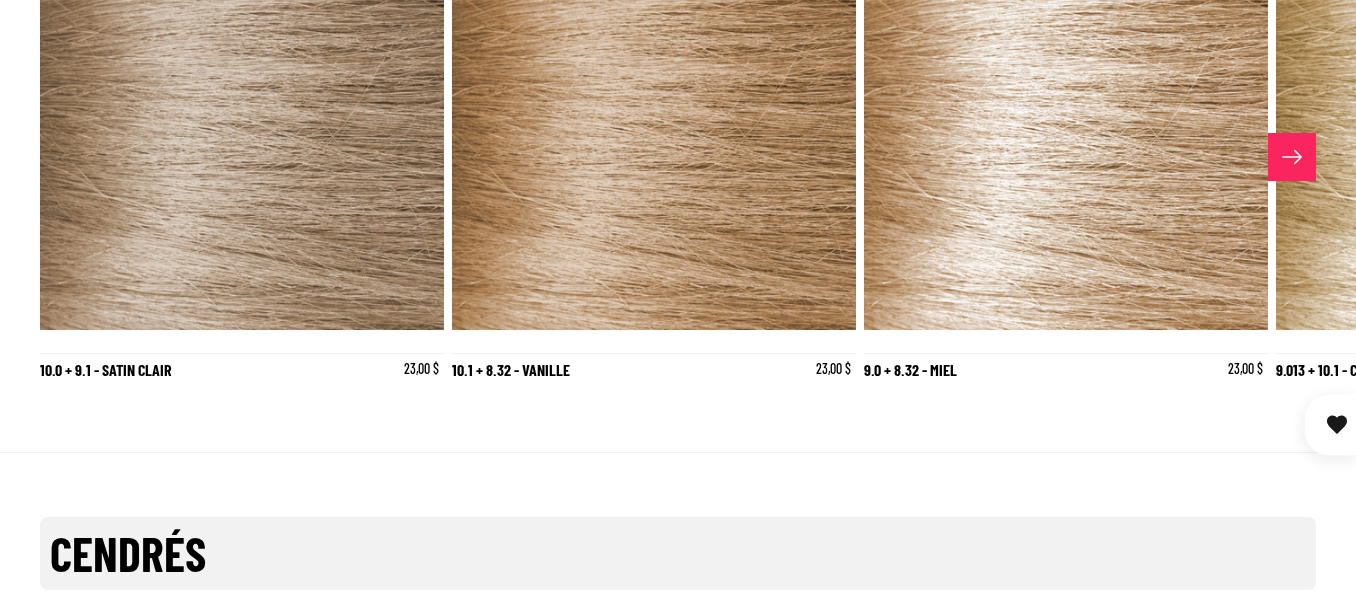 click at bounding box center [1292, 157] 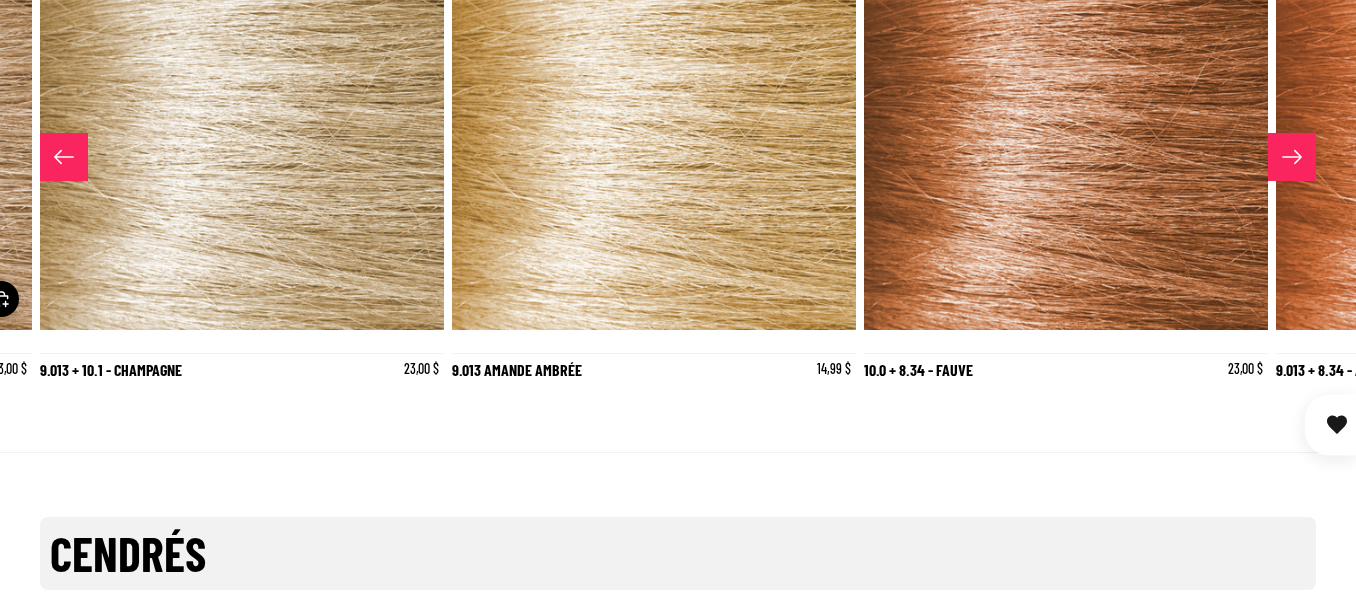 click at bounding box center [1292, 157] 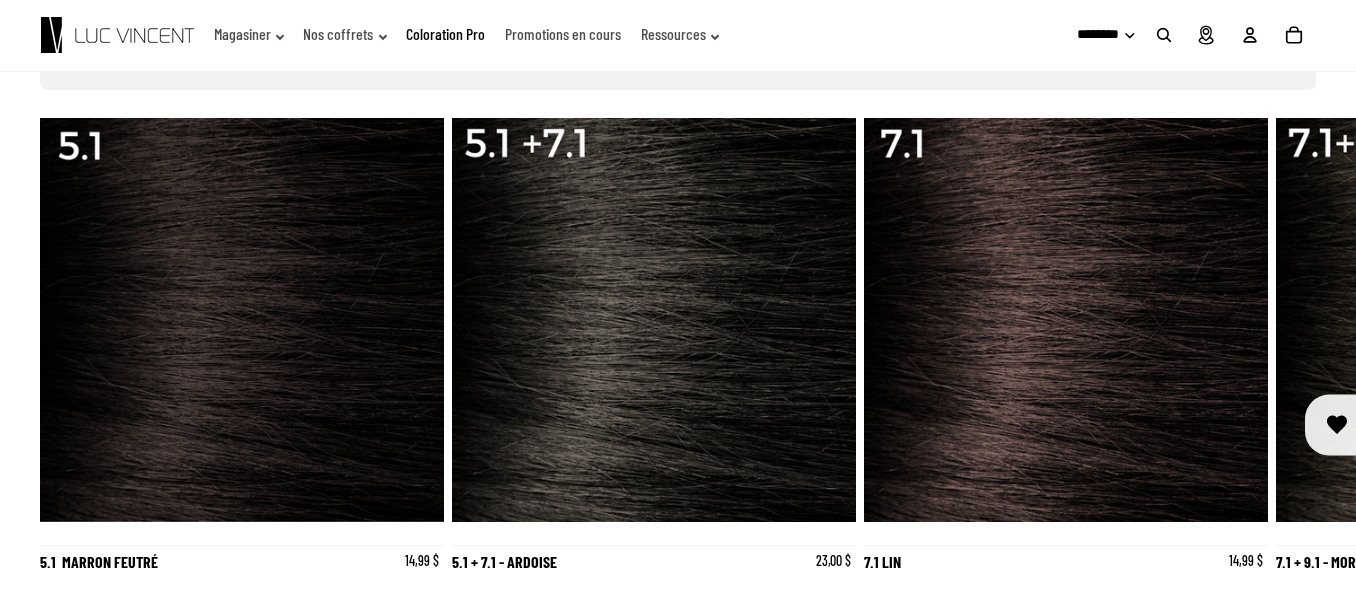 click at bounding box center (1292, 349) 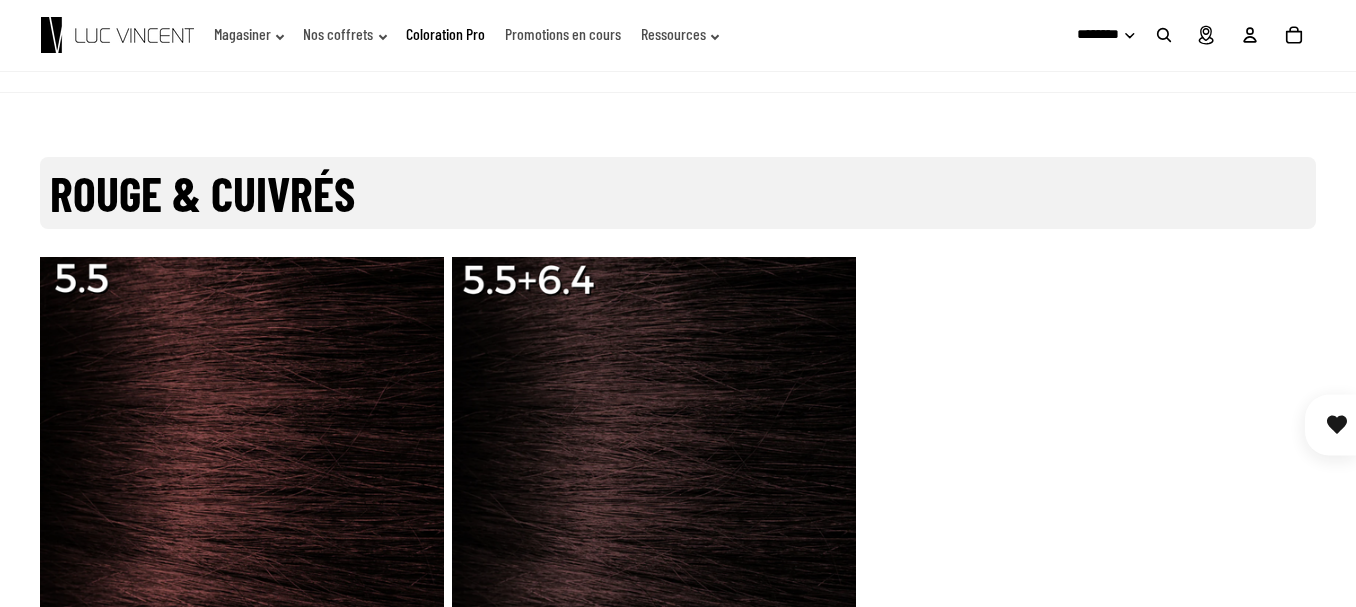 scroll, scrollTop: 3253, scrollLeft: 0, axis: vertical 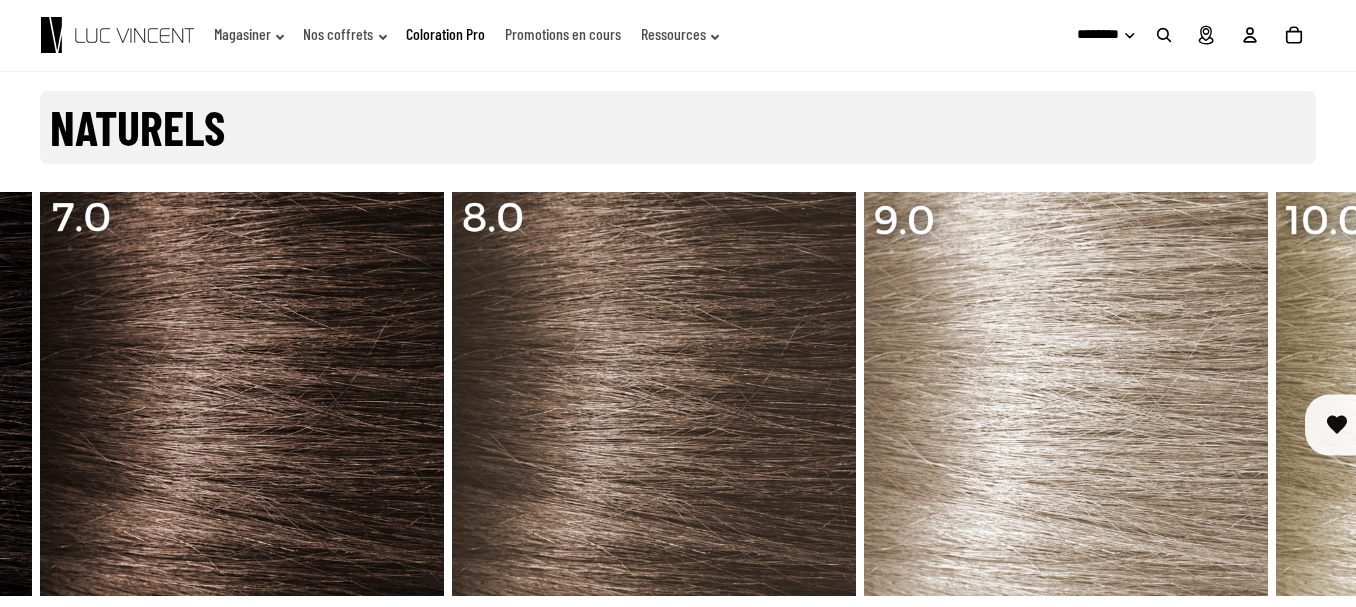 click on "Coloration Pro" 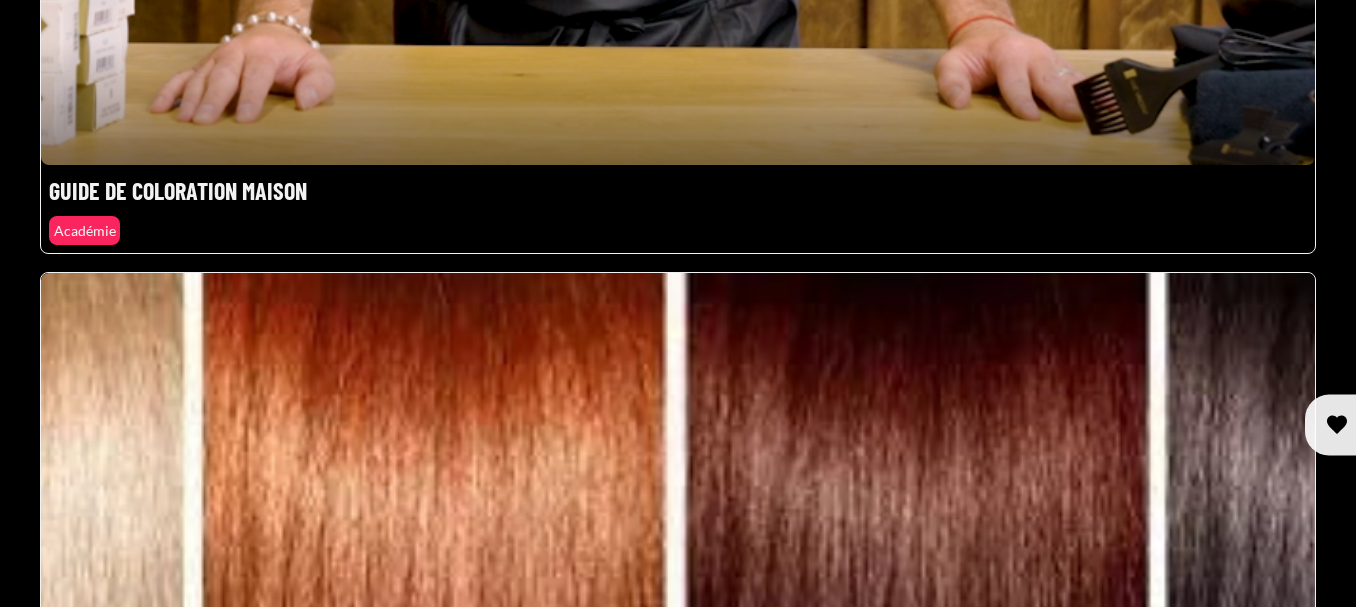 scroll, scrollTop: 1600, scrollLeft: 0, axis: vertical 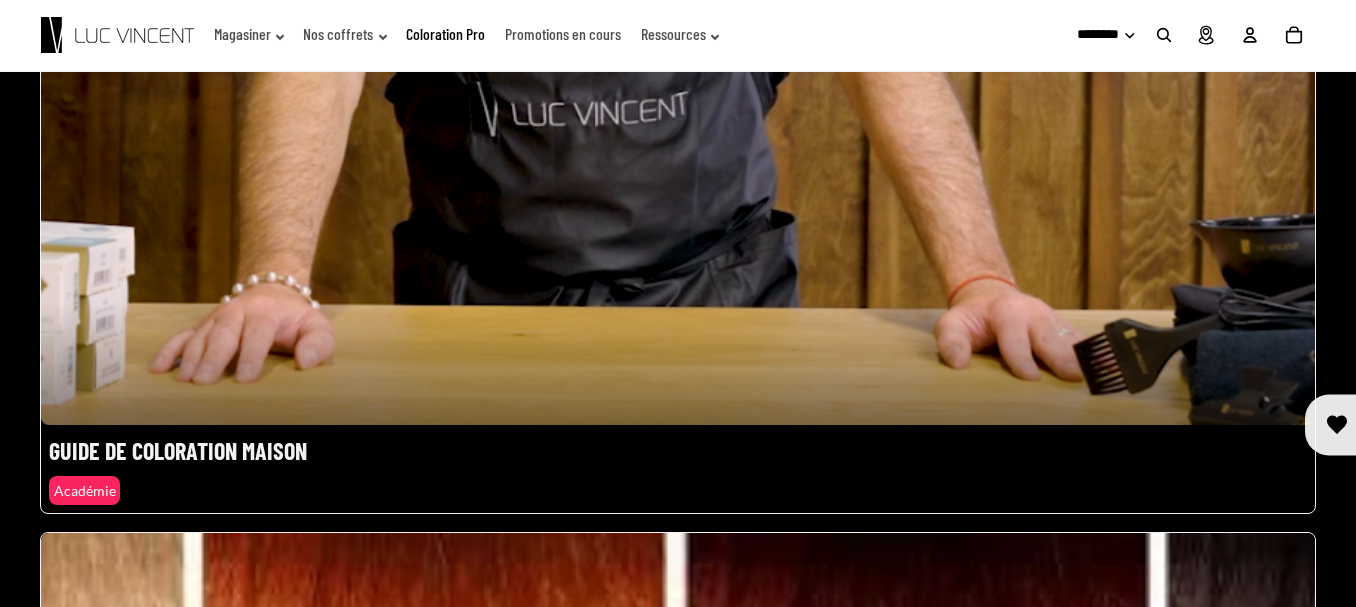click at bounding box center (678, -168) 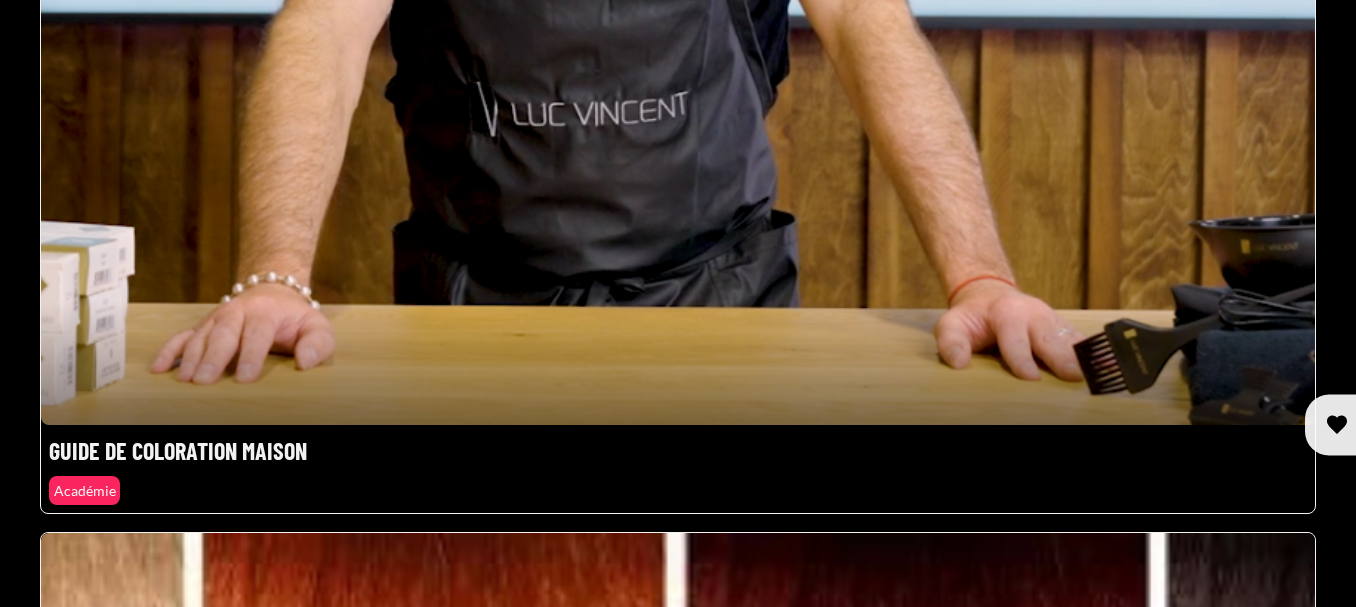 scroll, scrollTop: 1516, scrollLeft: 0, axis: vertical 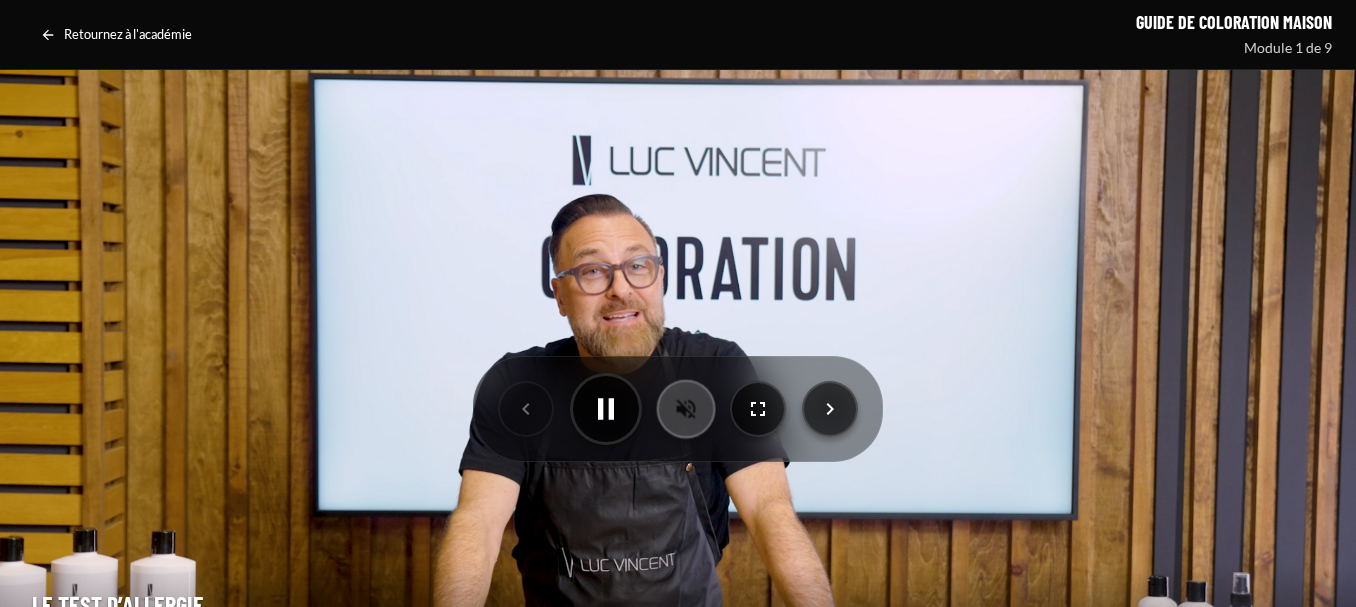 click 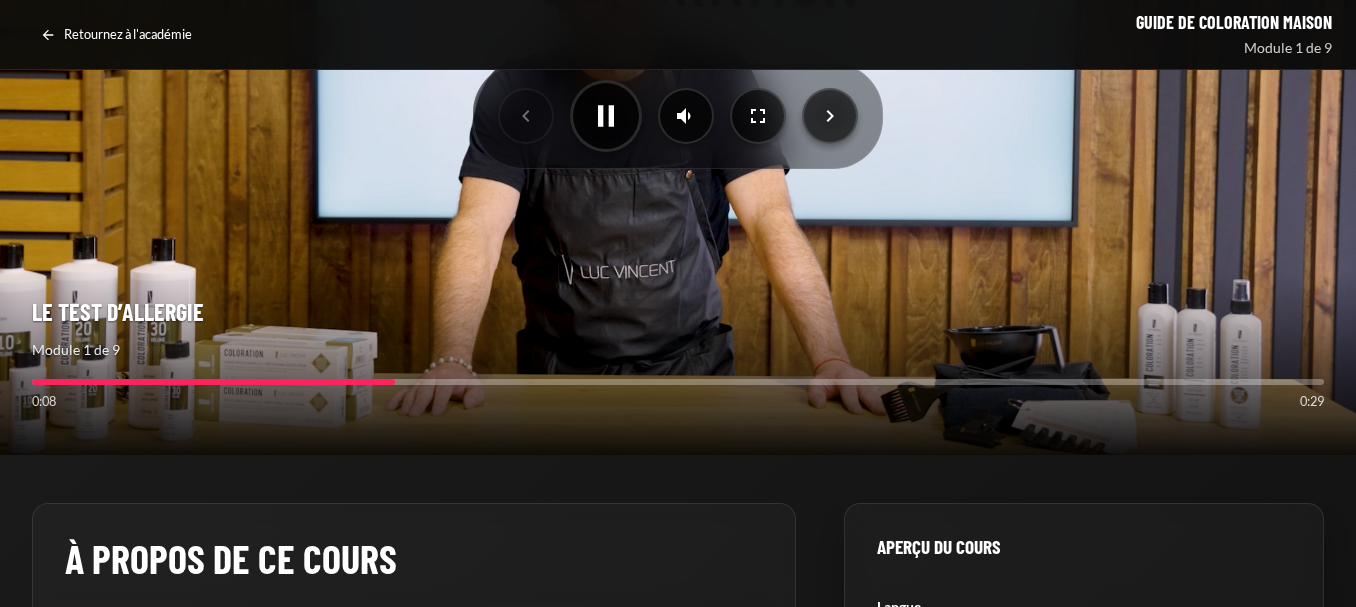 scroll, scrollTop: 300, scrollLeft: 0, axis: vertical 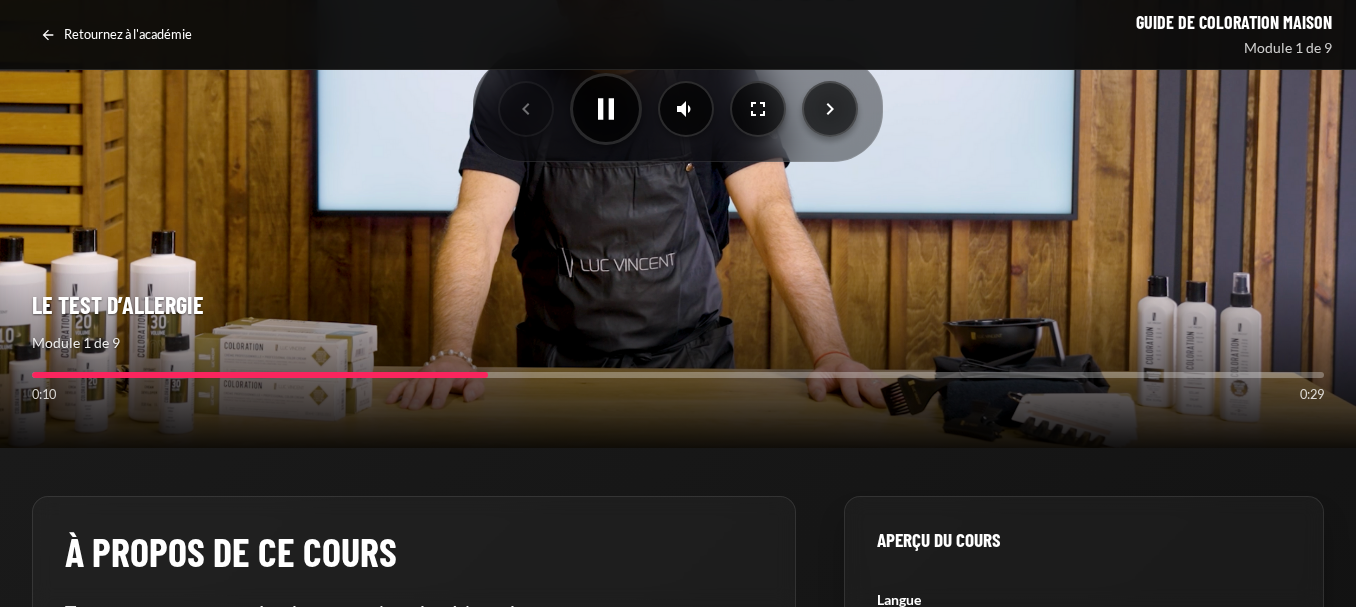 click on "Questions d'examen
Le test d’allergie
Questions d'examen
Module
1
de
9
0:10
0:29" at bounding box center [678, 356] 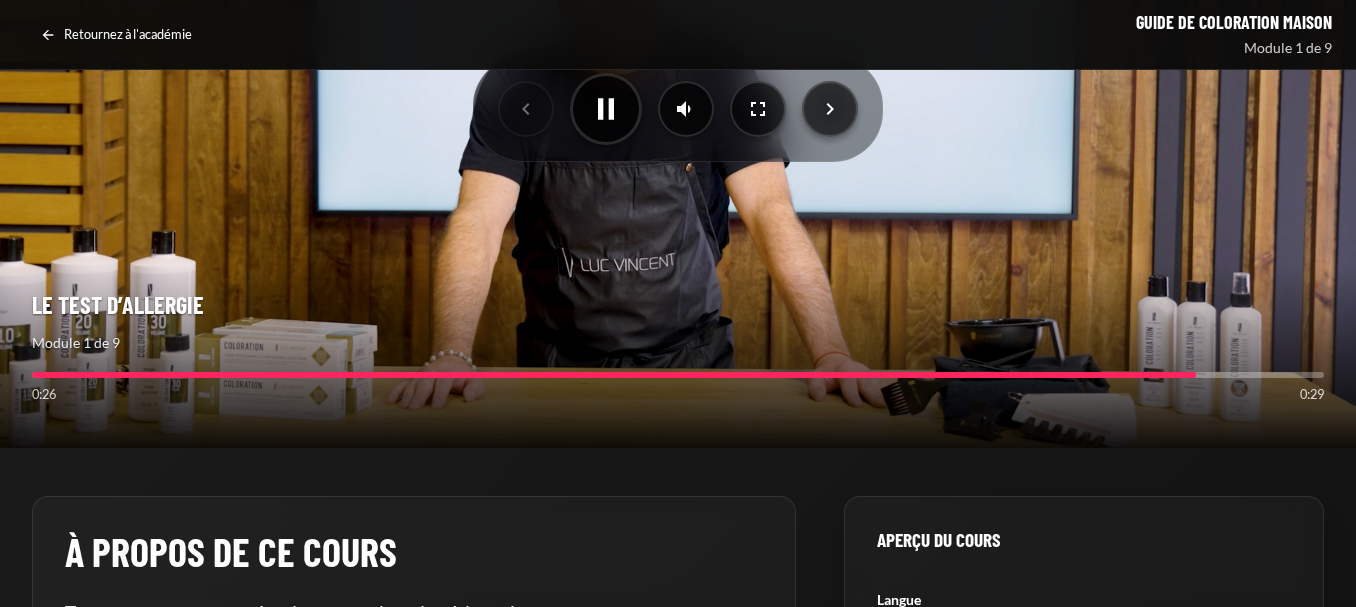 click at bounding box center (678, 375) 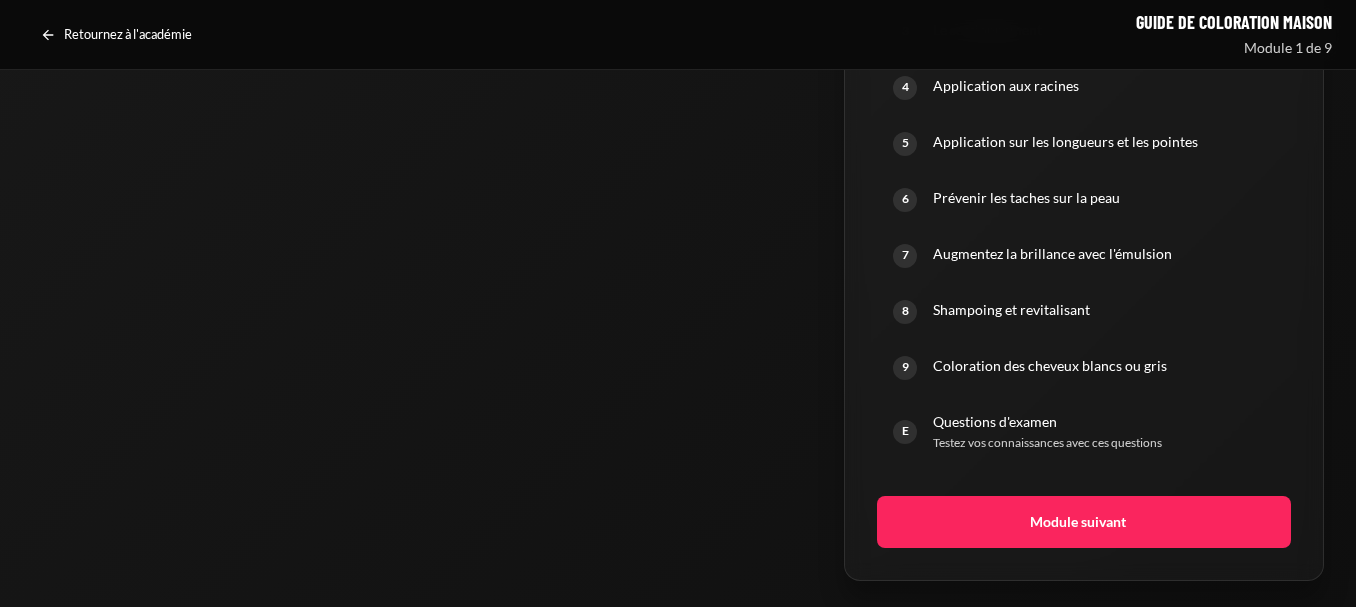scroll, scrollTop: 1278, scrollLeft: 0, axis: vertical 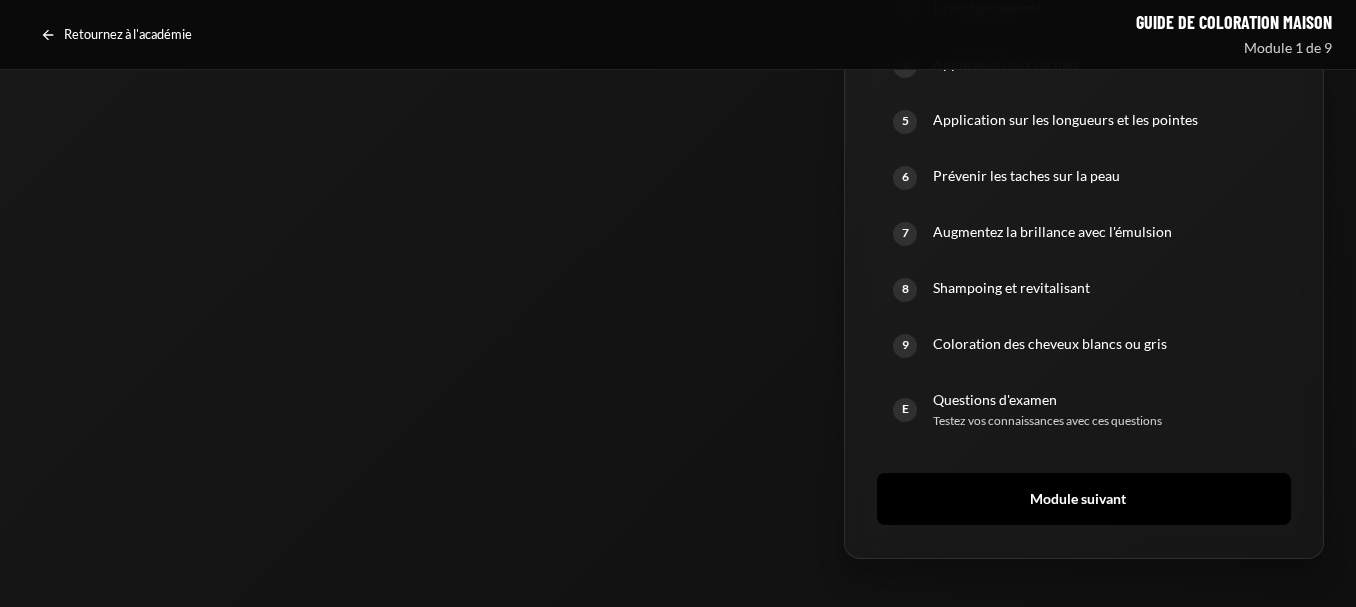 click on "Module suivant" at bounding box center [1084, 499] 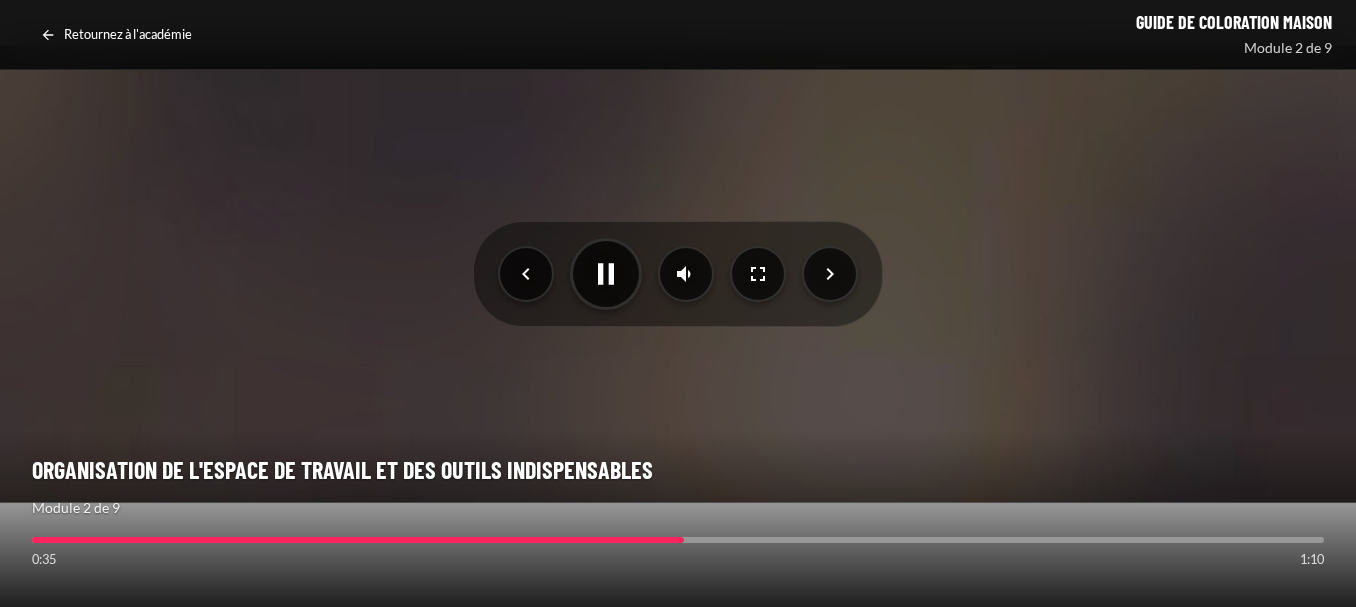 scroll, scrollTop: 100, scrollLeft: 0, axis: vertical 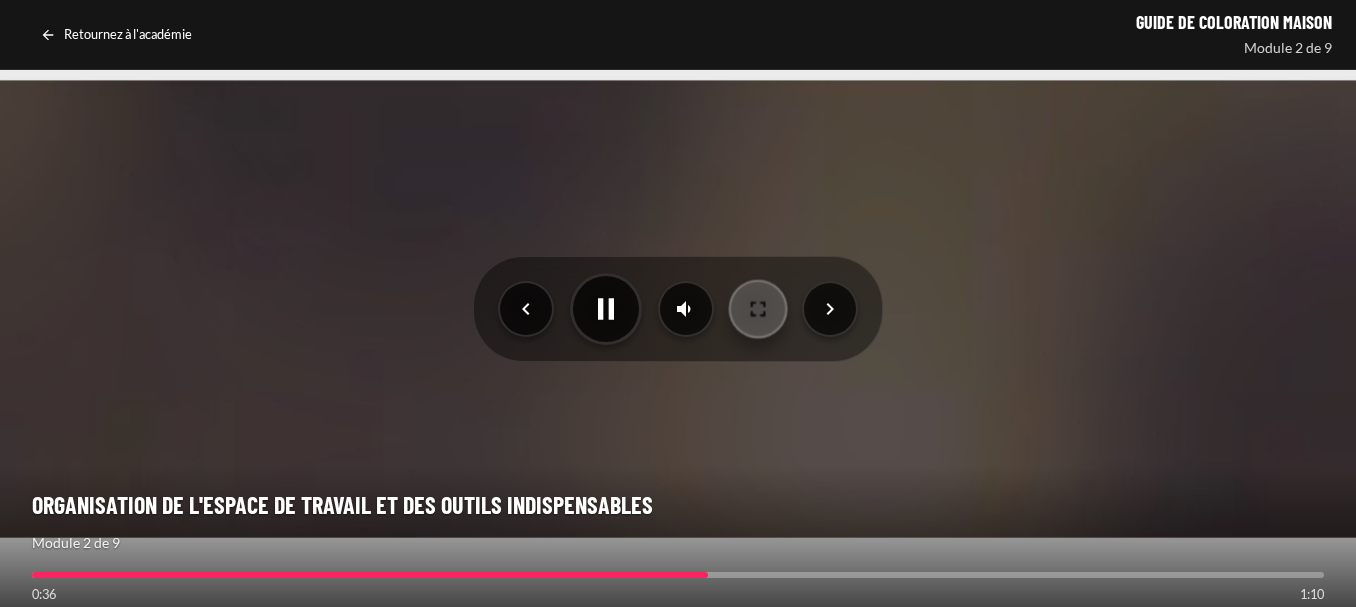 click 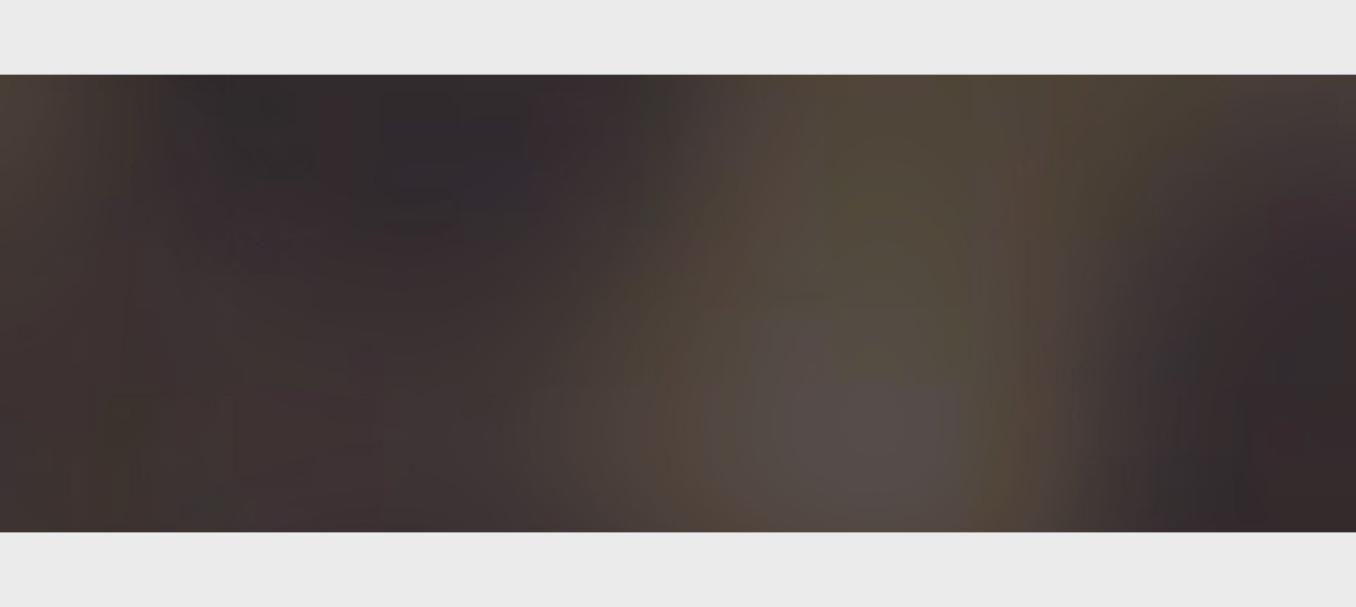 scroll, scrollTop: 900, scrollLeft: 0, axis: vertical 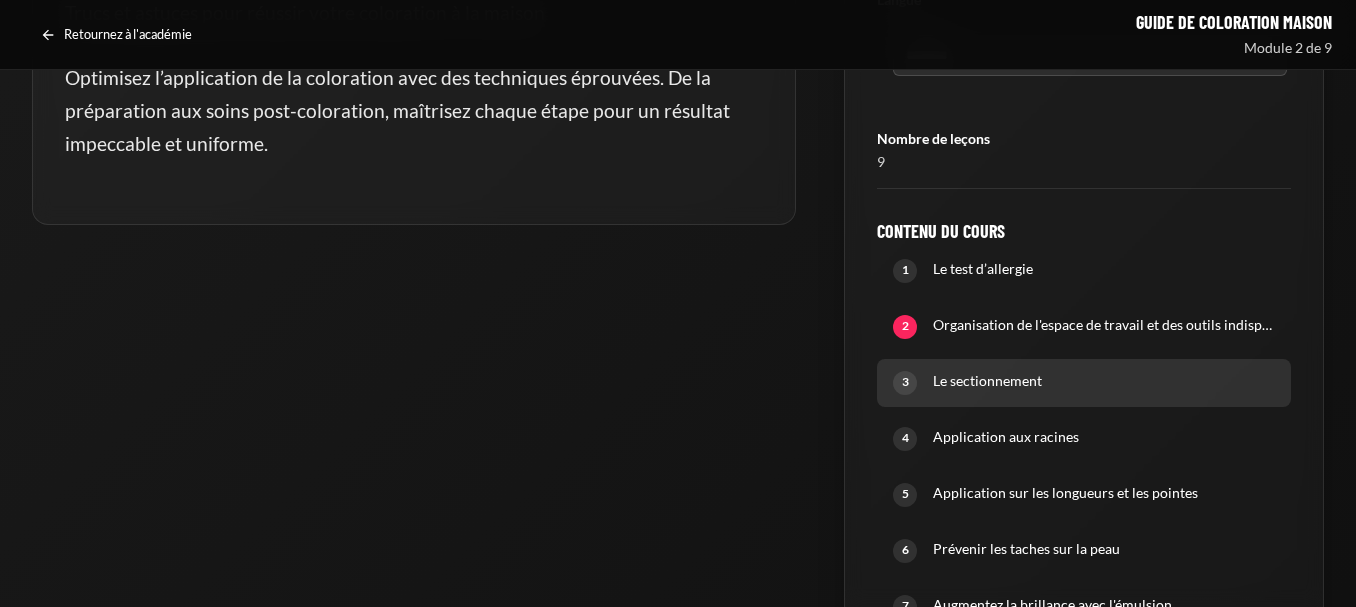 click on "Le sectionnement" at bounding box center [1104, 381] 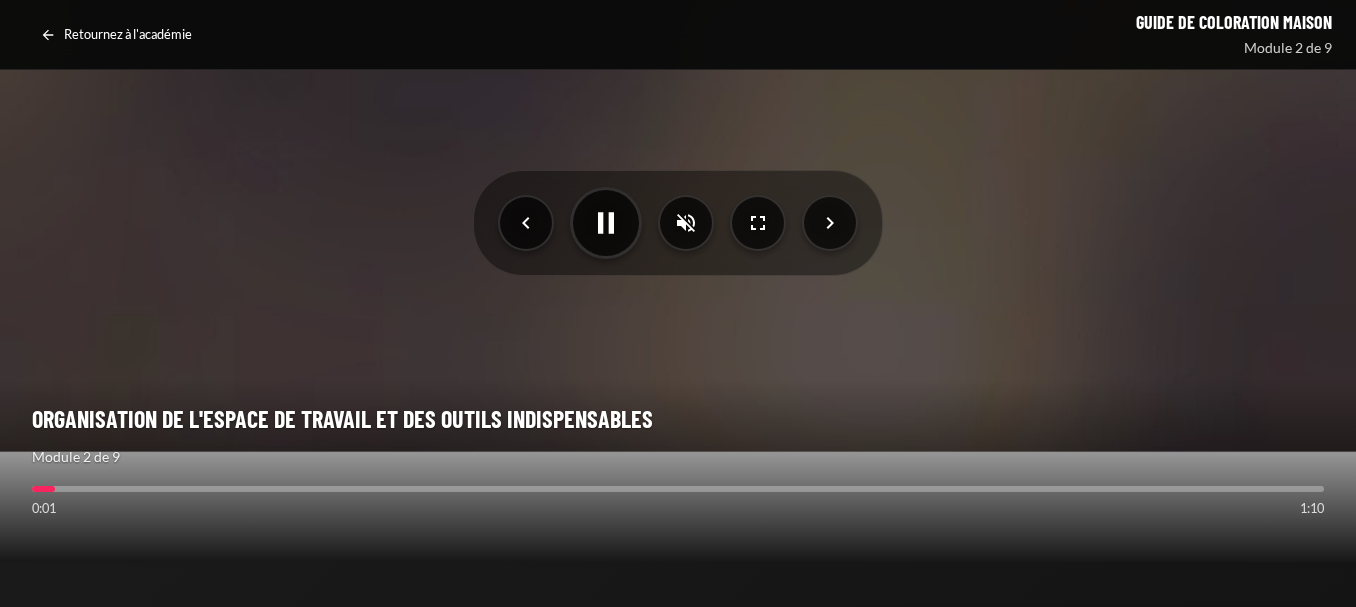 scroll, scrollTop: 200, scrollLeft: 0, axis: vertical 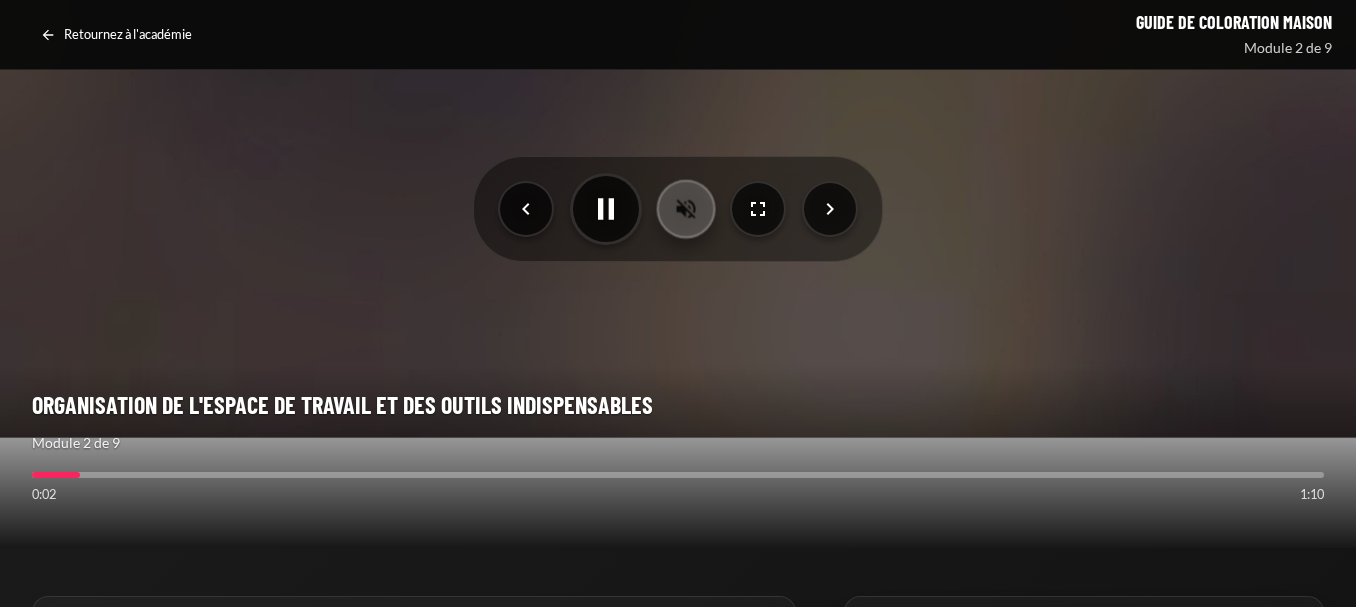 click 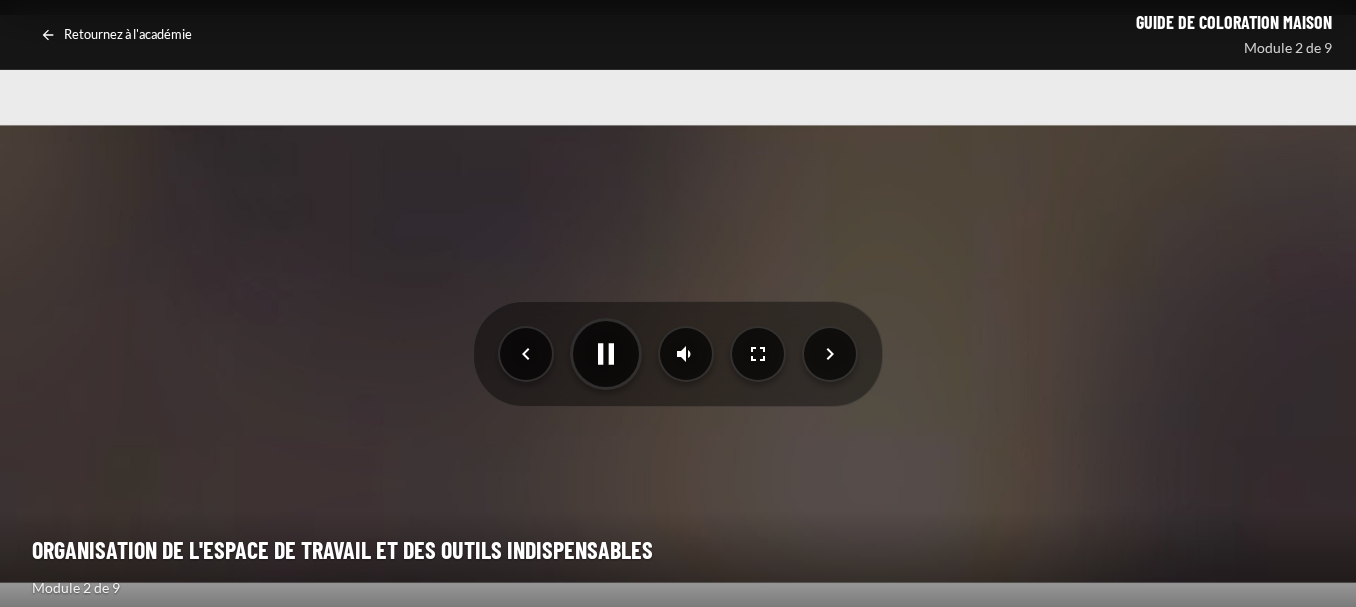 scroll, scrollTop: 100, scrollLeft: 0, axis: vertical 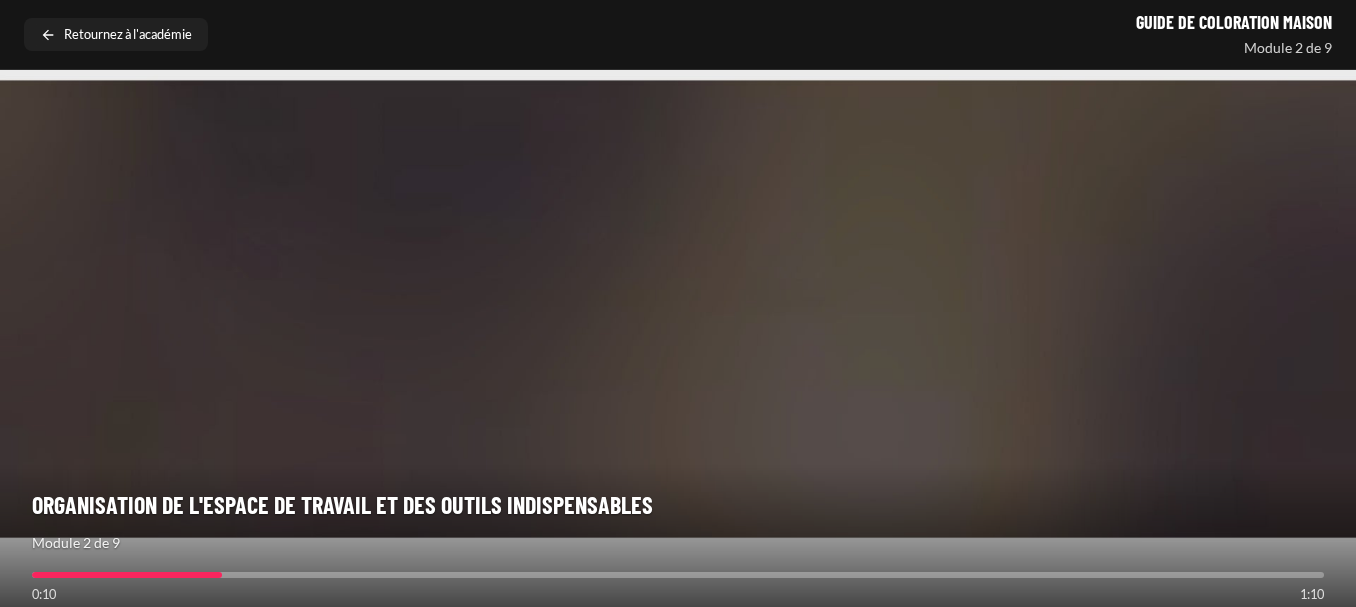 click on "Retournez à l'académie" at bounding box center [128, 35] 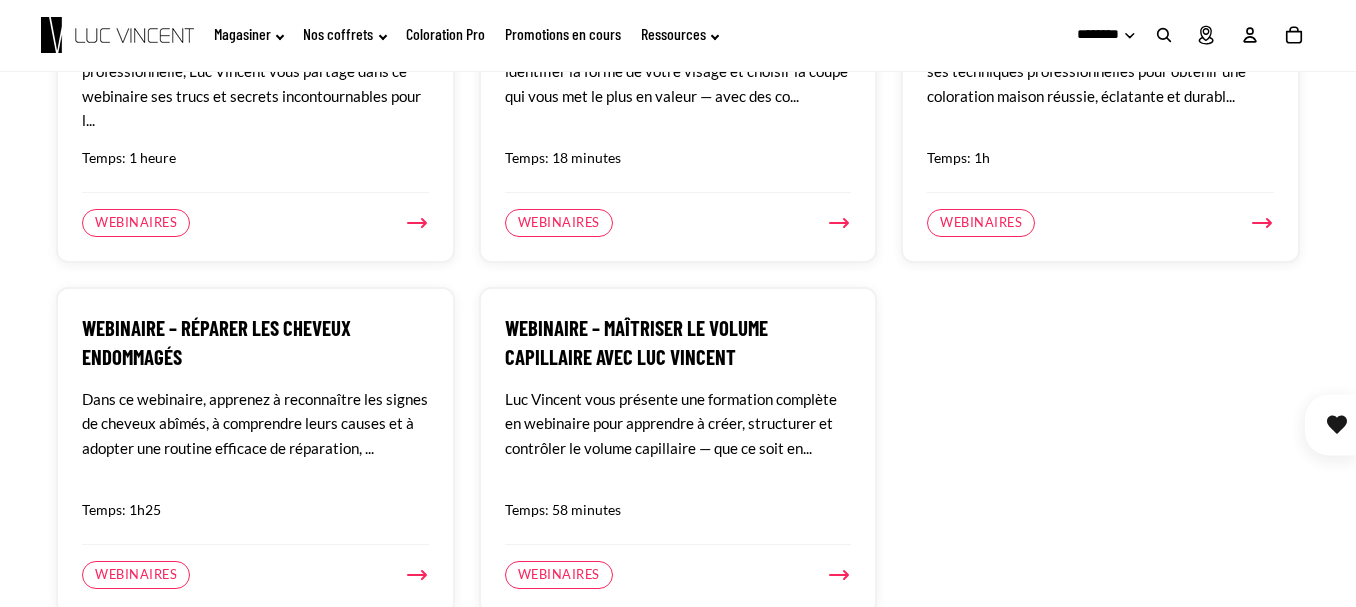 scroll, scrollTop: 1700, scrollLeft: 0, axis: vertical 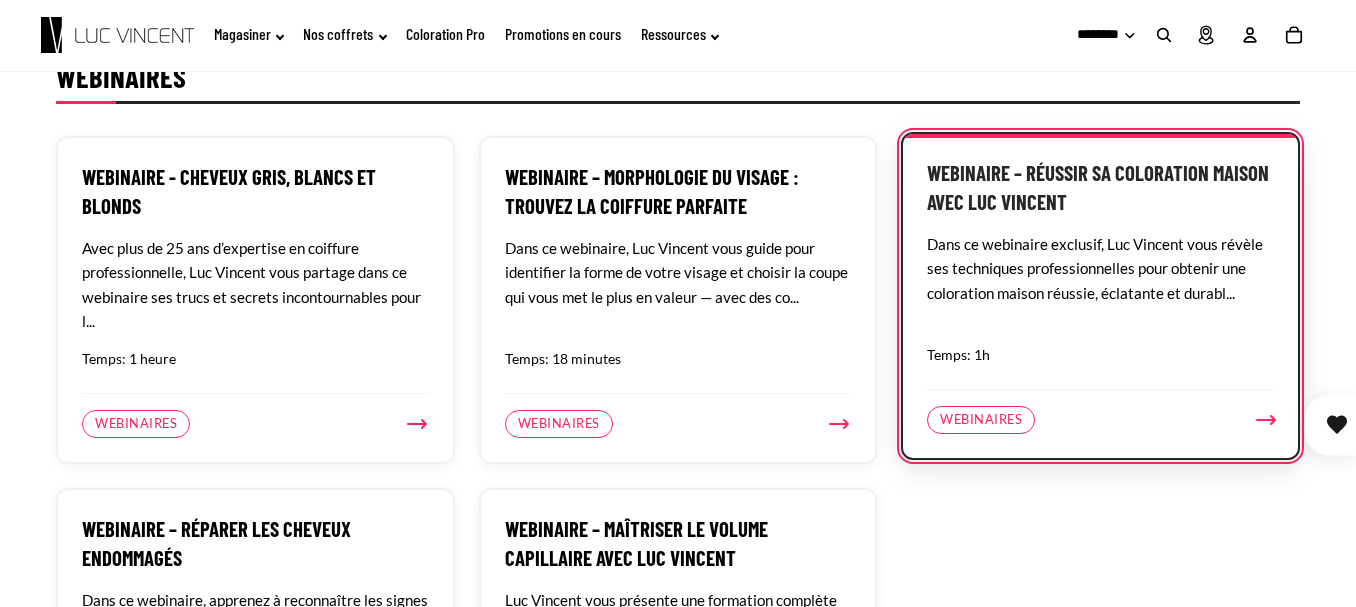 click on "Webinaires" at bounding box center [981, 420] 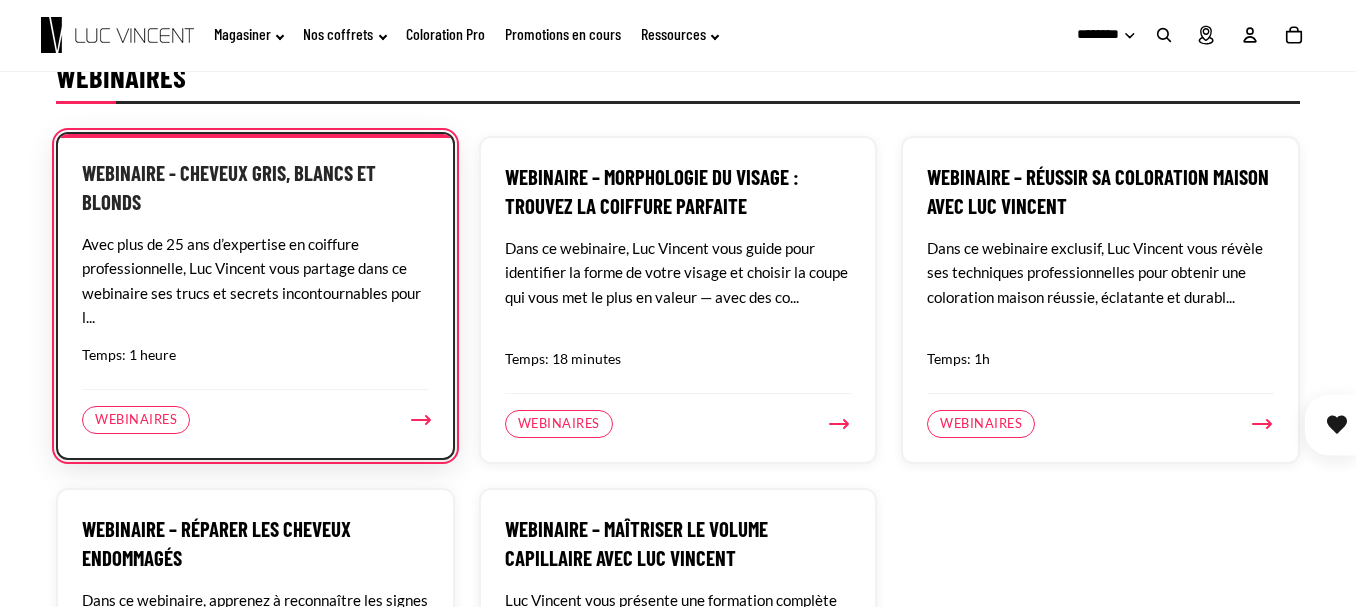click 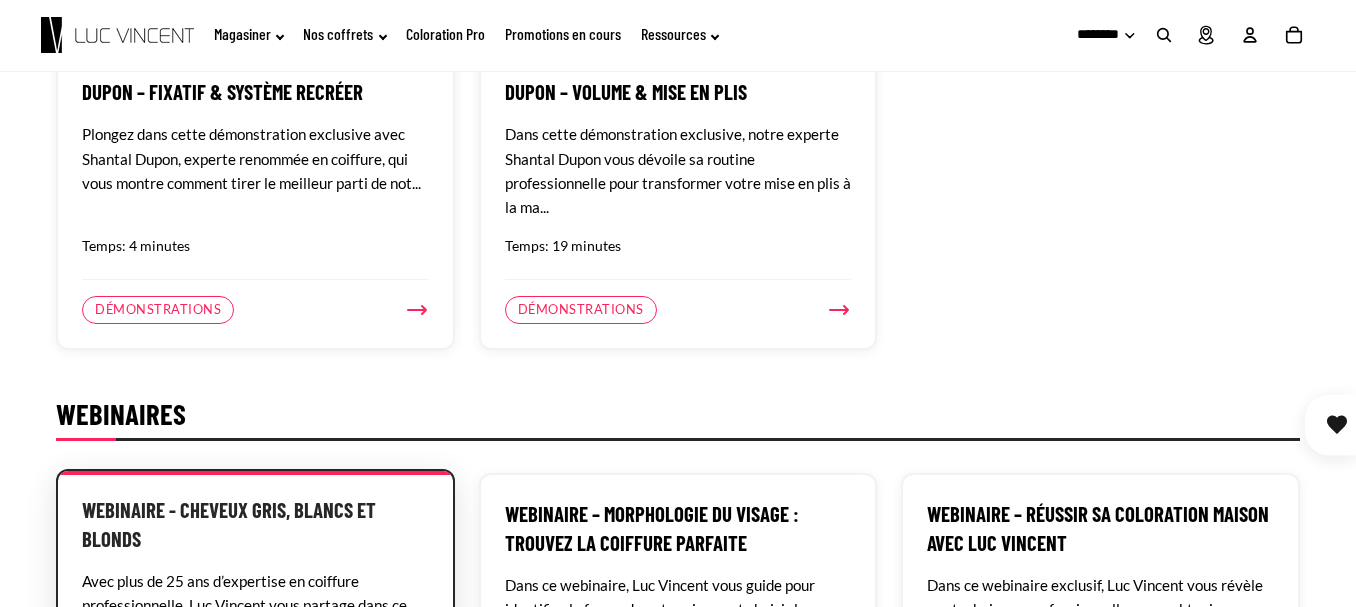 scroll, scrollTop: 1300, scrollLeft: 0, axis: vertical 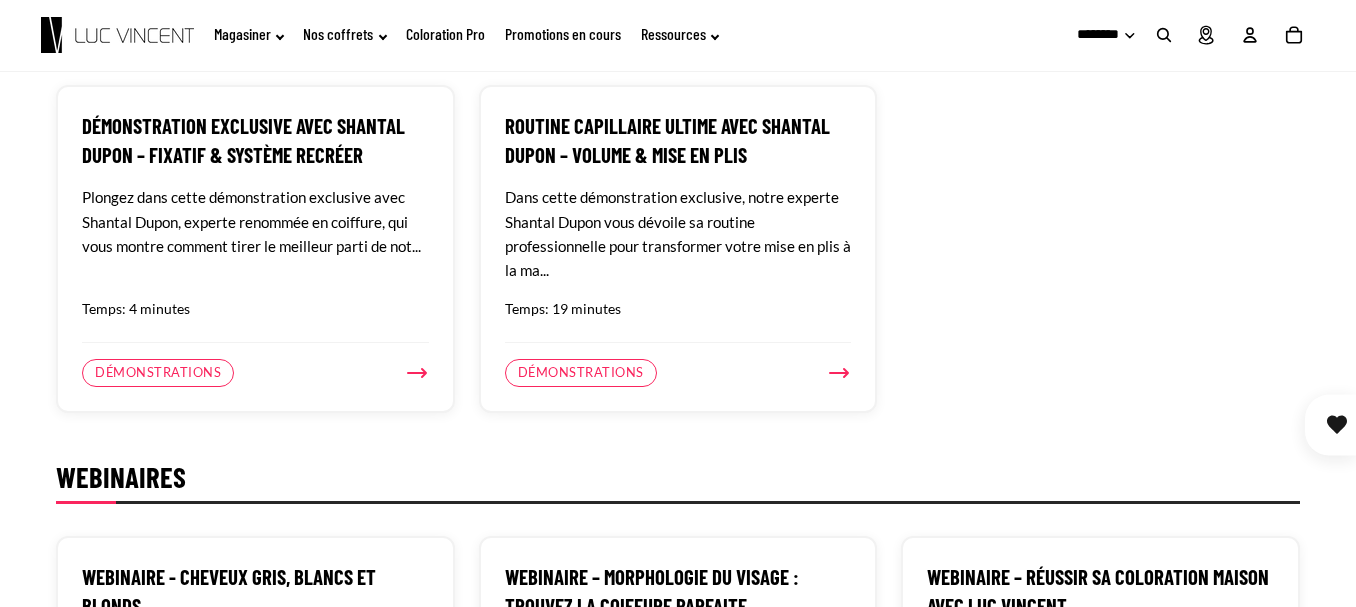 click on "Coloration Pro" 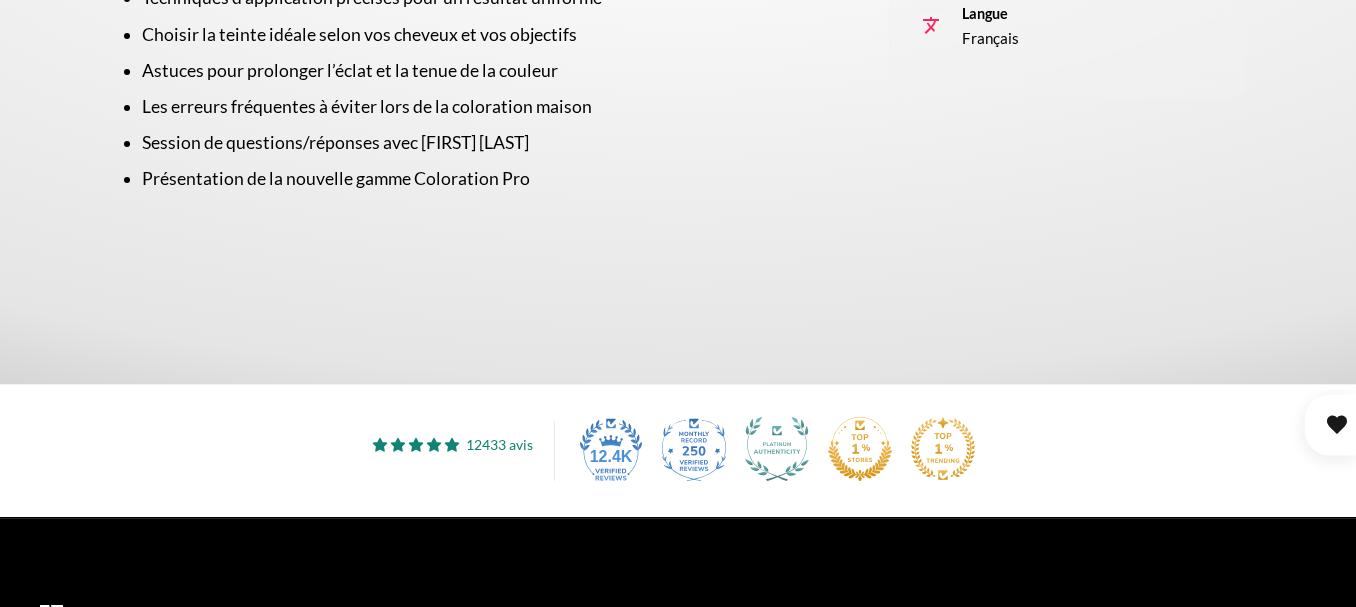 scroll, scrollTop: 900, scrollLeft: 0, axis: vertical 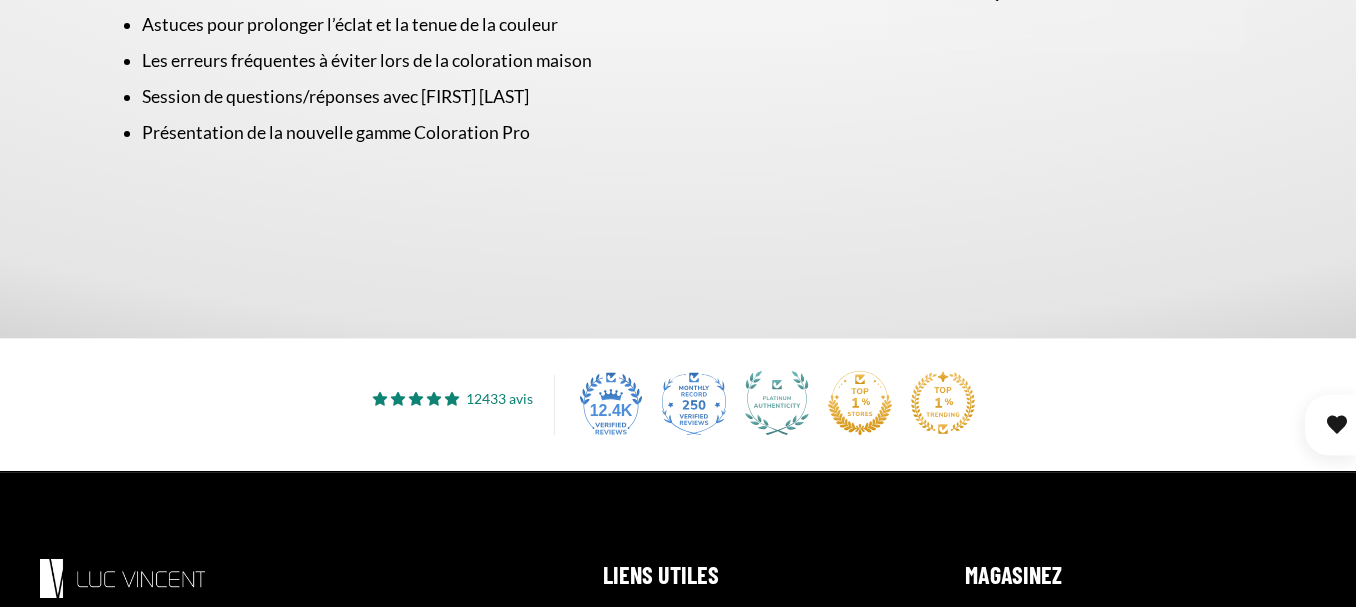 click on "Information
Dans ce webinaire exclusif, [FIRST] [LAST] vous révèle ses techniques professionnelles pour obtenir une coloration maison réussie, éclatante et durable — comme en salon. Techniques d’application précises pour un résultat uniforme Choisir la teinte idéale selon vos cheveux et vos objectifs Astuces pour prolonger l’éclat et la tenue de la couleur Les erreurs fréquentes à éviter lors de la coloration maison Session de questions/réponses avec [FIRST] [LAST] Présentation de la nouvelle gamme Coloration Pro
Détails
Temps
1h" at bounding box center [678, 28] 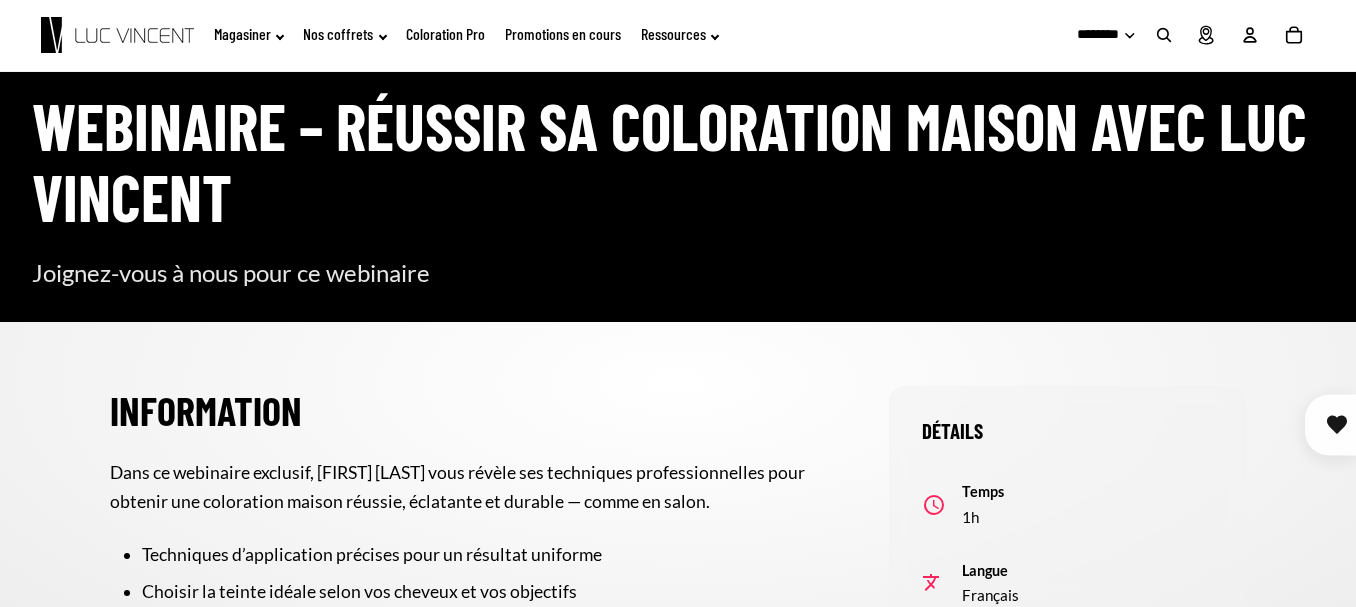 scroll, scrollTop: 200, scrollLeft: 0, axis: vertical 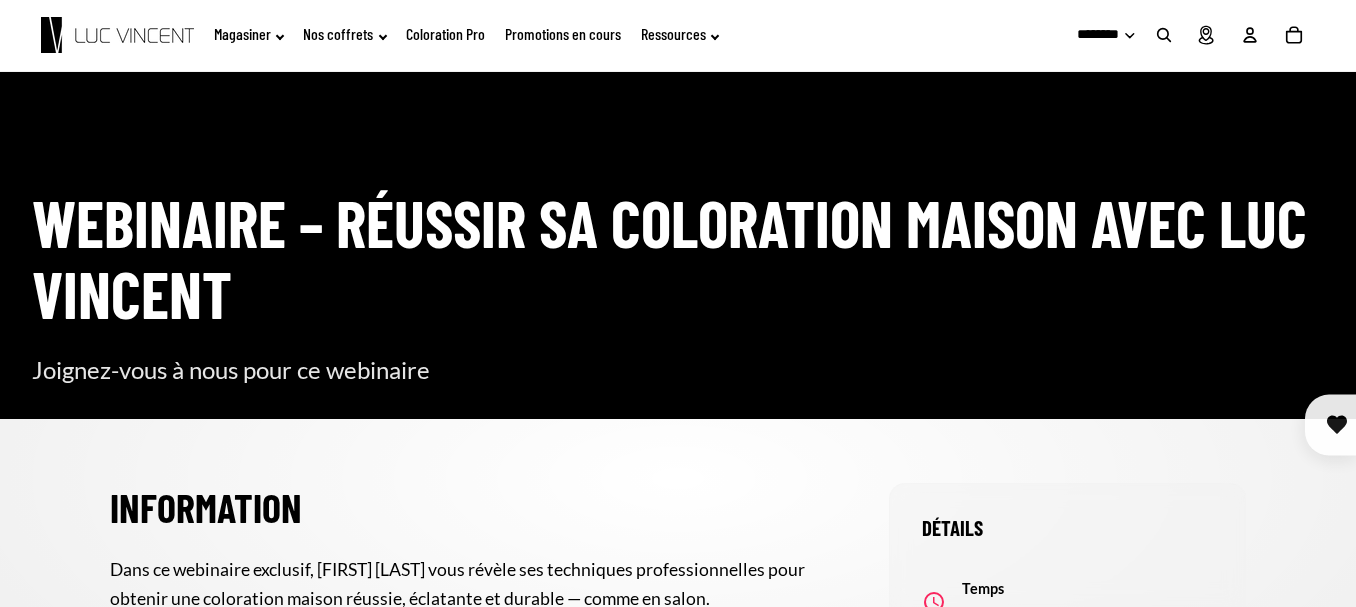 click on "Détails" at bounding box center [1067, 528] 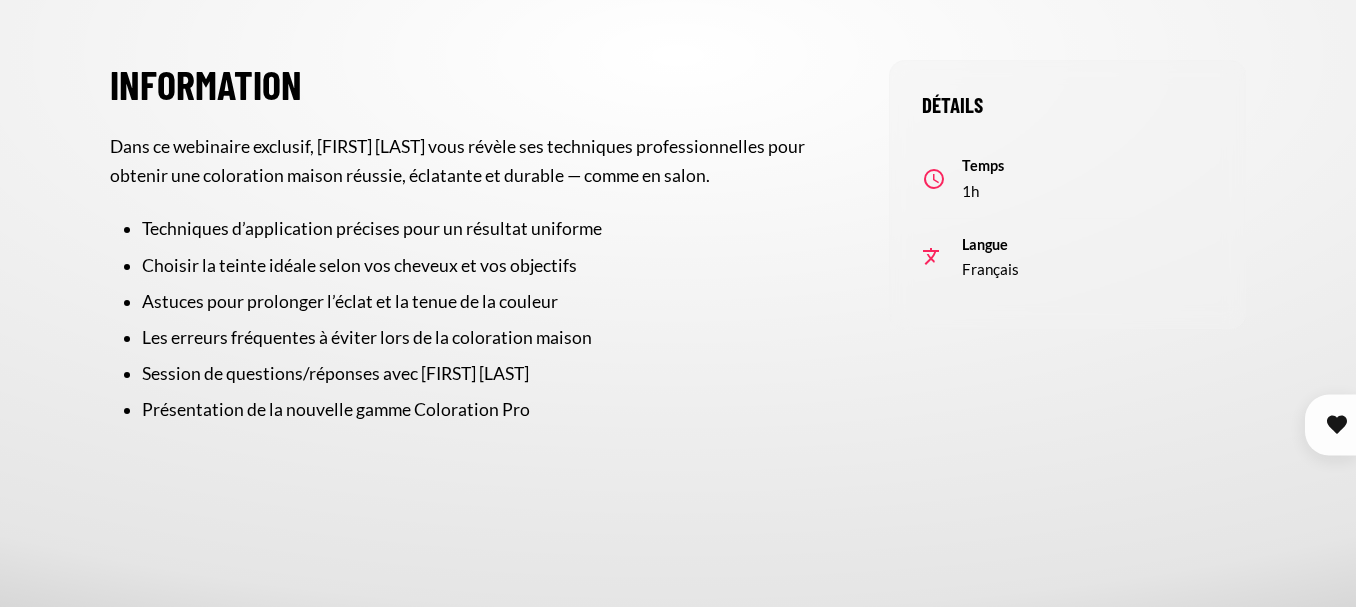 scroll, scrollTop: 700, scrollLeft: 0, axis: vertical 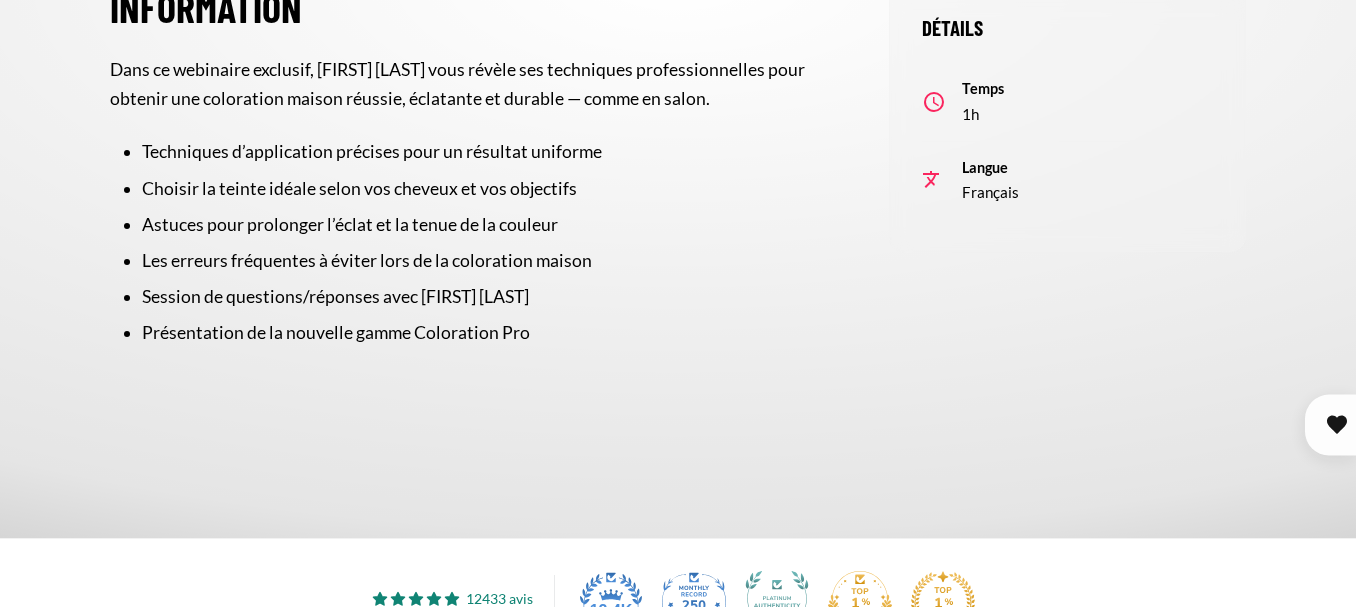 click 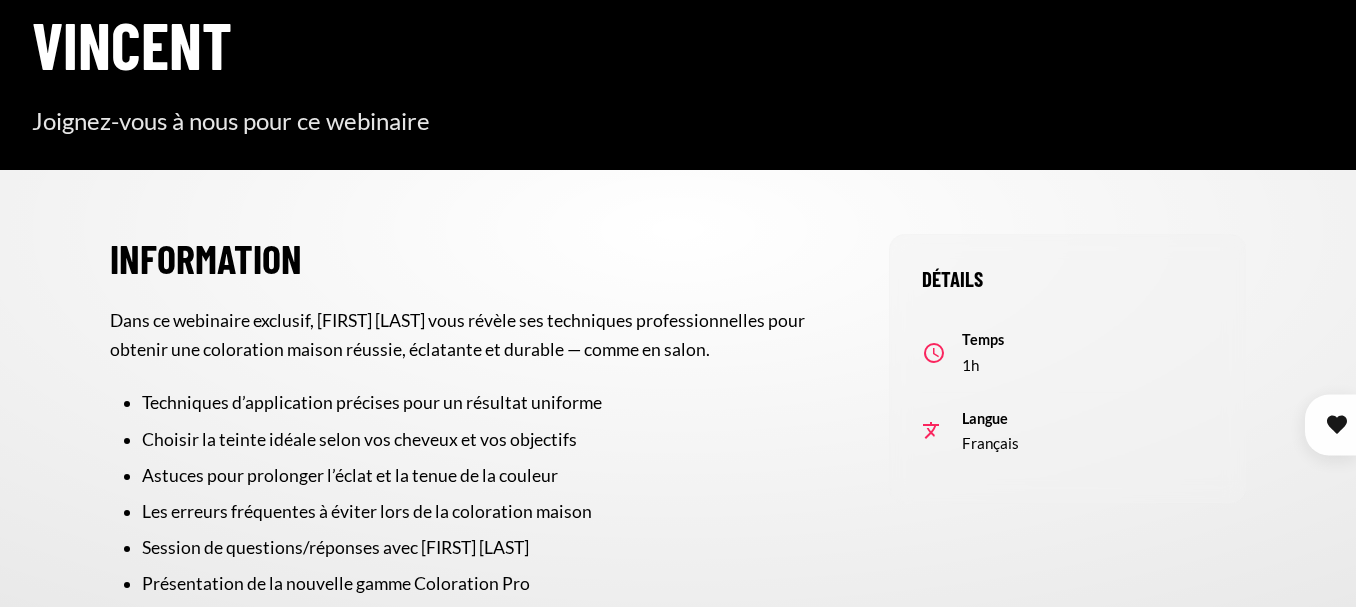 scroll, scrollTop: 500, scrollLeft: 0, axis: vertical 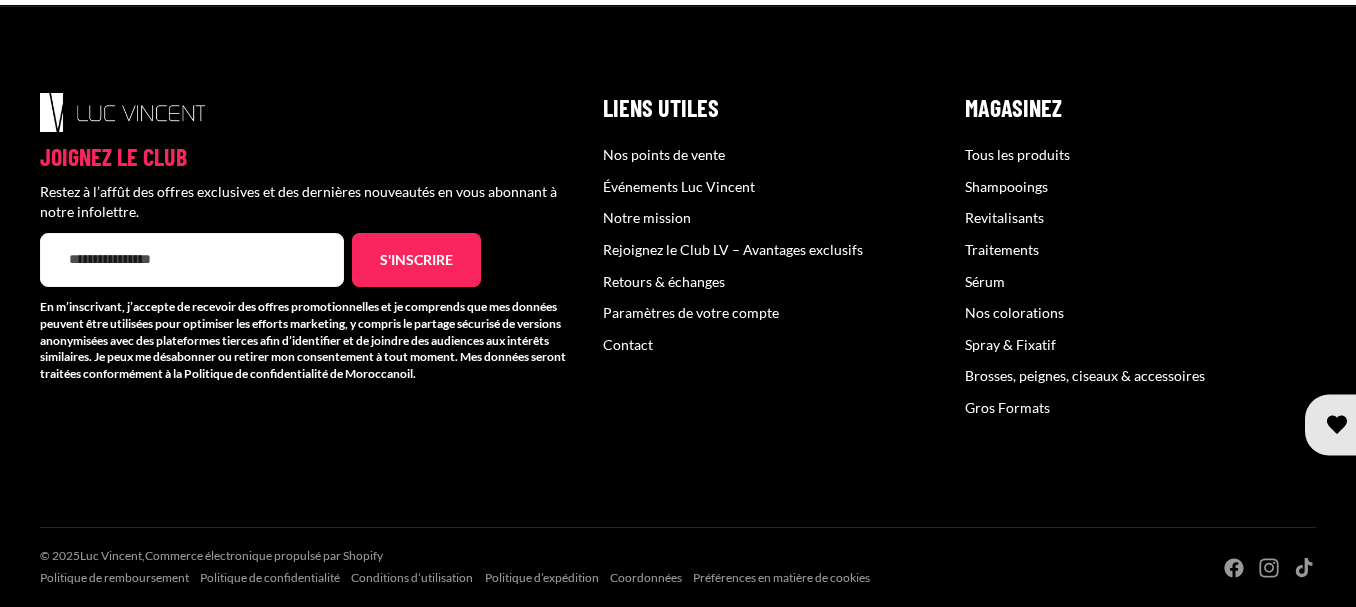 click on "Nos colorations" at bounding box center (1014, 312) 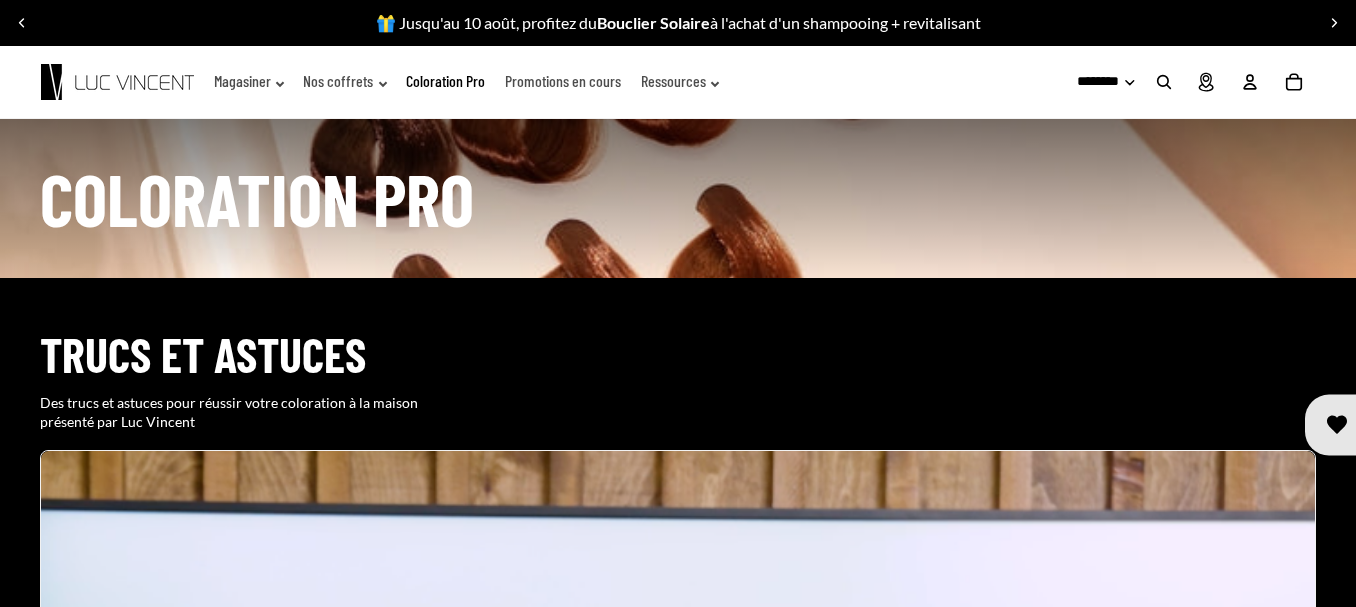 scroll, scrollTop: 0, scrollLeft: 0, axis: both 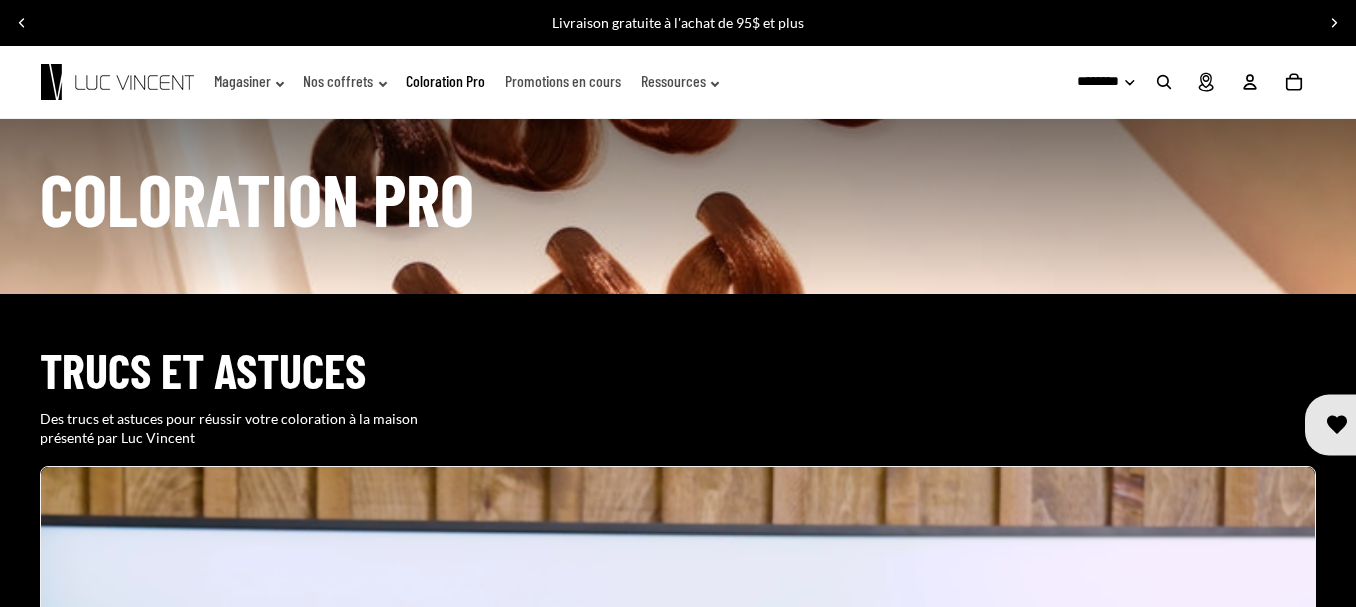 click on "Promotions en cours" 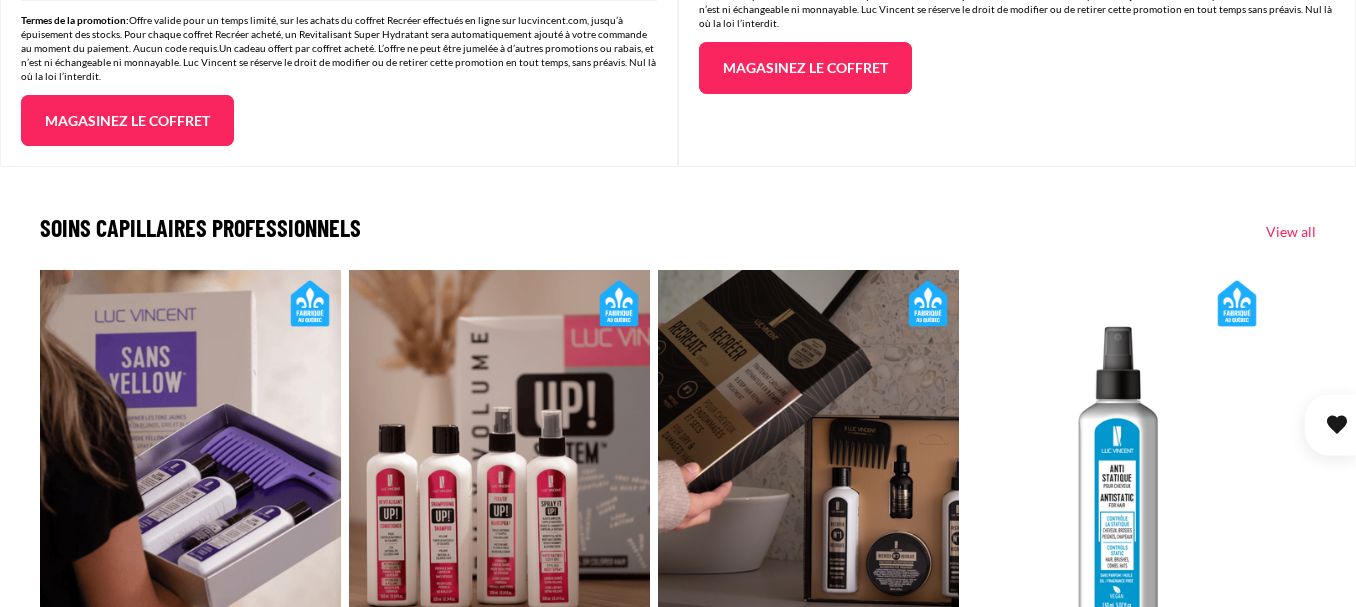 scroll, scrollTop: 2900, scrollLeft: 0, axis: vertical 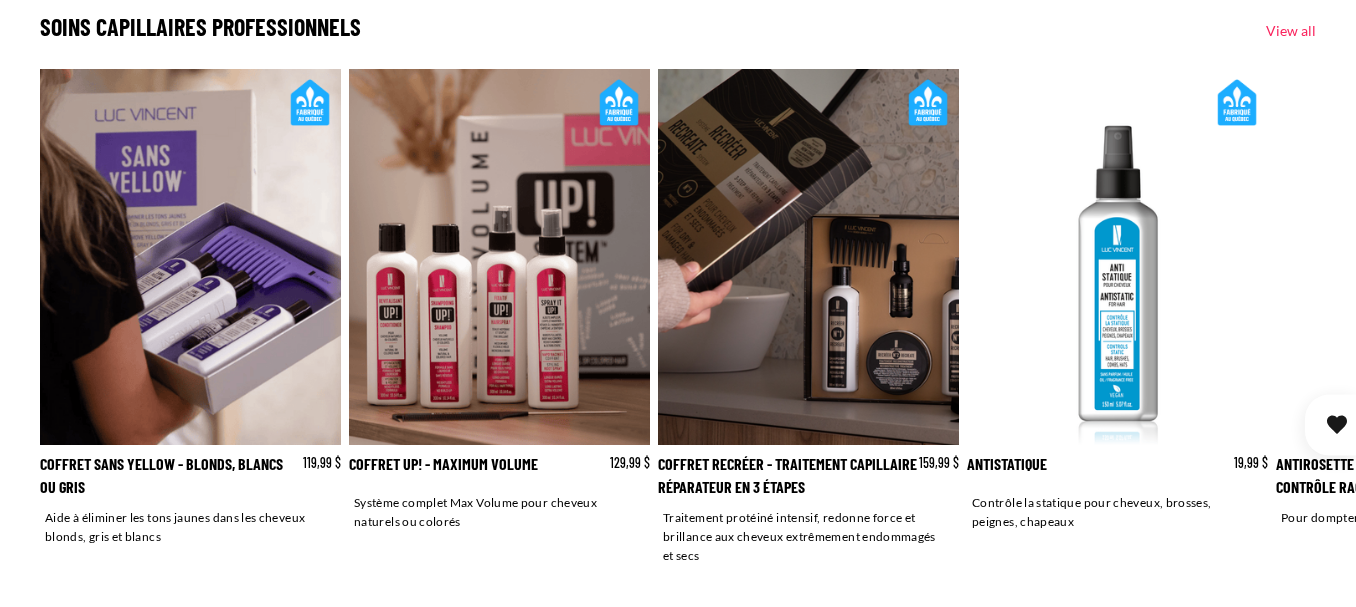click at bounding box center [1294, 320] 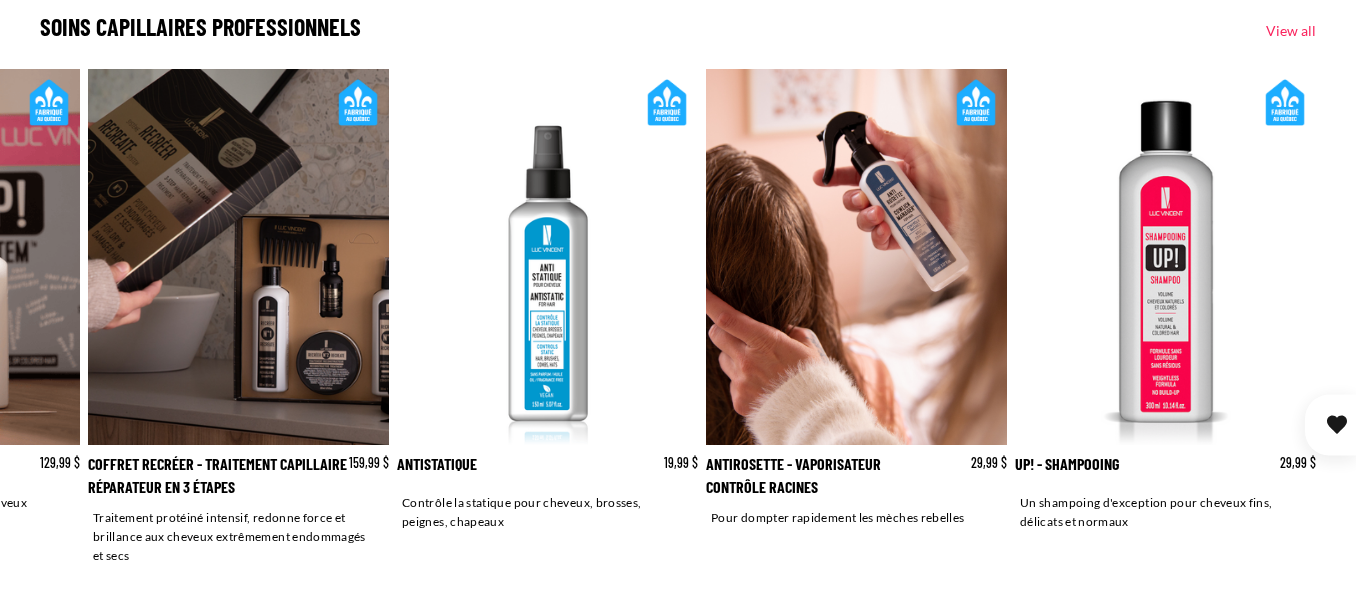scroll, scrollTop: 0, scrollLeft: 570, axis: horizontal 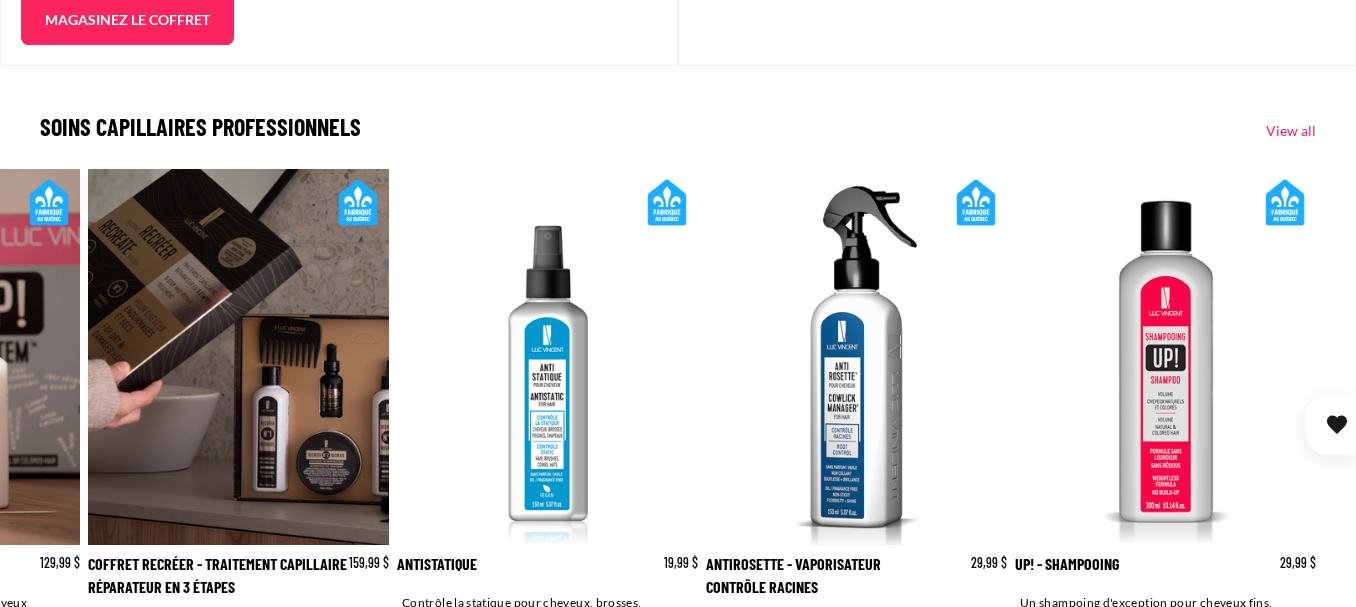 click on "View all" at bounding box center (1291, 131) 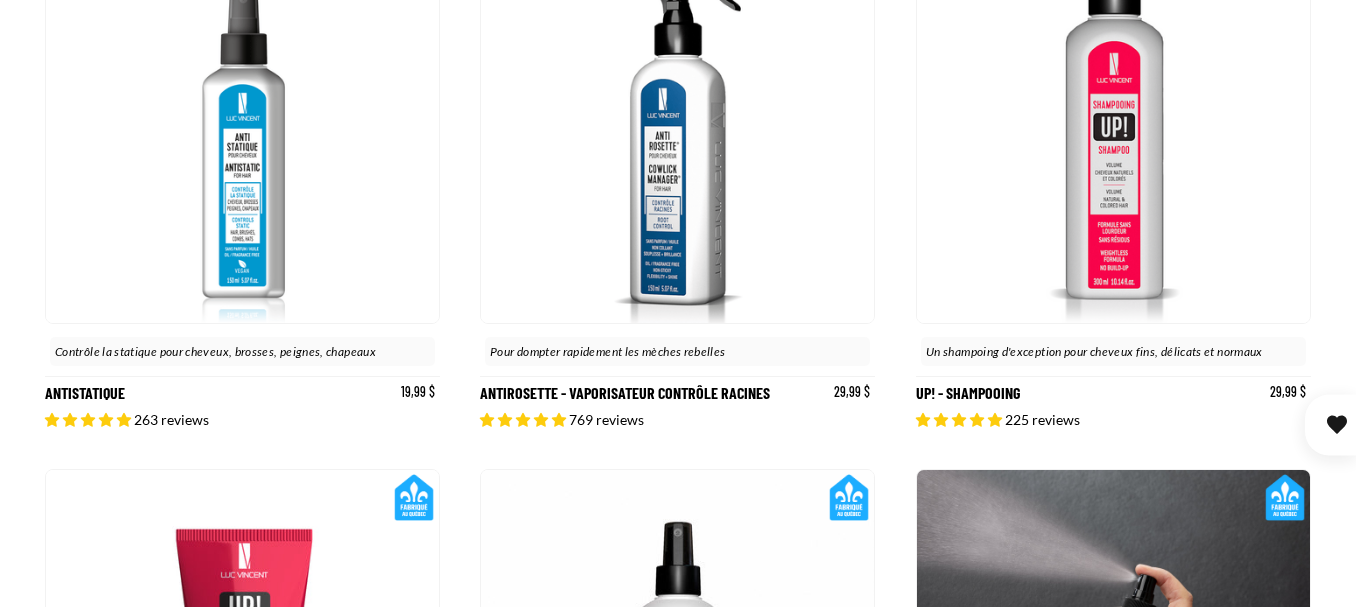 scroll, scrollTop: 1600, scrollLeft: 0, axis: vertical 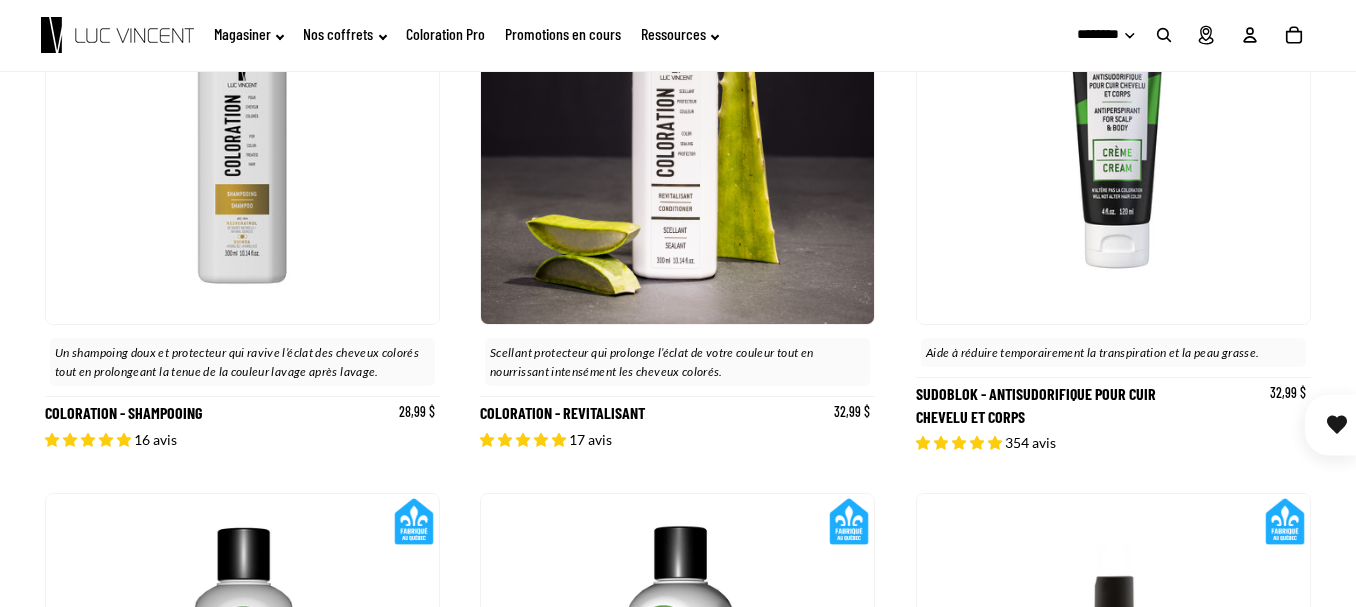 click 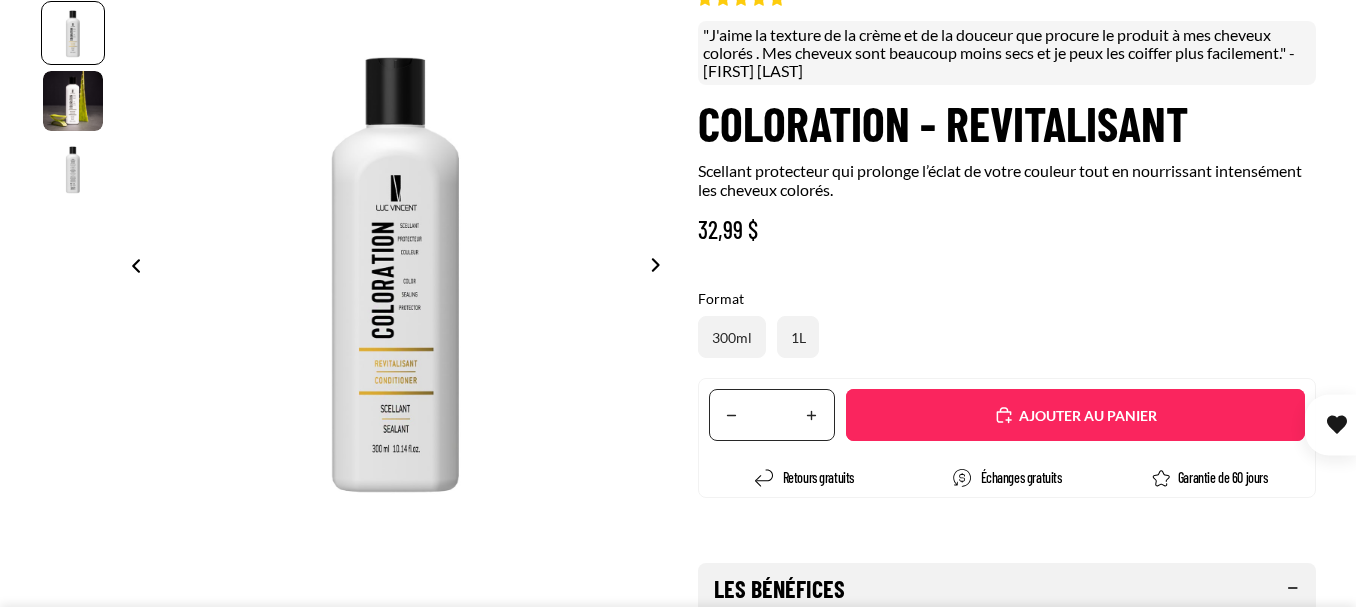 scroll, scrollTop: 200, scrollLeft: 0, axis: vertical 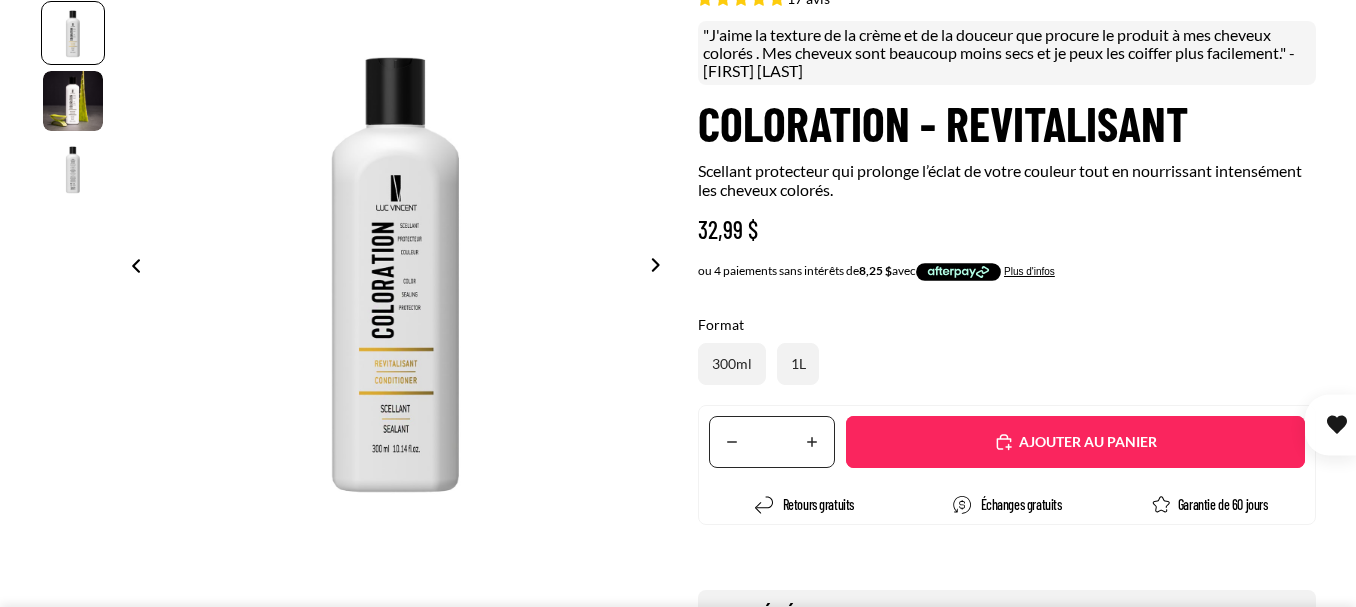 select on "**********" 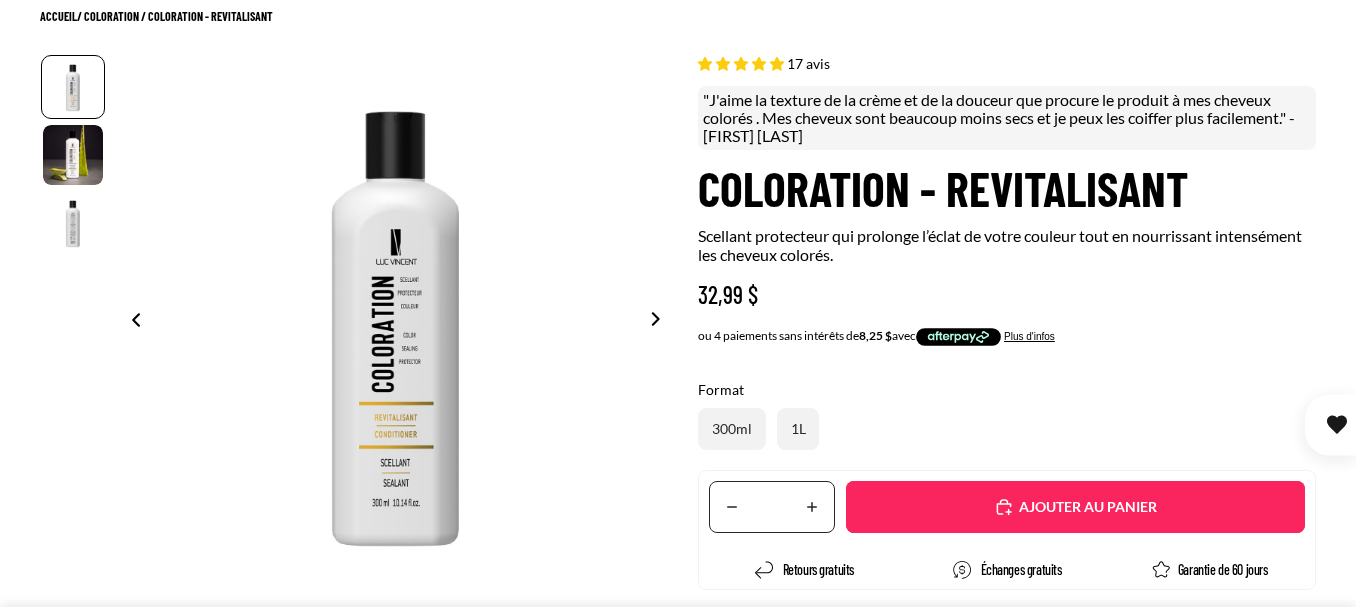 scroll, scrollTop: 100, scrollLeft: 0, axis: vertical 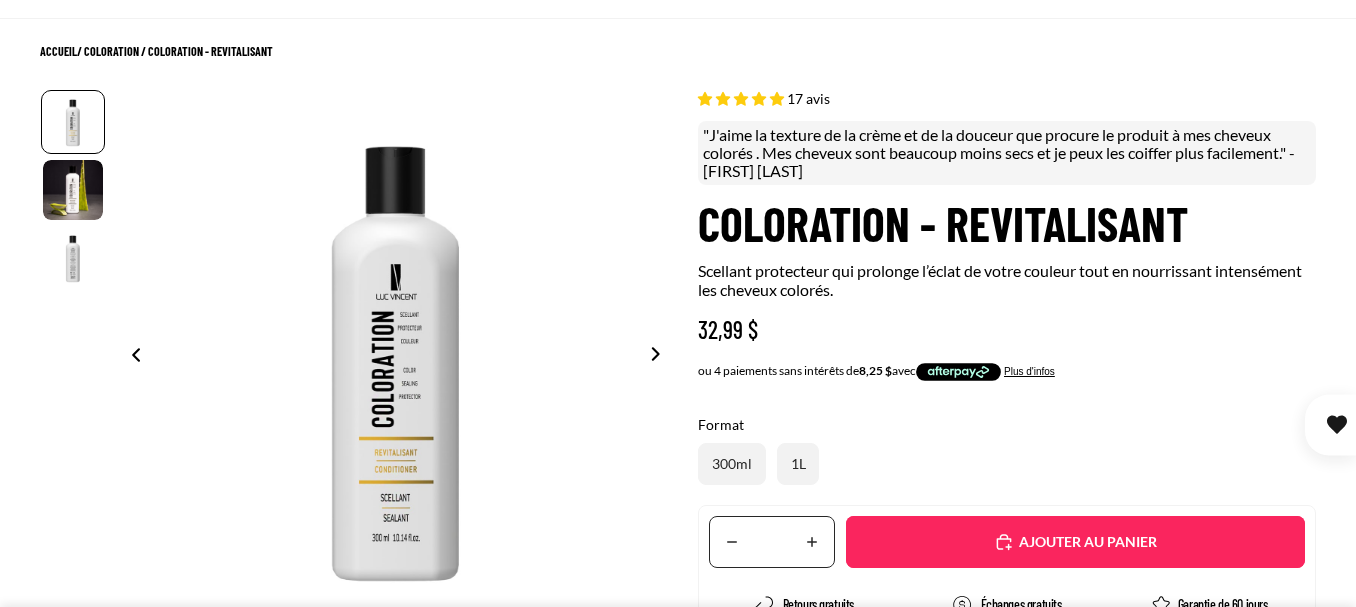 click 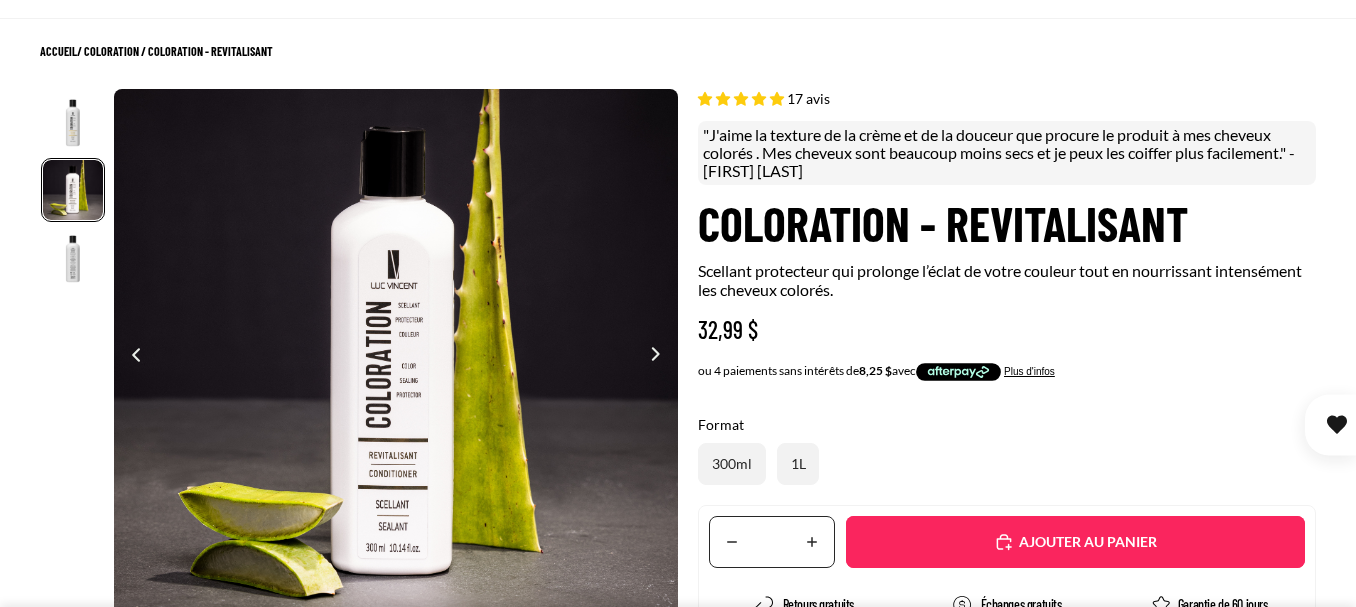 scroll, scrollTop: 0, scrollLeft: 565, axis: horizontal 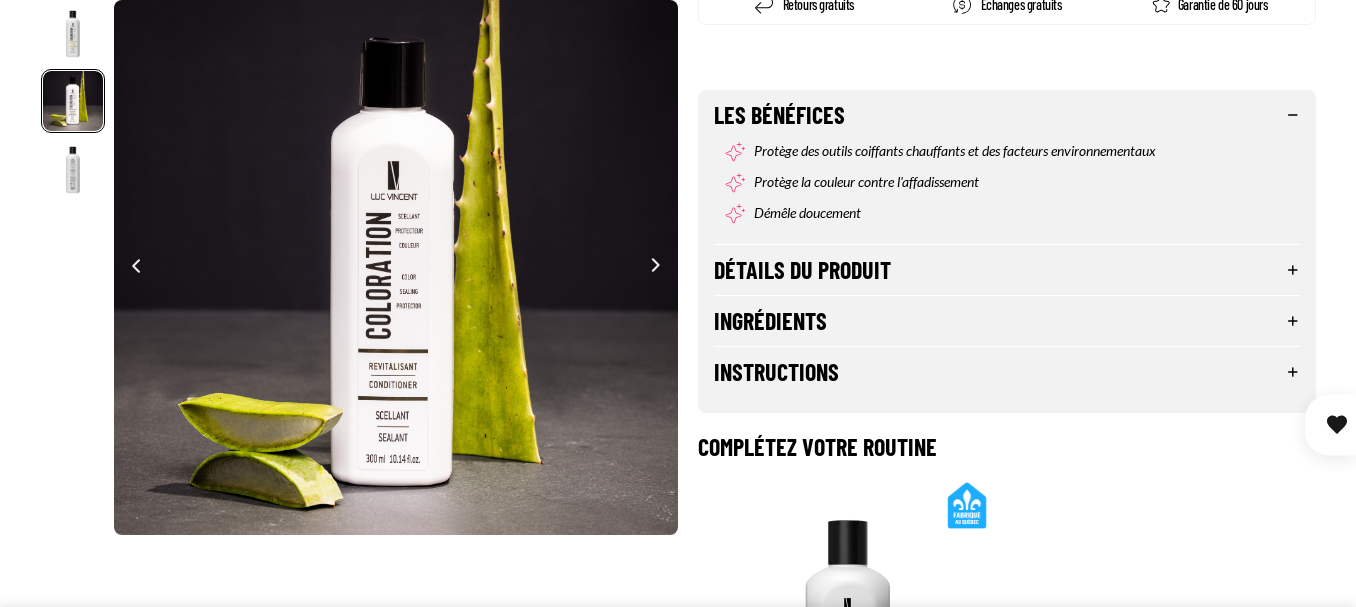 click on "Détails du produit" at bounding box center [1007, 270] 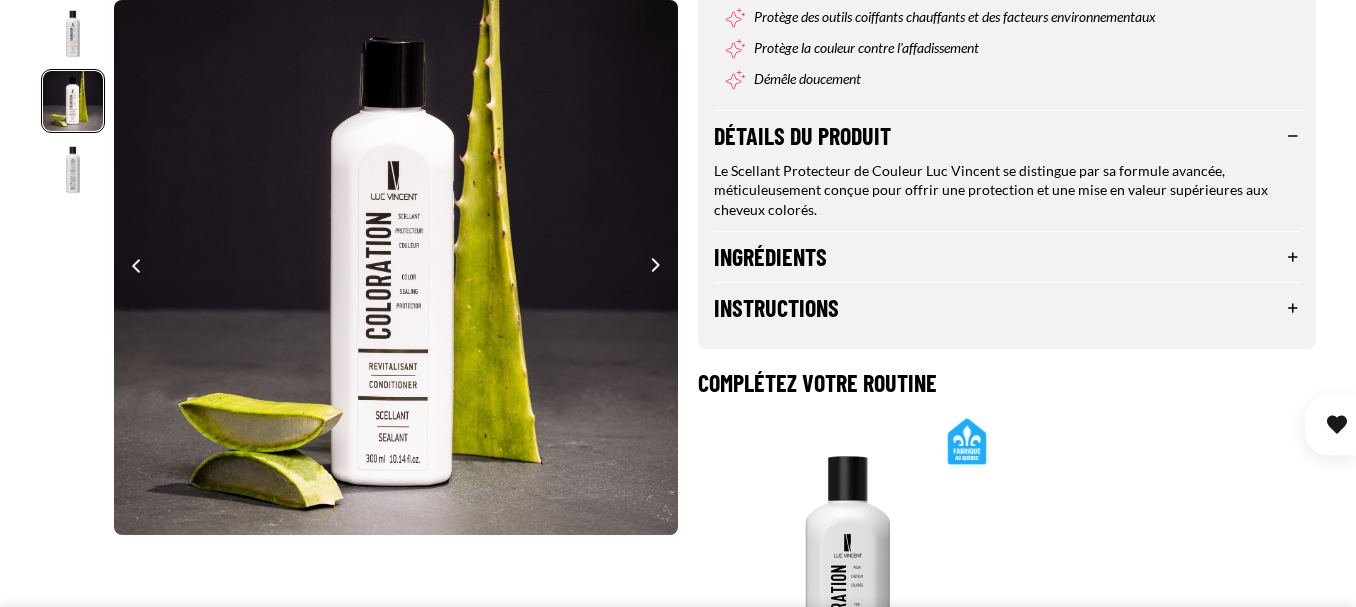 scroll, scrollTop: 900, scrollLeft: 0, axis: vertical 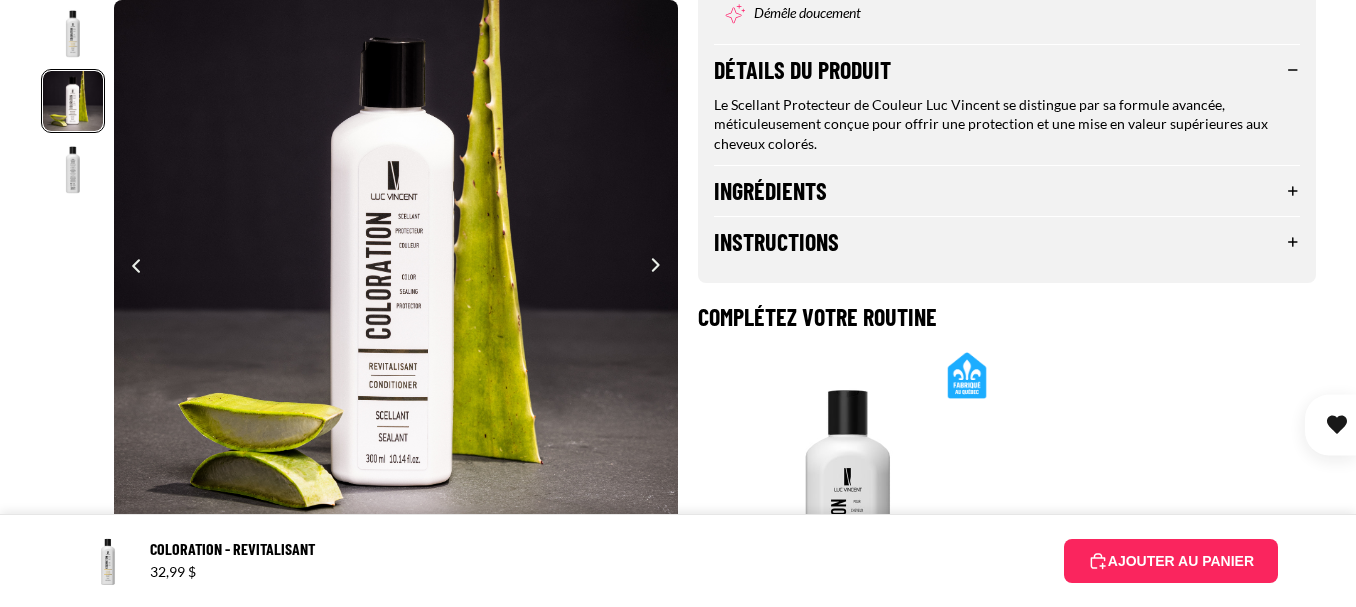 click on "Ingrédients" at bounding box center [1007, 191] 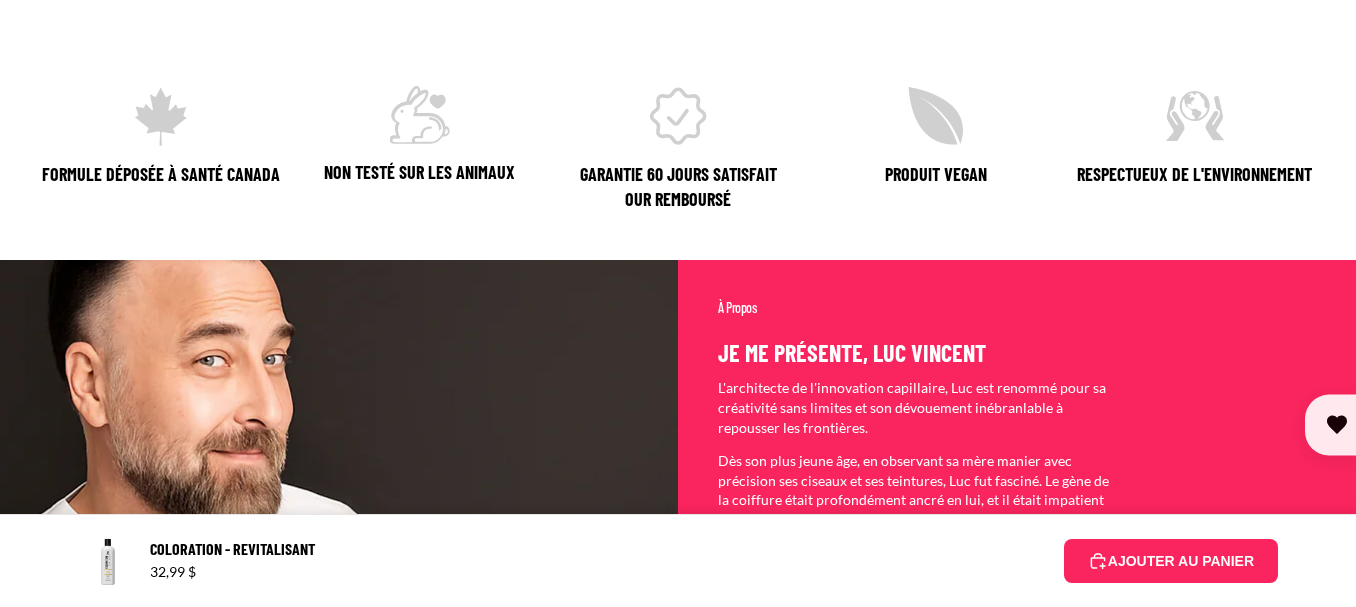 scroll, scrollTop: 1700, scrollLeft: 0, axis: vertical 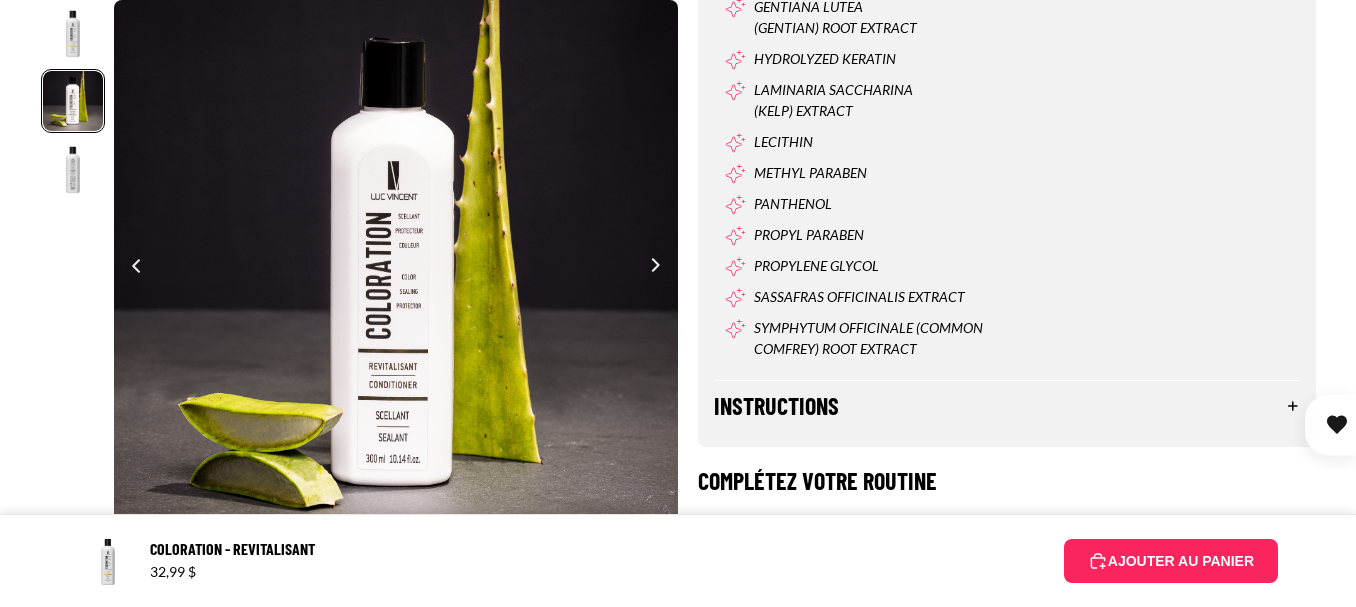 click on "Instructions" at bounding box center (1007, 406) 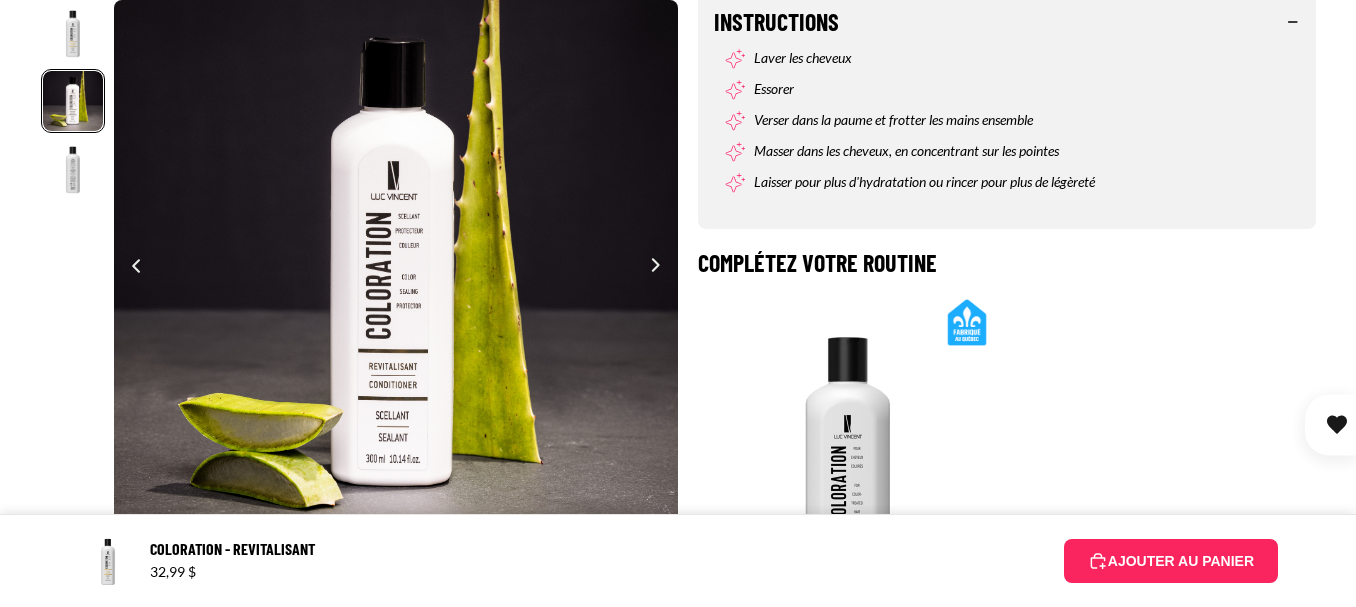 scroll, scrollTop: 2100, scrollLeft: 0, axis: vertical 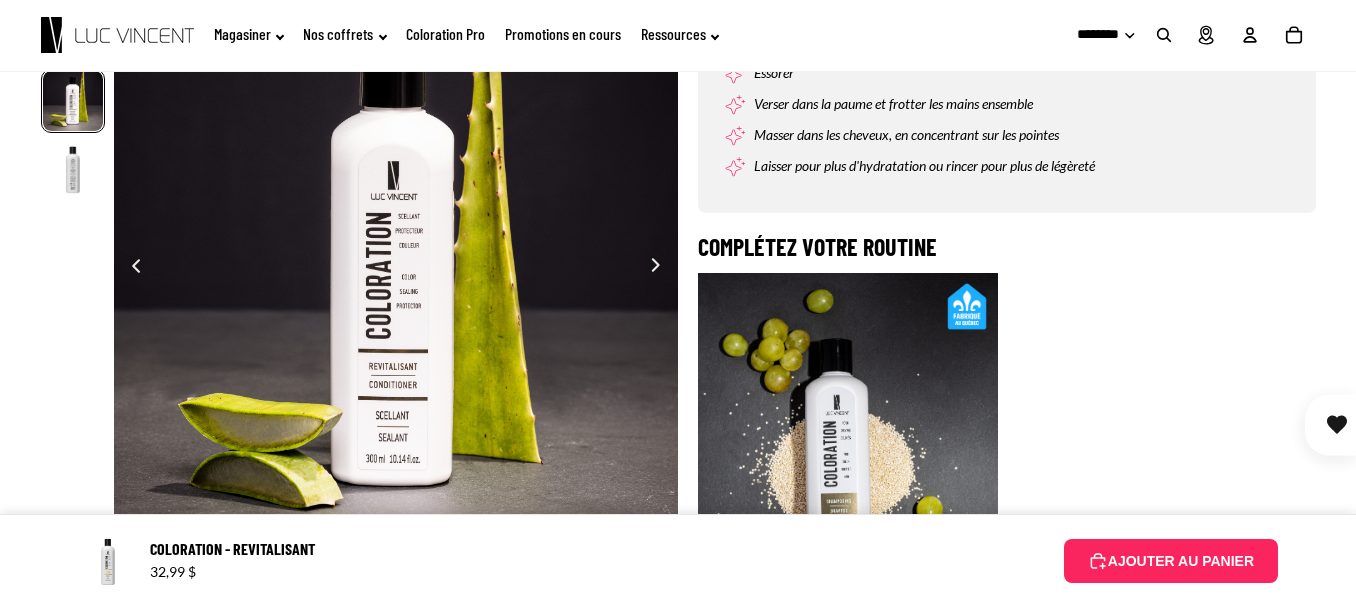 click 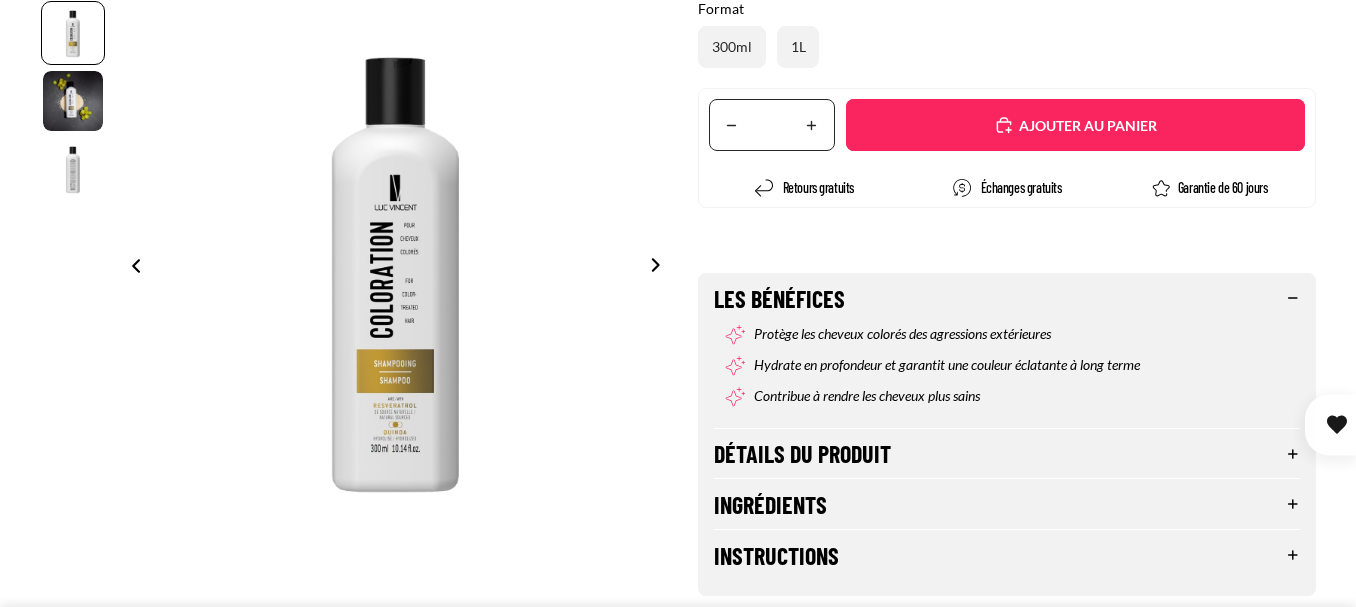 scroll, scrollTop: 600, scrollLeft: 0, axis: vertical 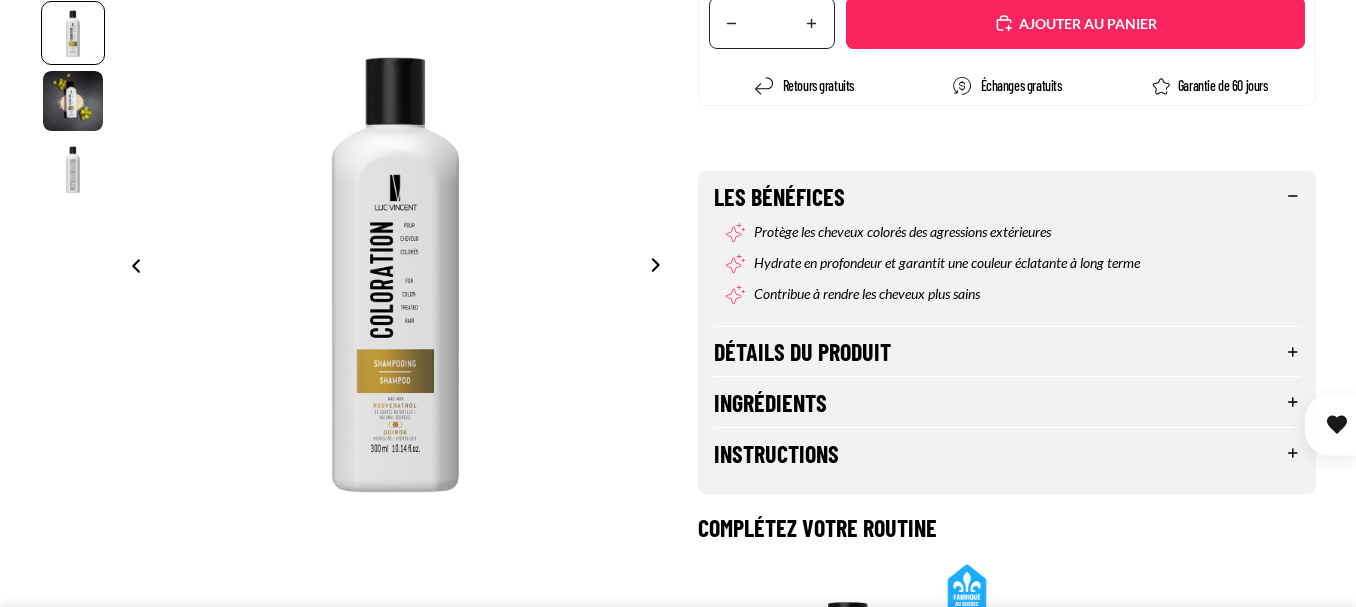 select on "**********" 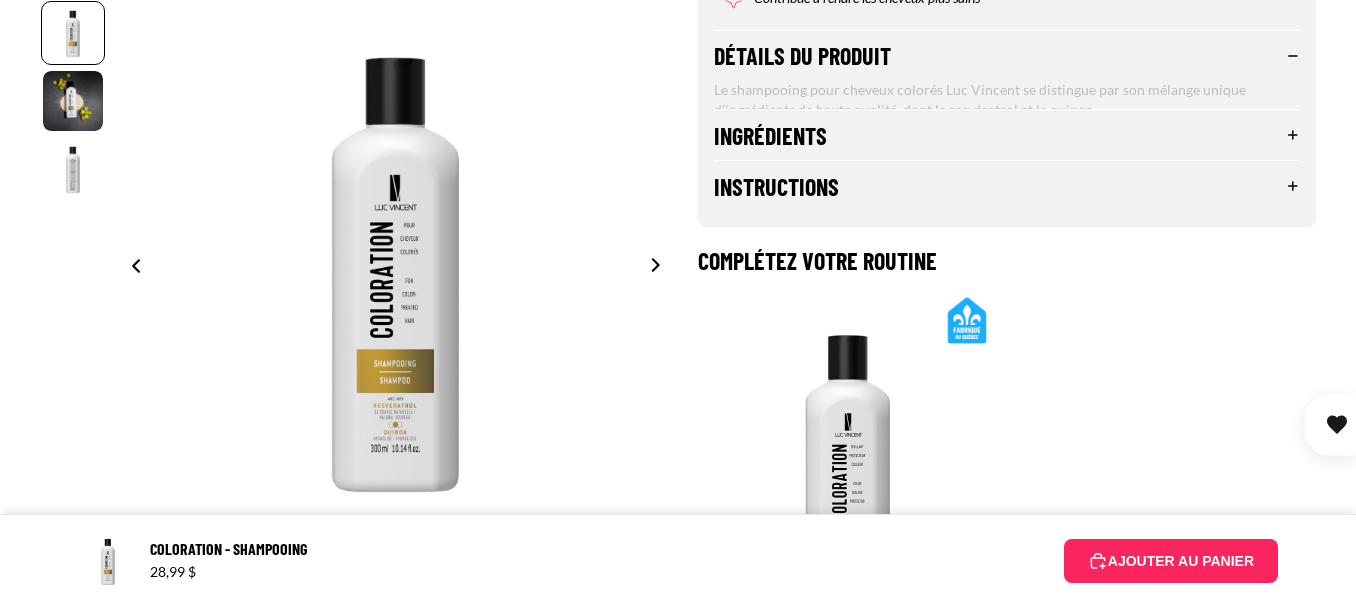 scroll, scrollTop: 900, scrollLeft: 0, axis: vertical 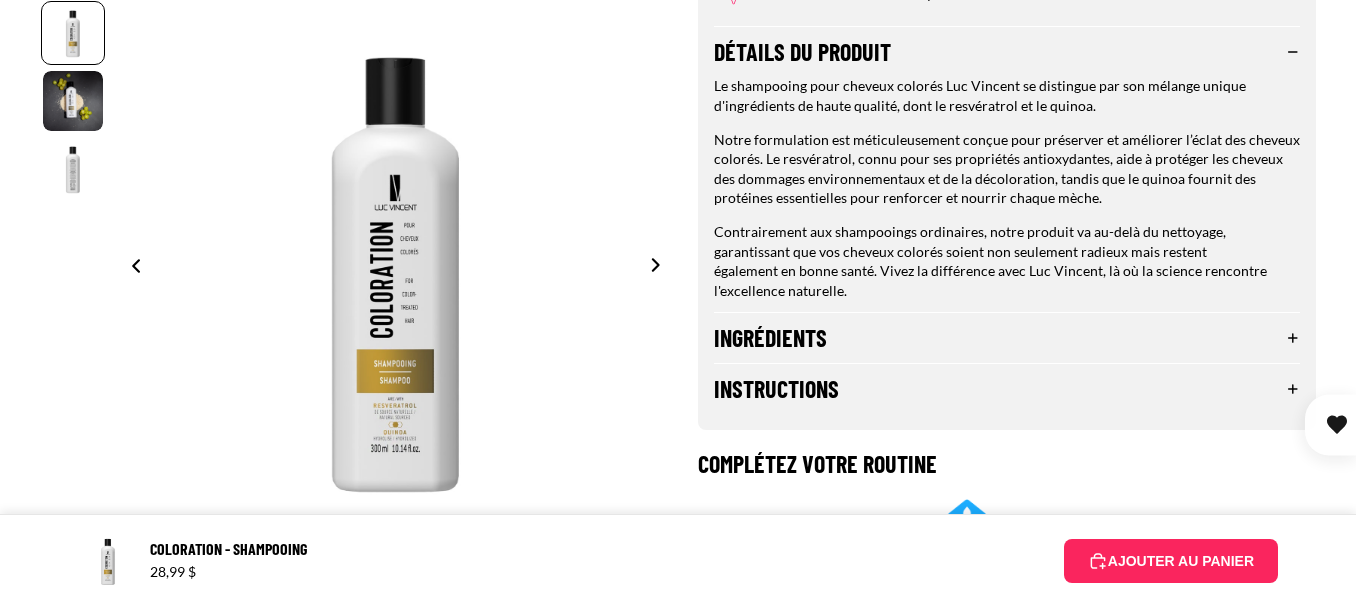click on "Ingrédients" at bounding box center [1007, 338] 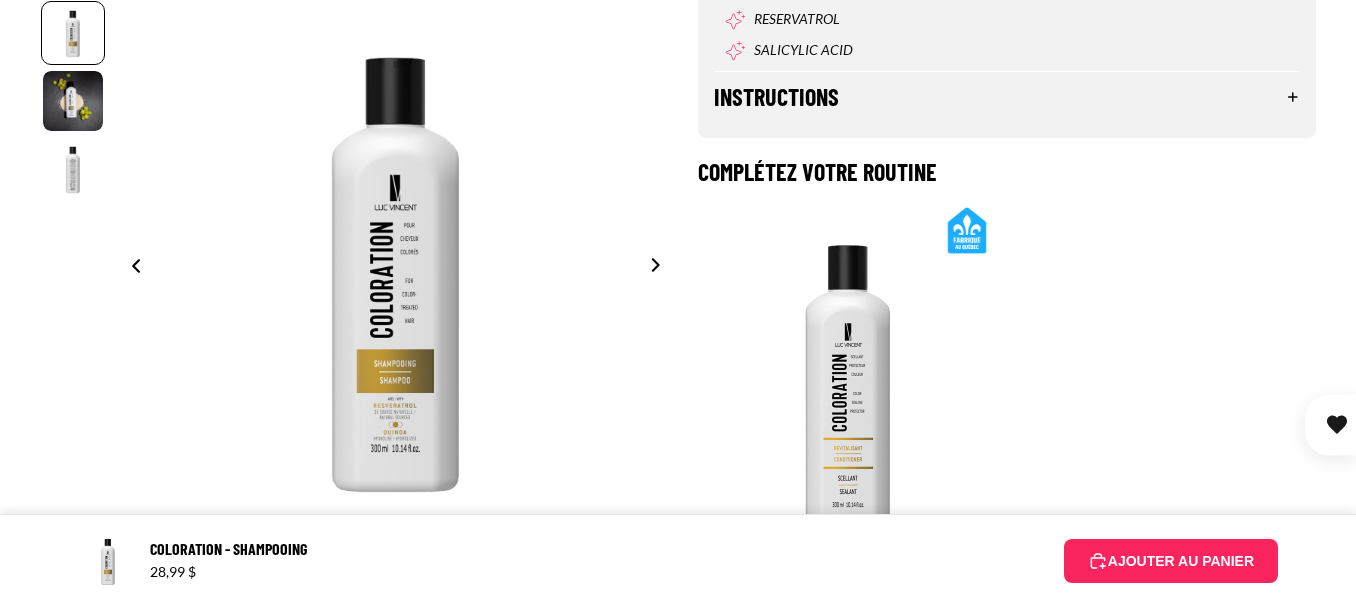 scroll, scrollTop: 2000, scrollLeft: 0, axis: vertical 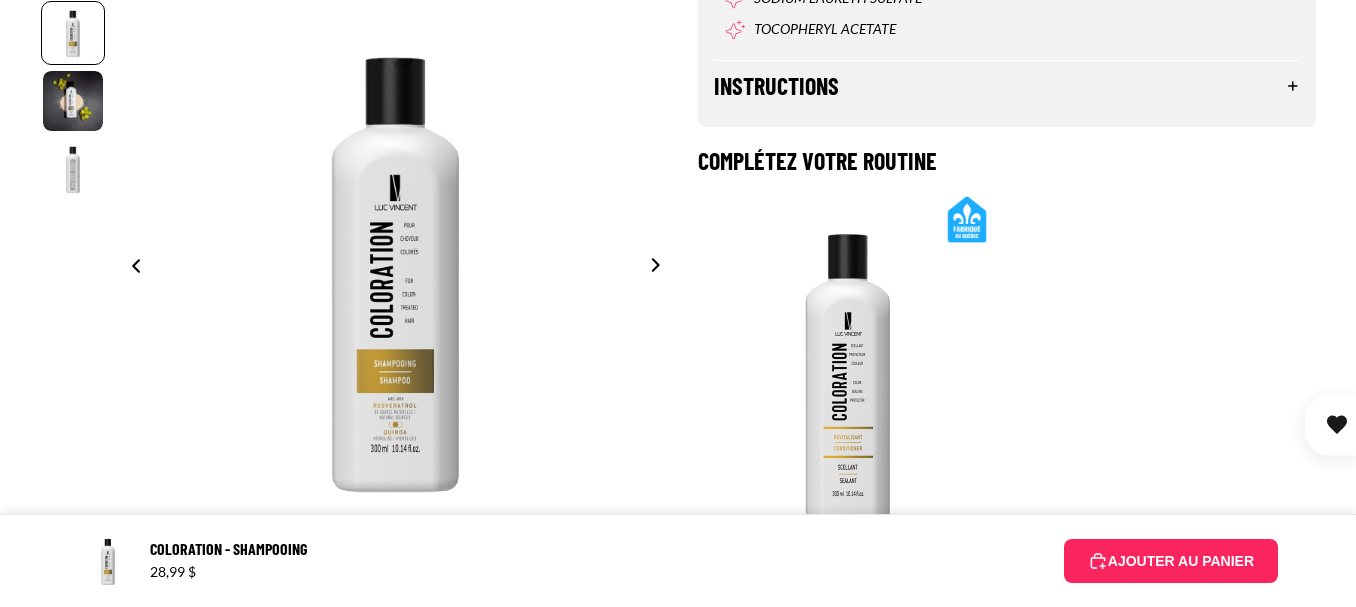 click on "Instructions" at bounding box center (1007, 86) 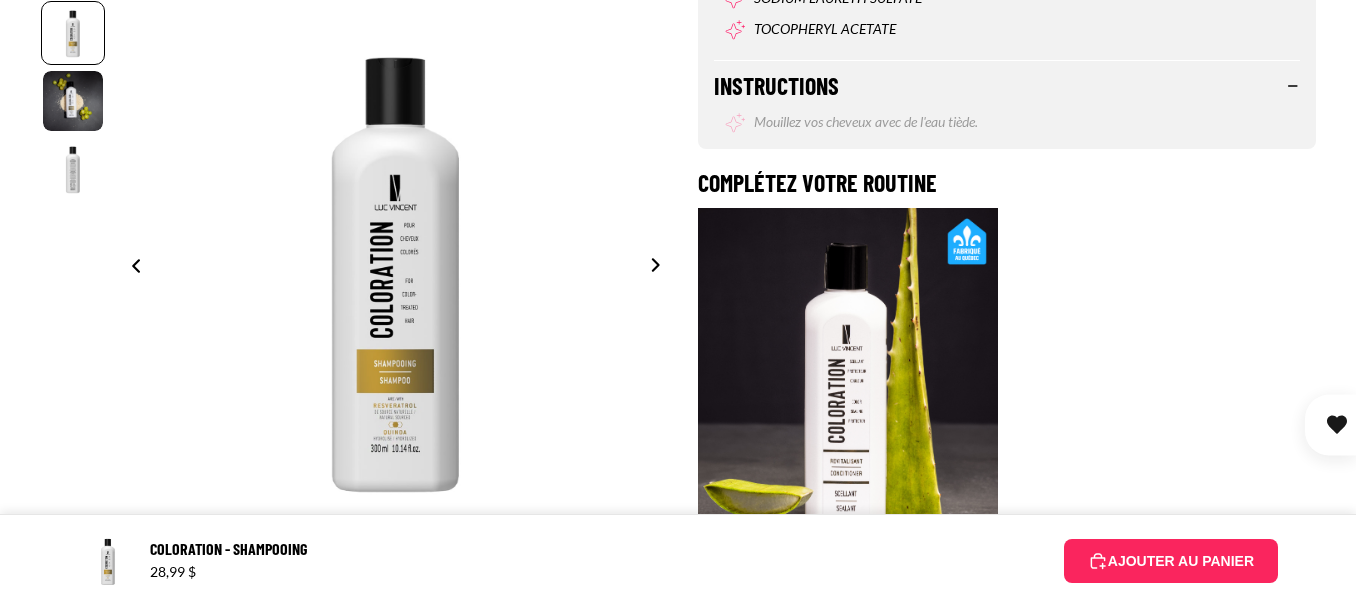 scroll, scrollTop: 0, scrollLeft: 0, axis: both 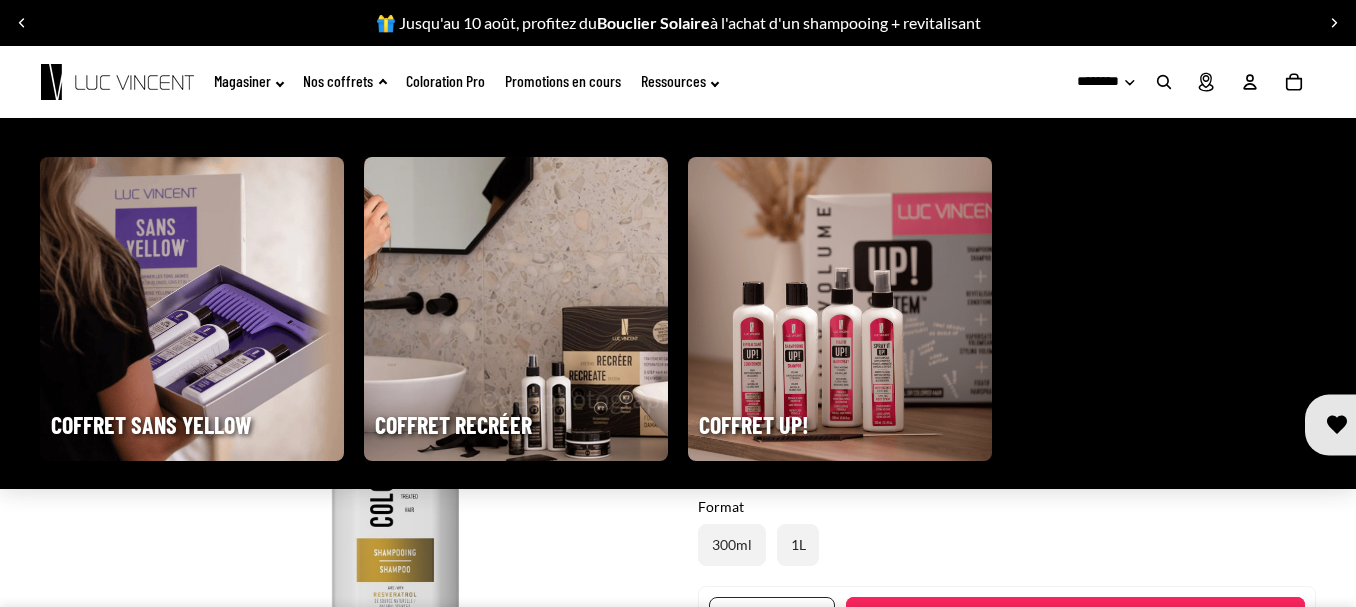 click on "Nos coffrets" 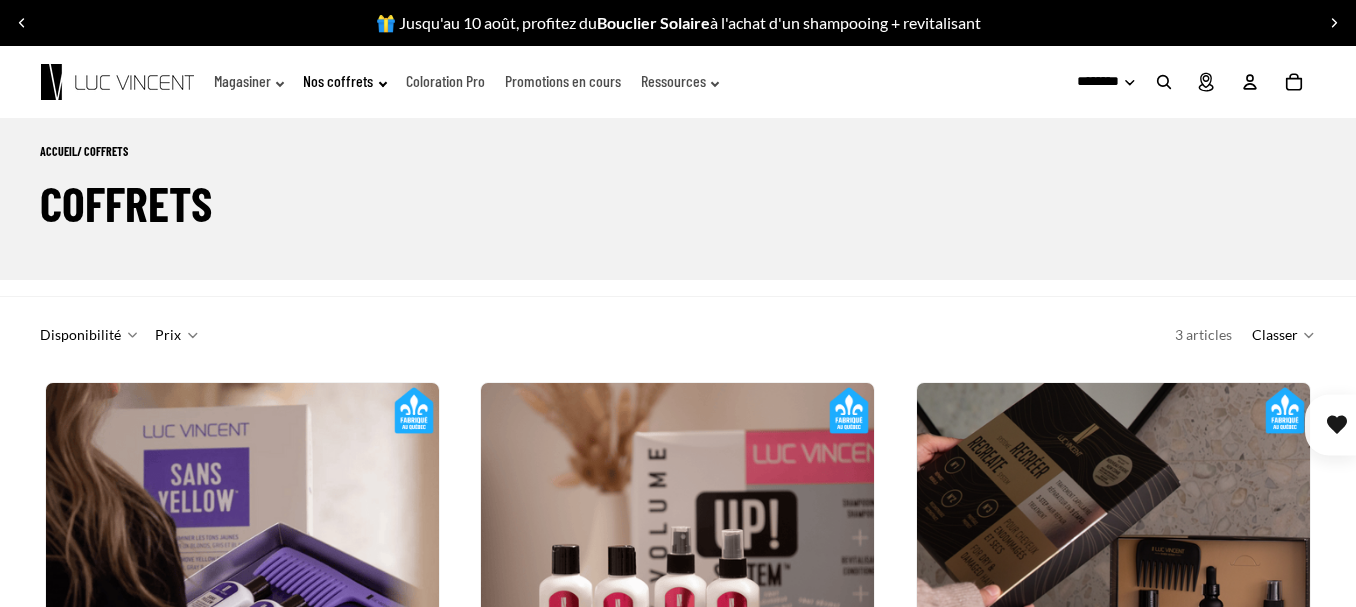scroll, scrollTop: 0, scrollLeft: 0, axis: both 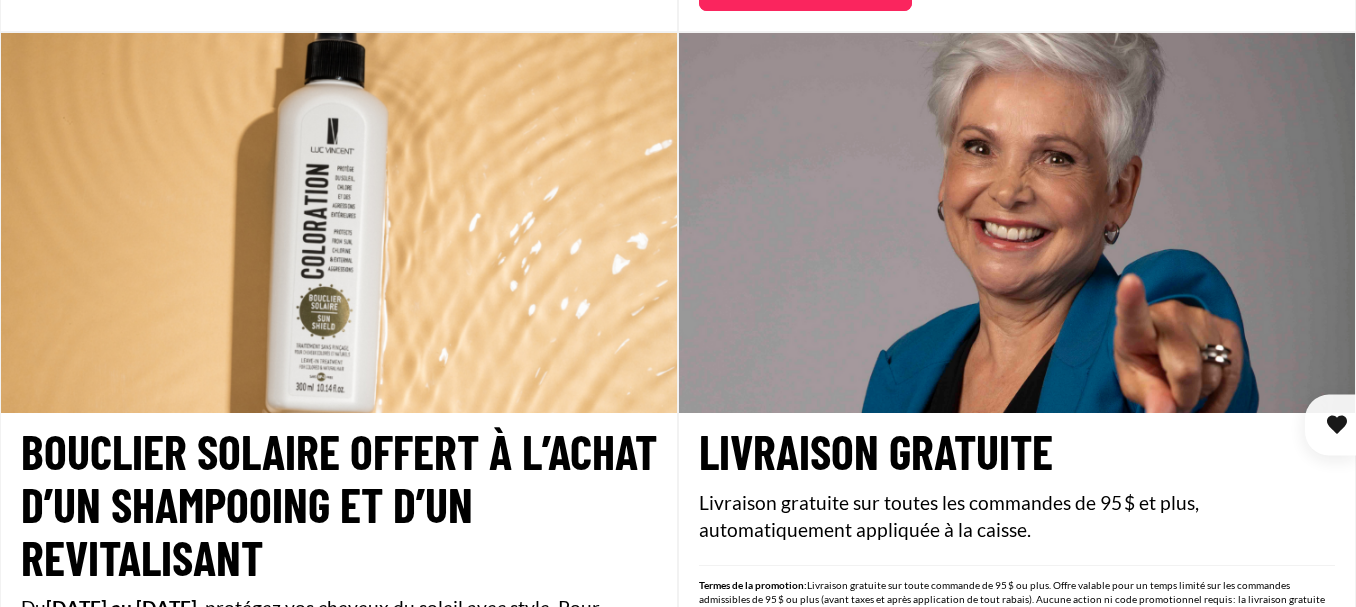 click at bounding box center (339, 223) 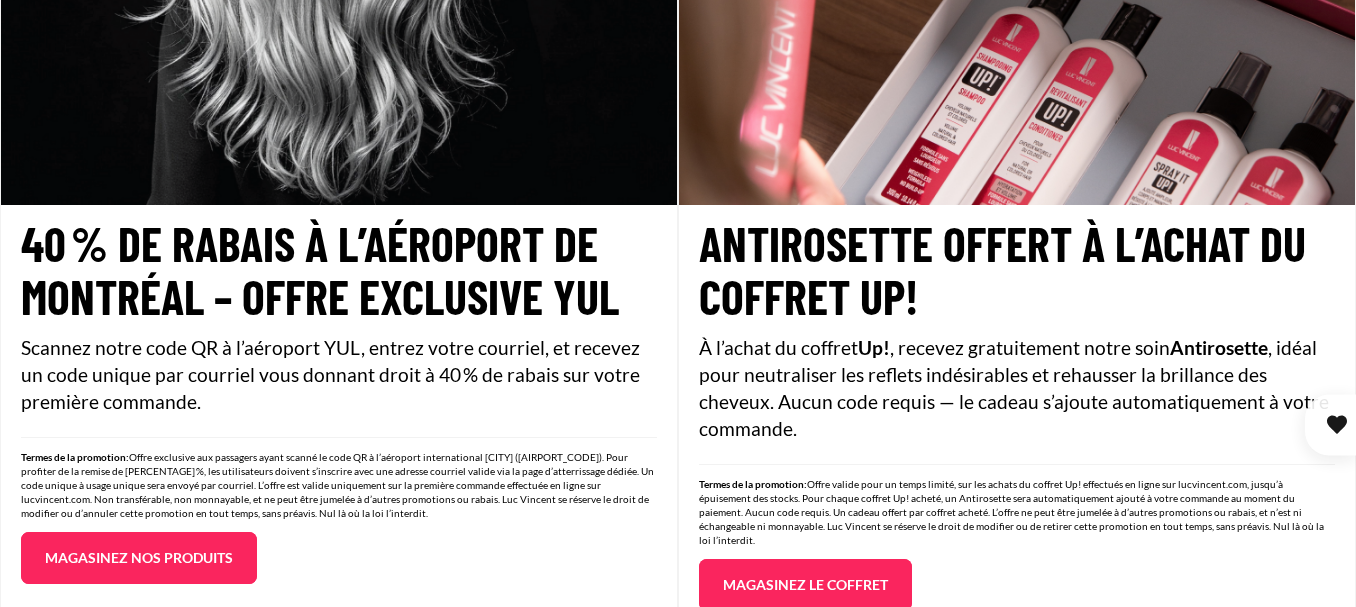 scroll, scrollTop: 0, scrollLeft: 0, axis: both 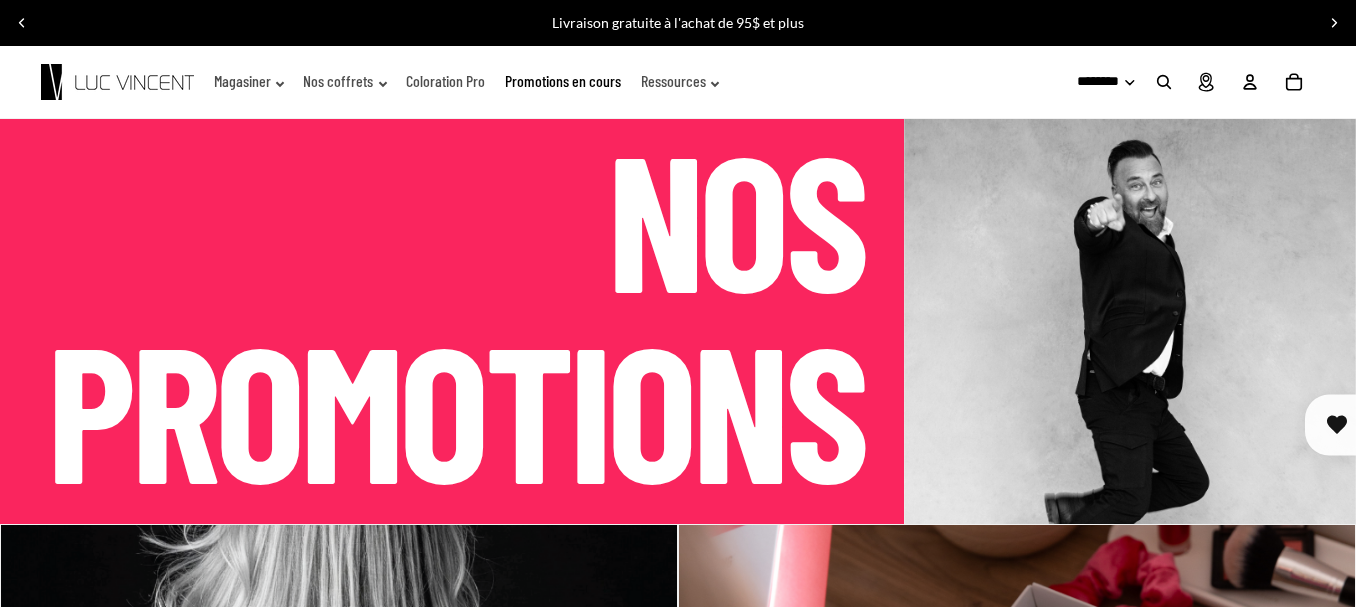 click on "Coloration Pro" 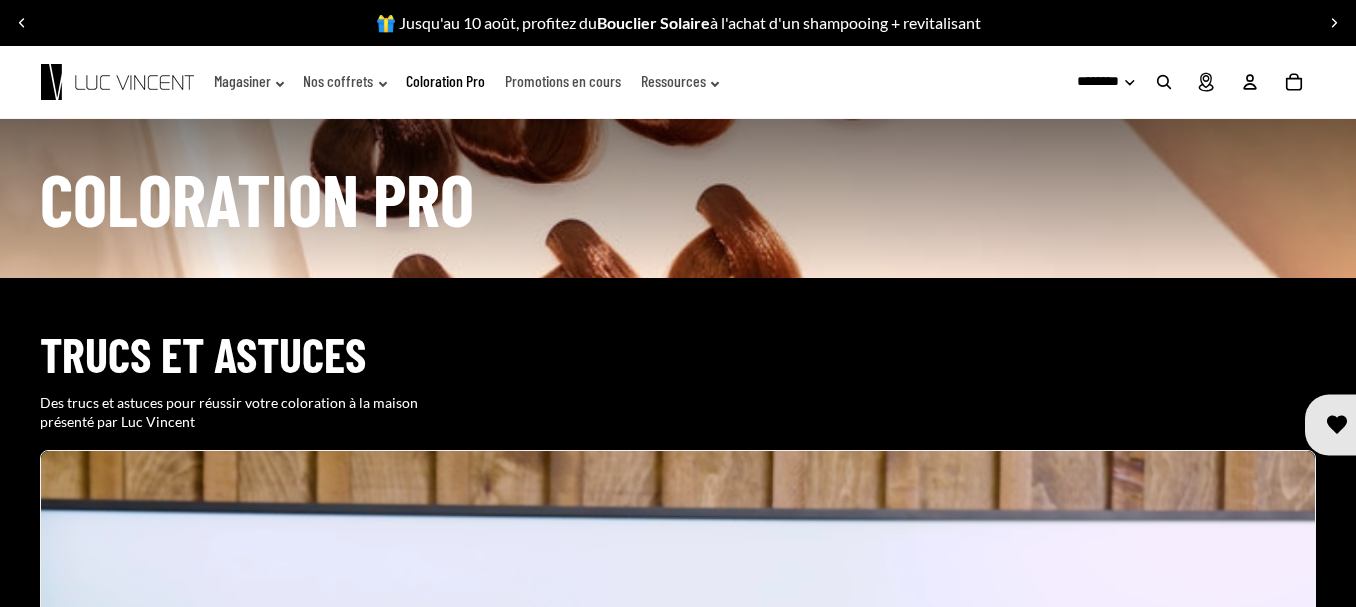 scroll, scrollTop: 0, scrollLeft: 0, axis: both 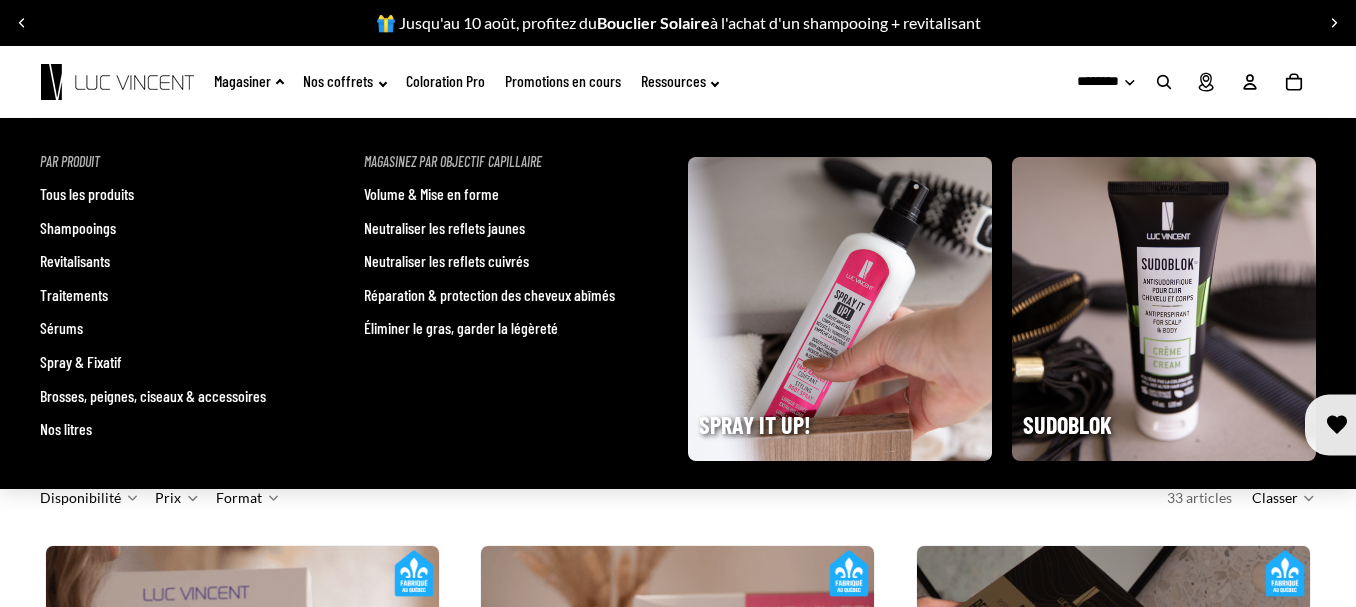 click on "Brosses, peignes, ciseaux & accessoires" at bounding box center (153, 396) 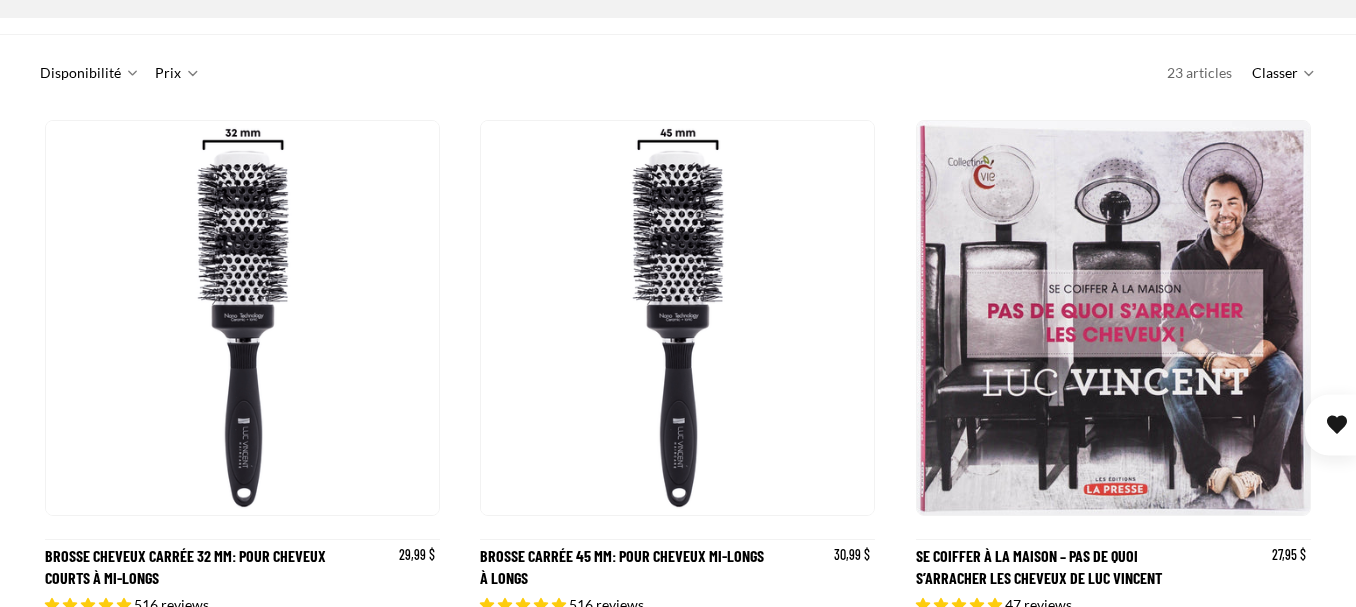 scroll, scrollTop: 500, scrollLeft: 0, axis: vertical 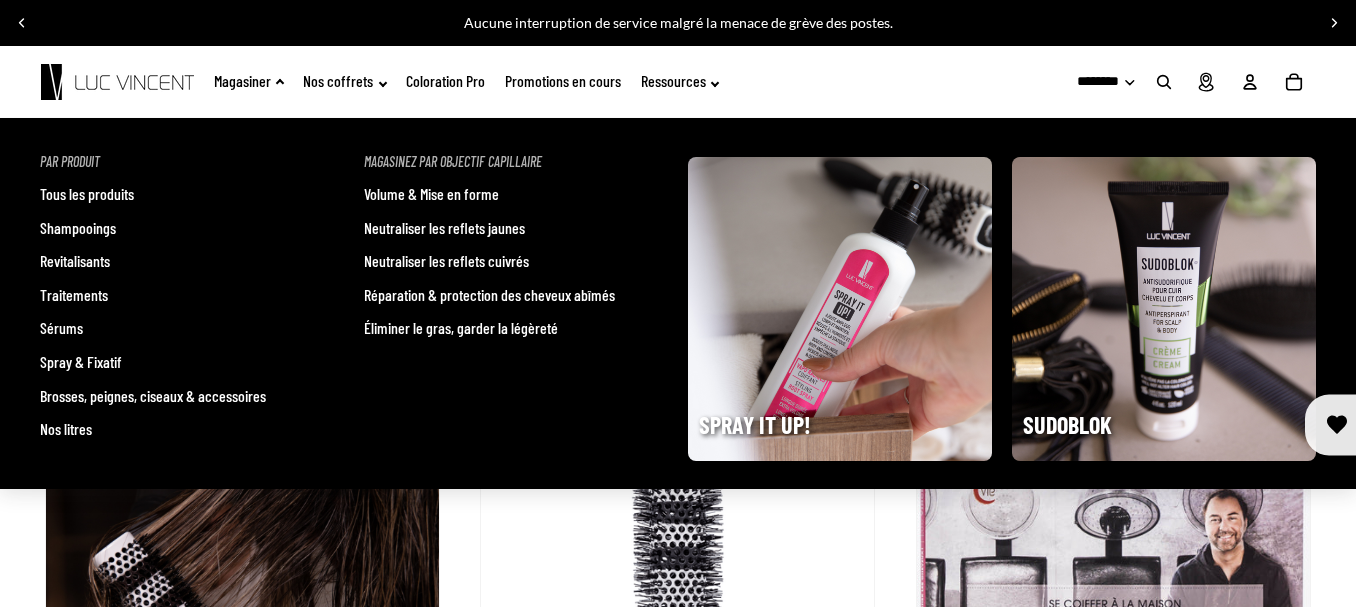click on "Magasiner" 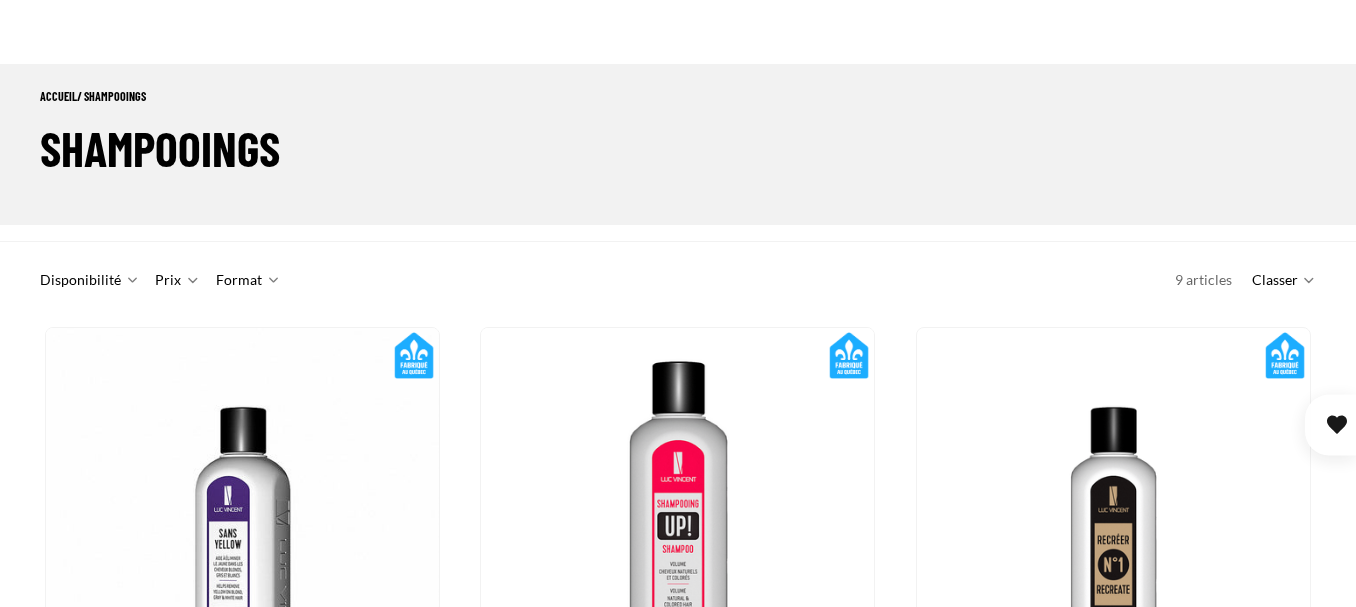 scroll, scrollTop: 200, scrollLeft: 0, axis: vertical 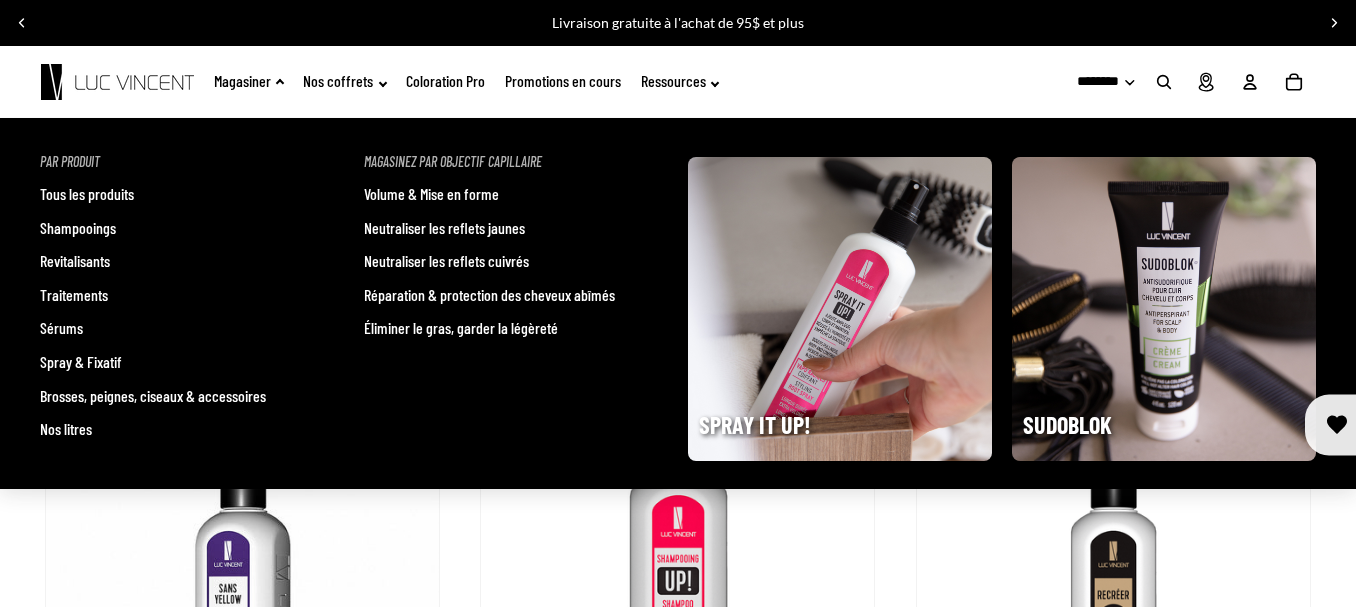 click on "Revitalisants" at bounding box center [75, 261] 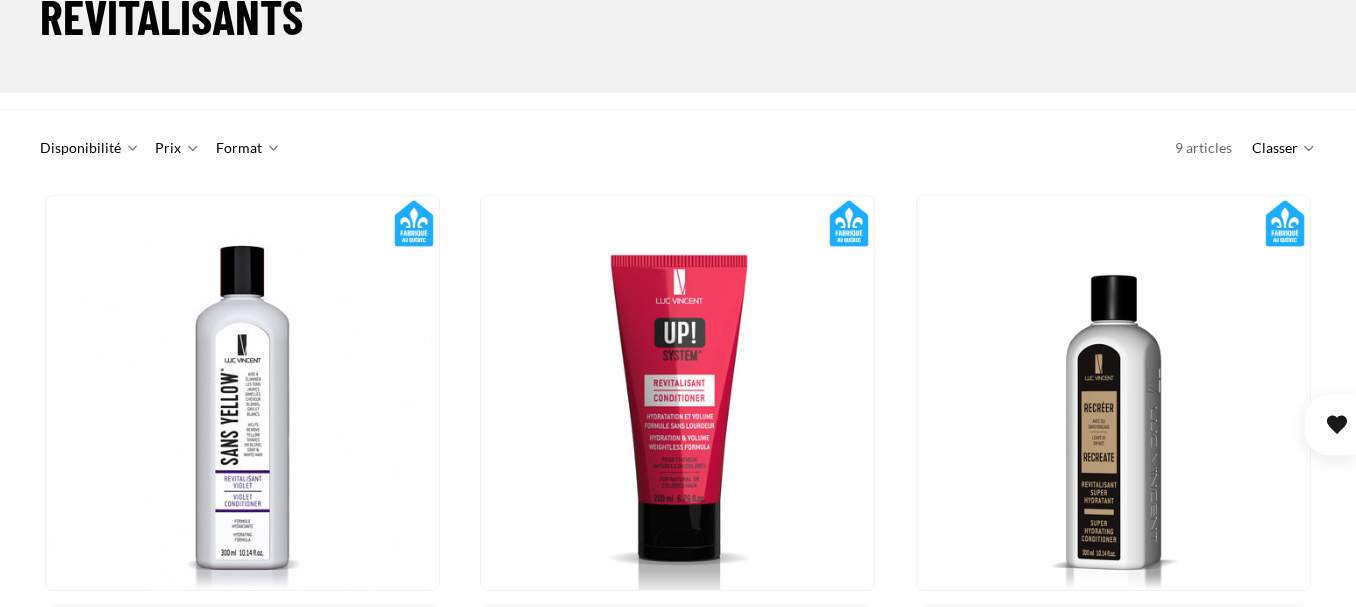 scroll, scrollTop: 400, scrollLeft: 0, axis: vertical 